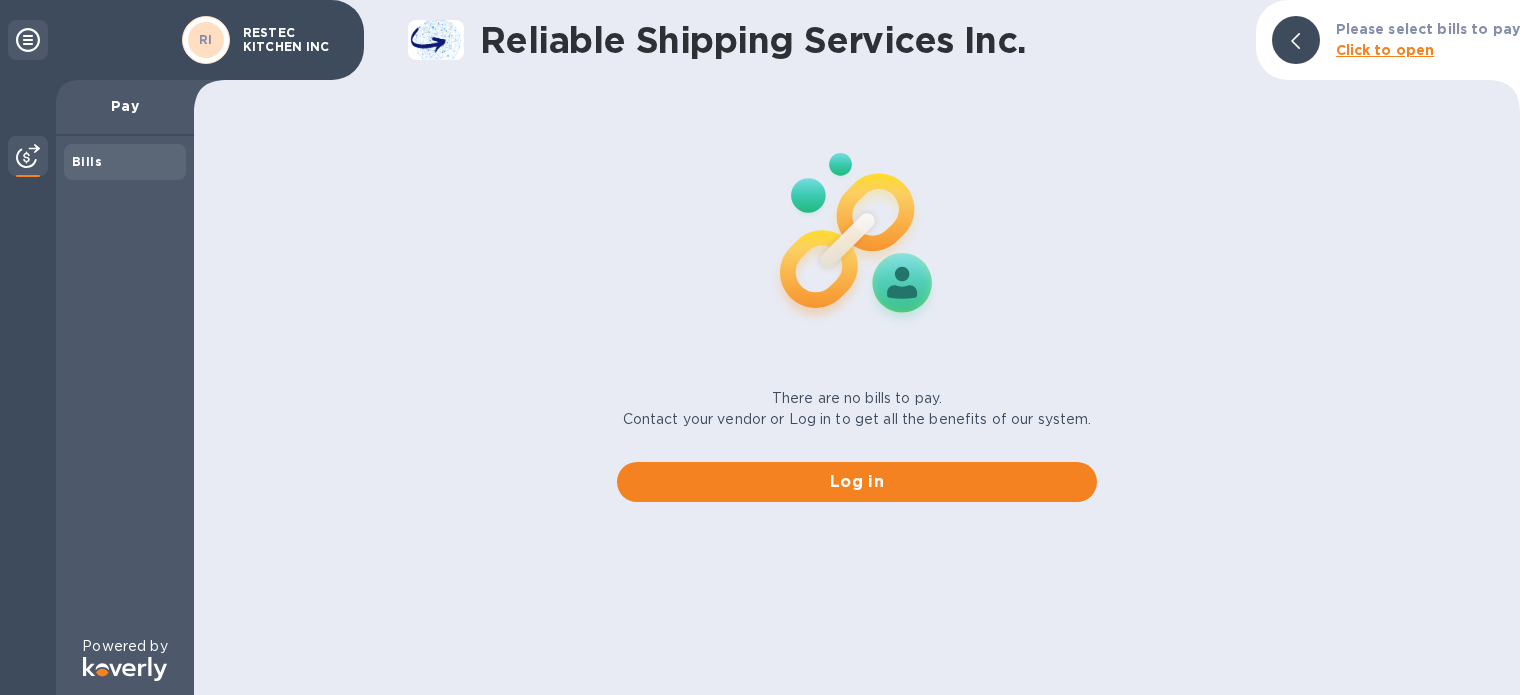 scroll, scrollTop: 0, scrollLeft: 0, axis: both 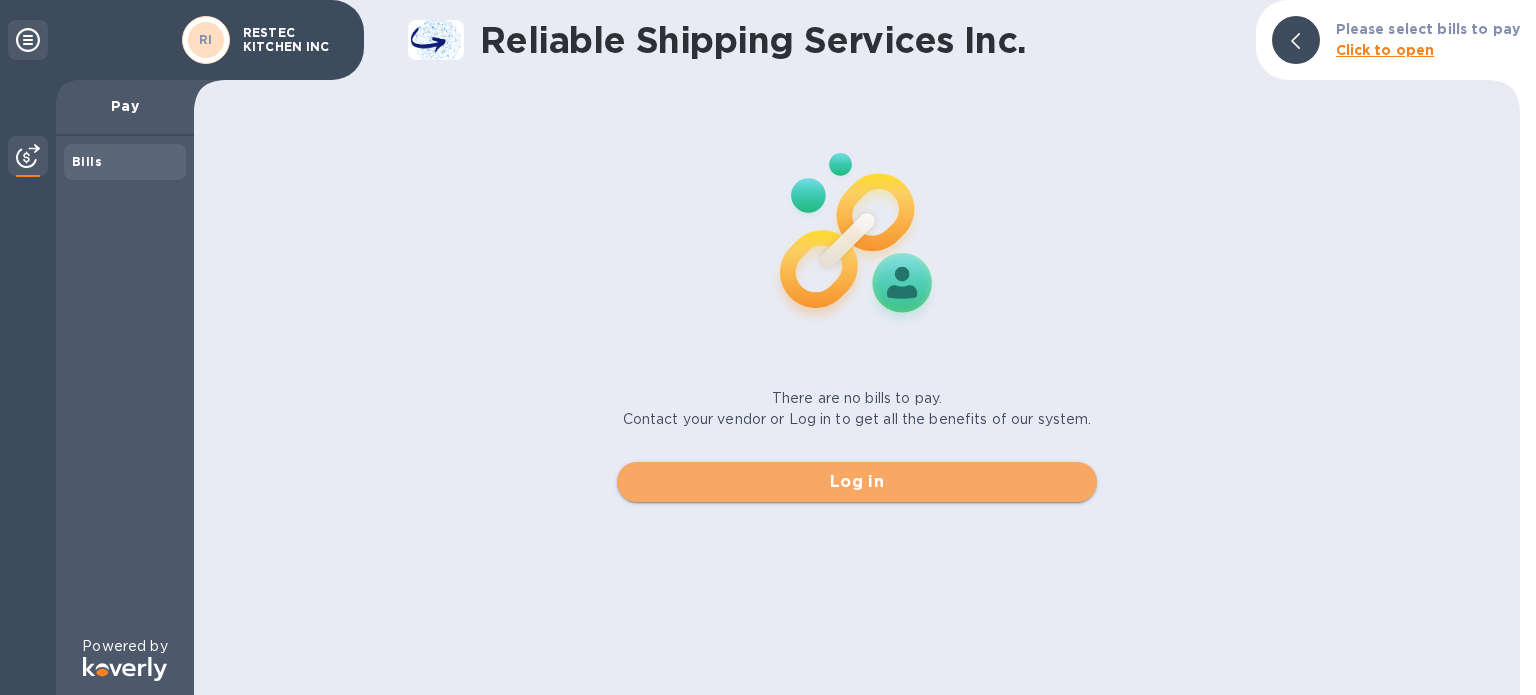 click on "Log in" at bounding box center (857, 482) 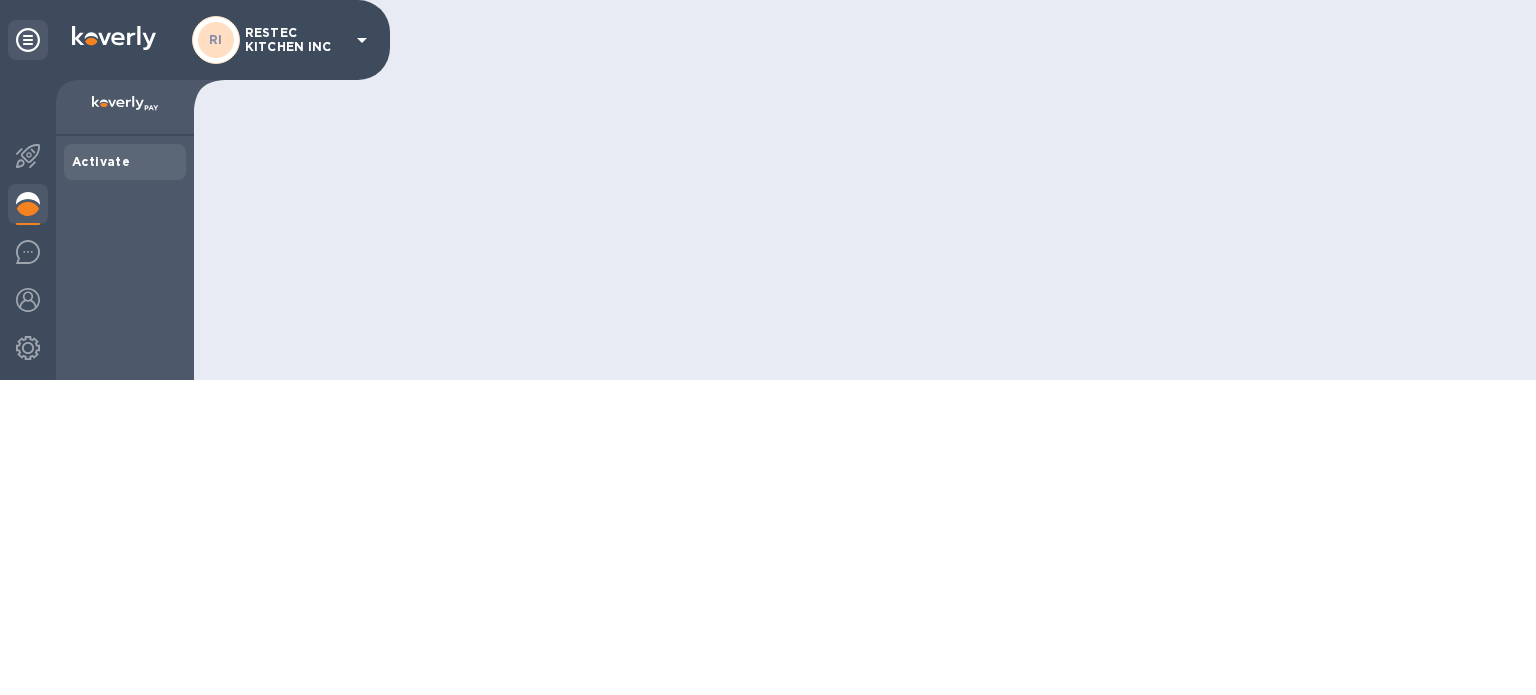 scroll, scrollTop: 0, scrollLeft: 0, axis: both 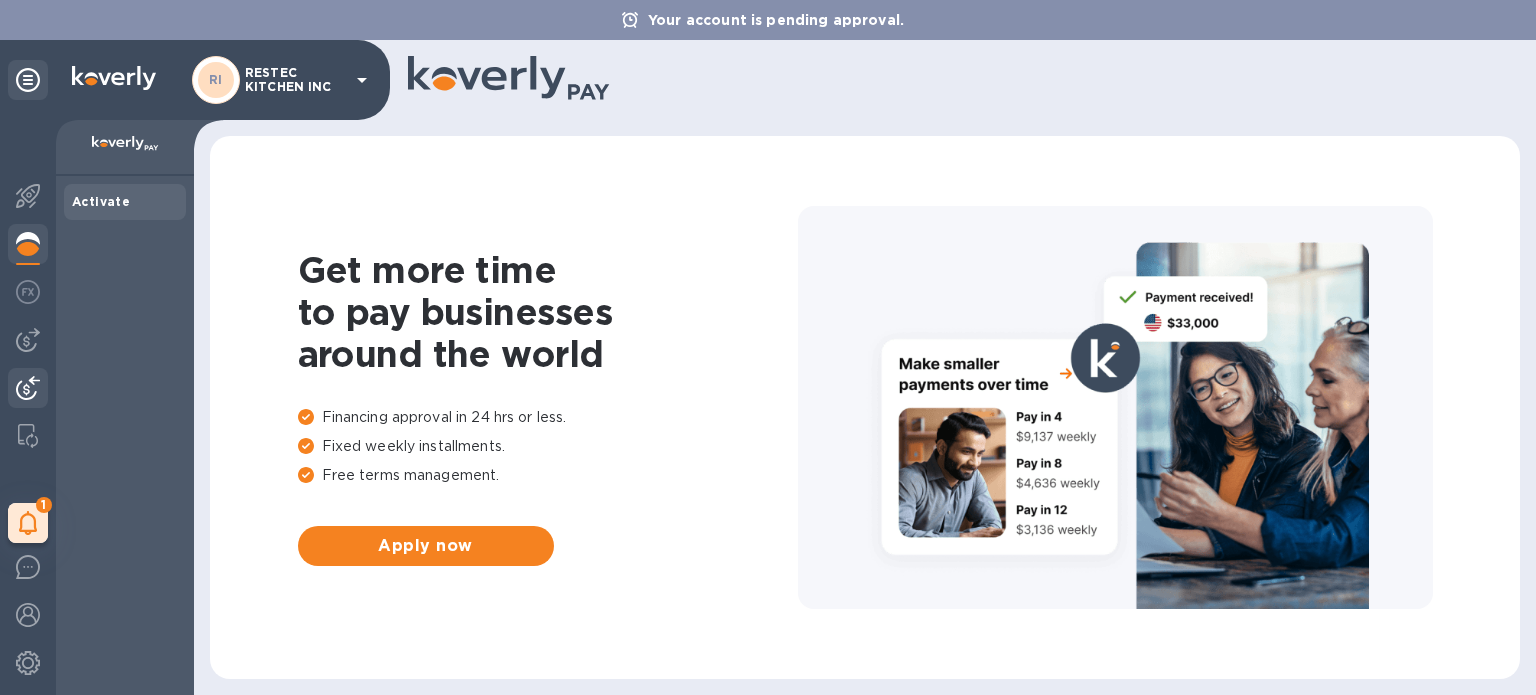 click at bounding box center (28, 388) 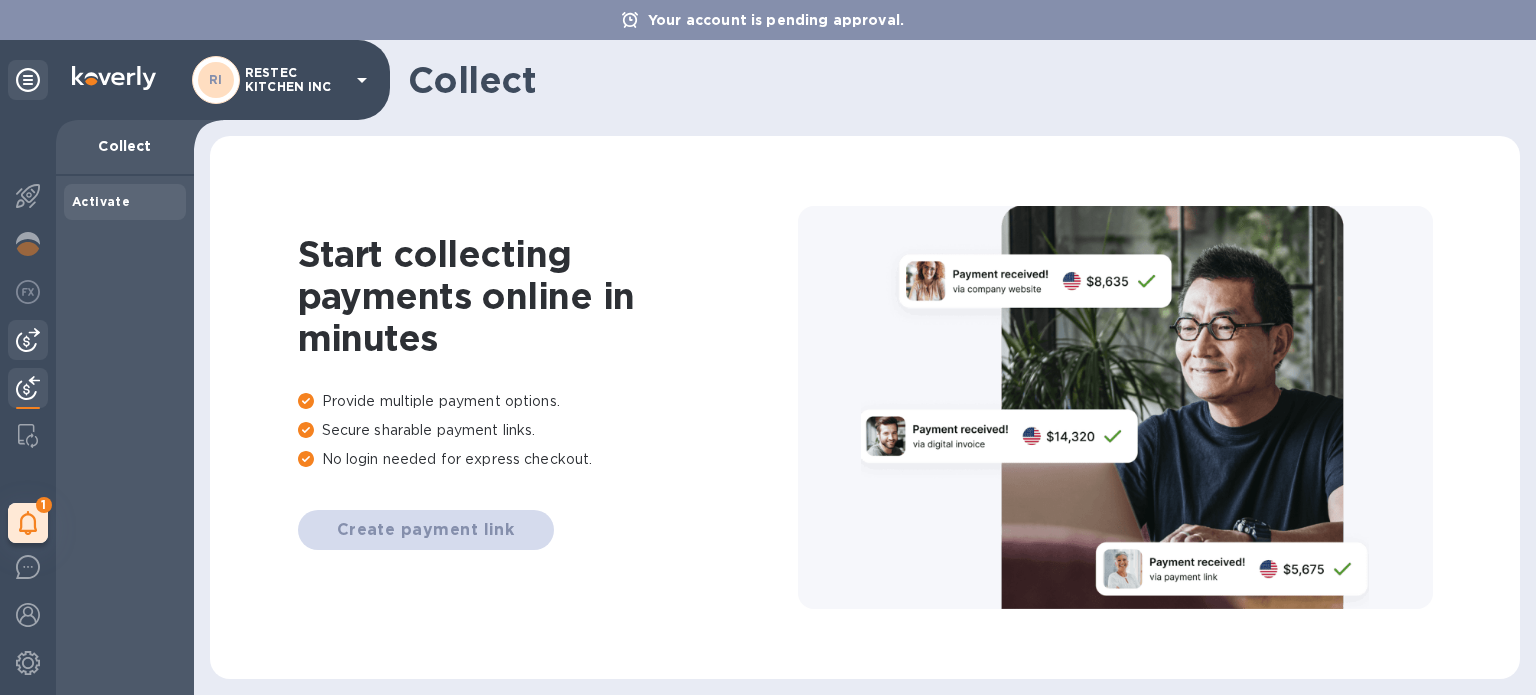 click at bounding box center (28, 340) 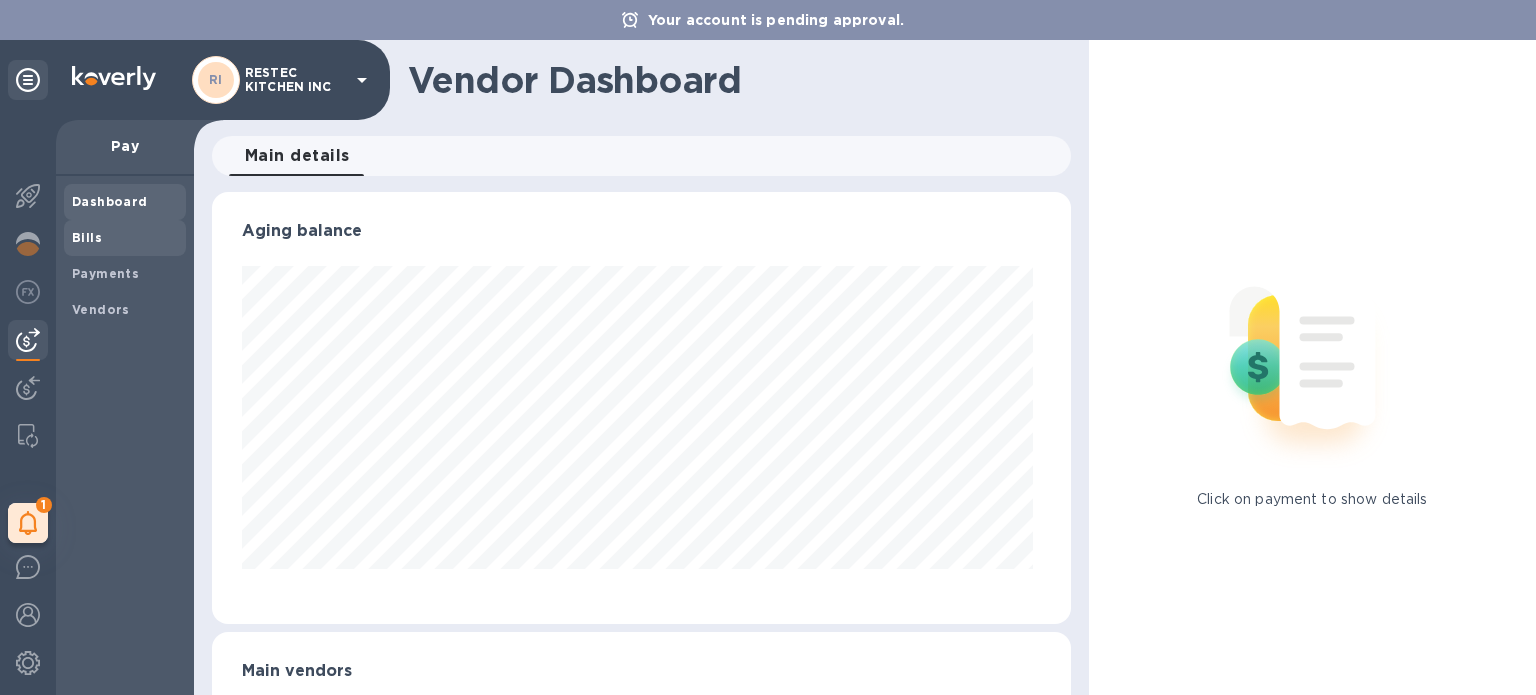 scroll, scrollTop: 999568, scrollLeft: 999149, axis: both 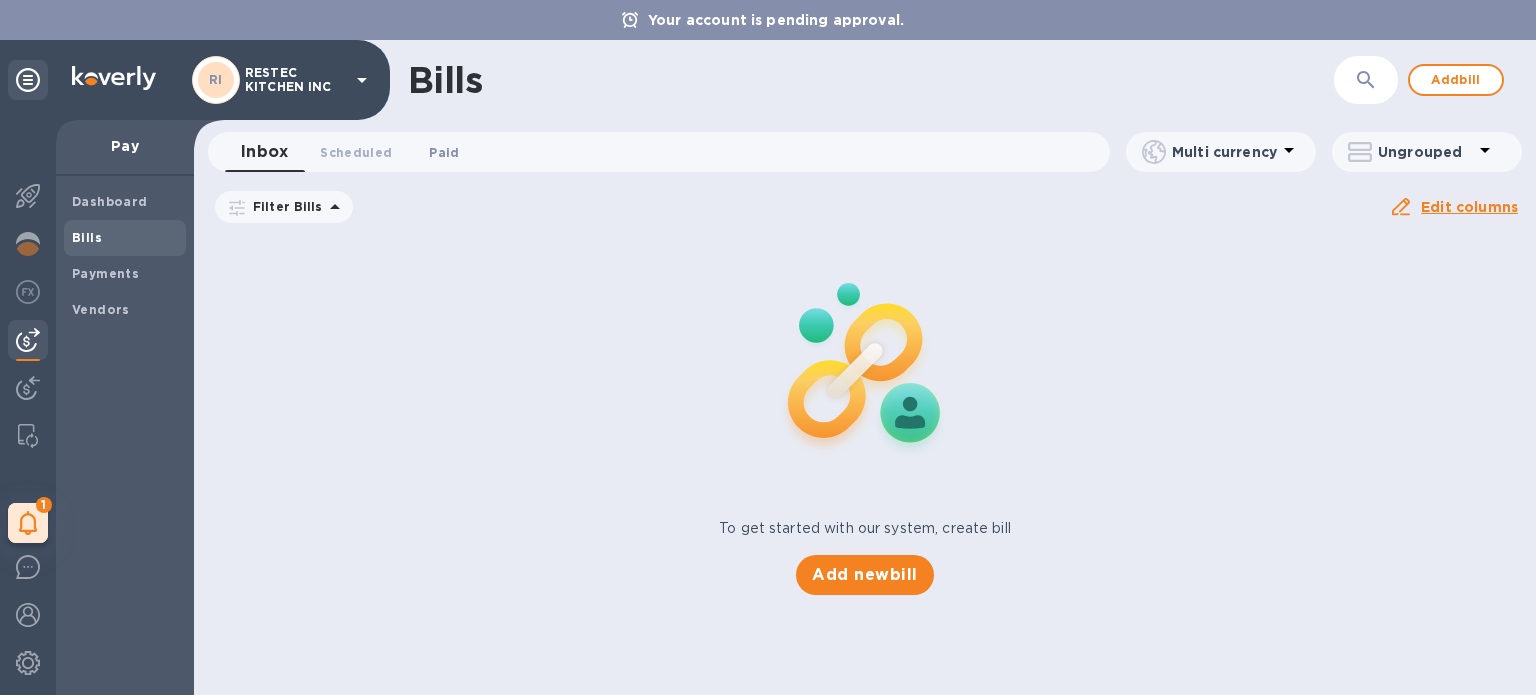 click on "Paid 0" at bounding box center [444, 152] 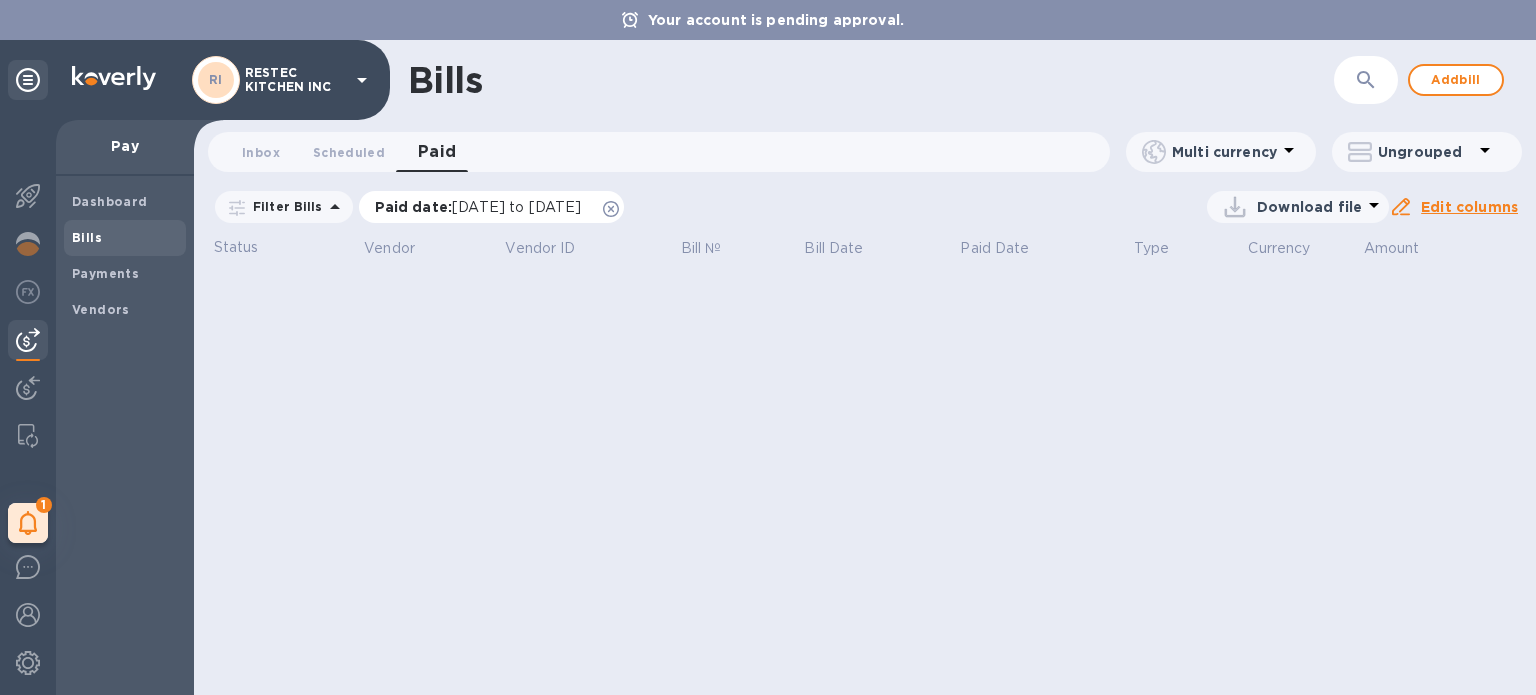 click 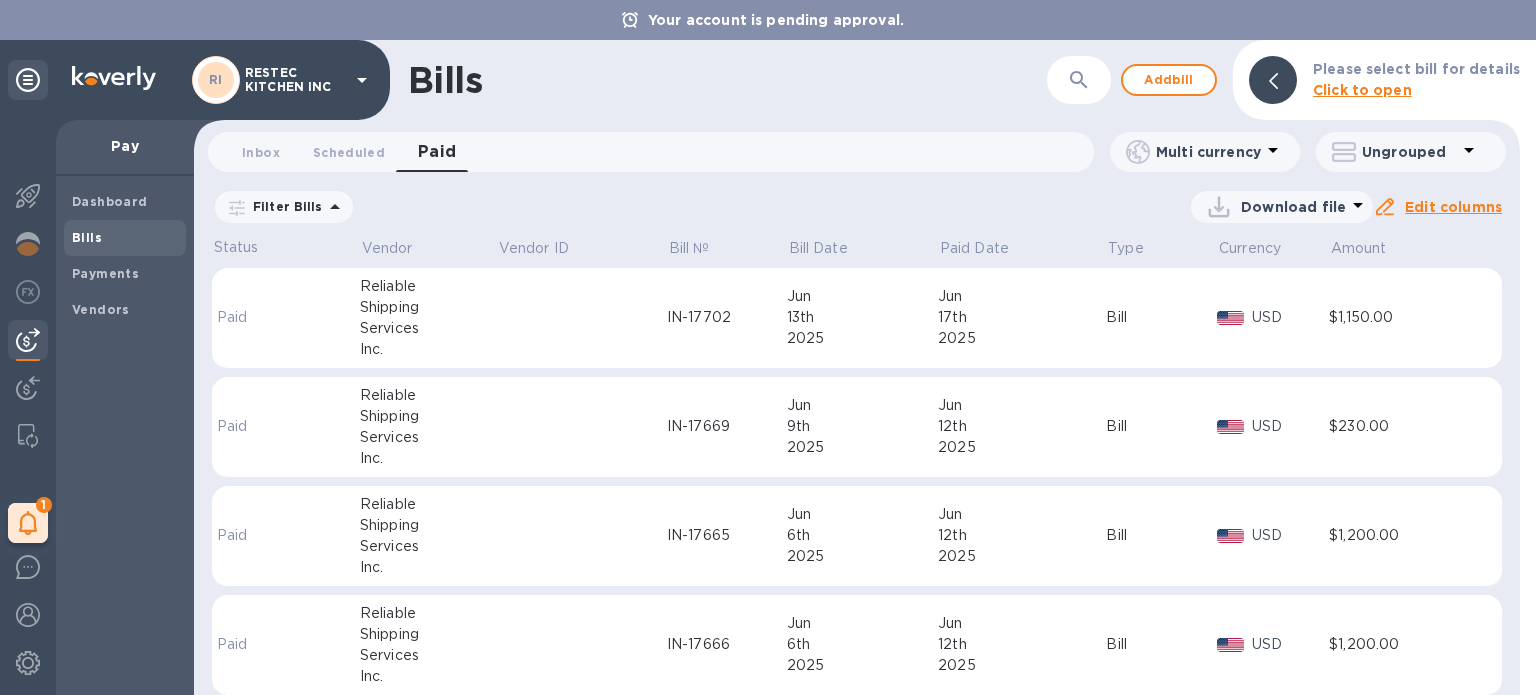 click on "Paid 0" at bounding box center [437, 152] 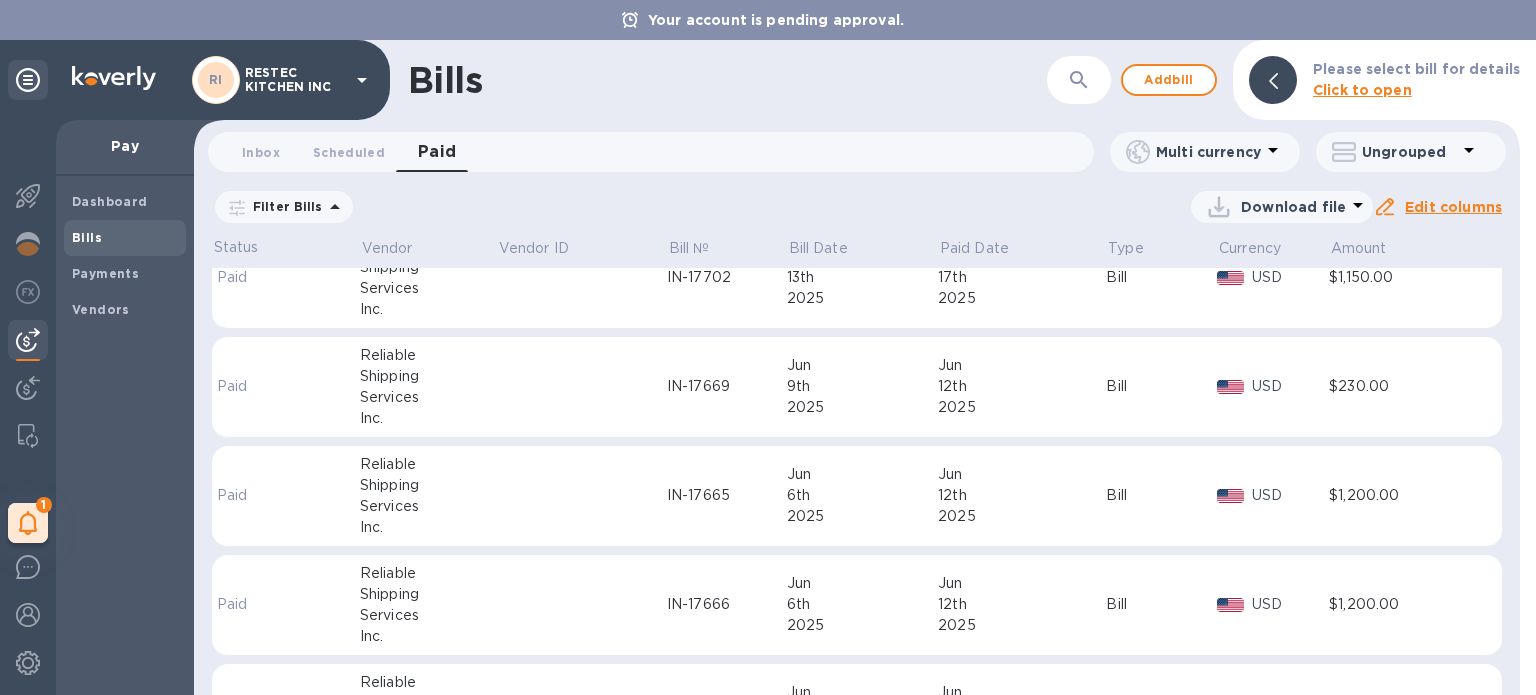 scroll, scrollTop: 0, scrollLeft: 0, axis: both 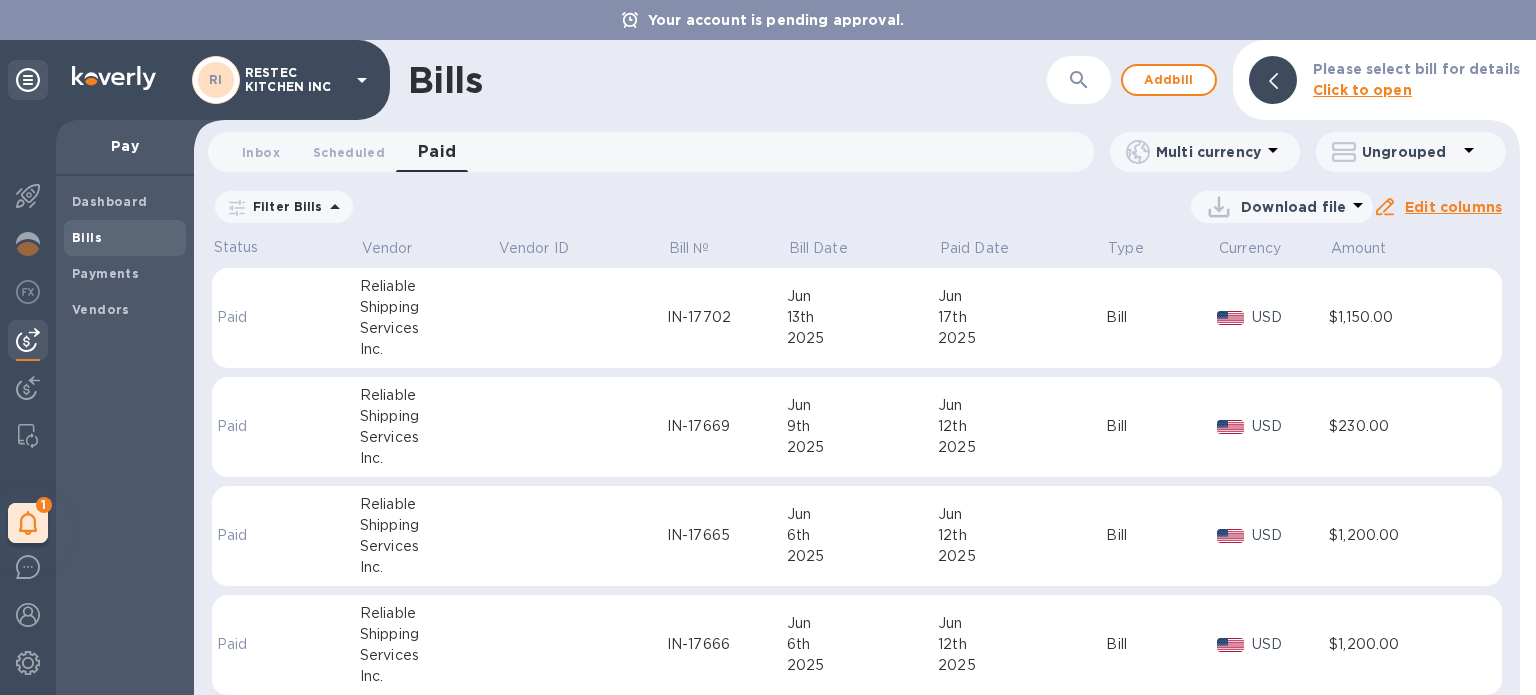 click at bounding box center (327, 318) 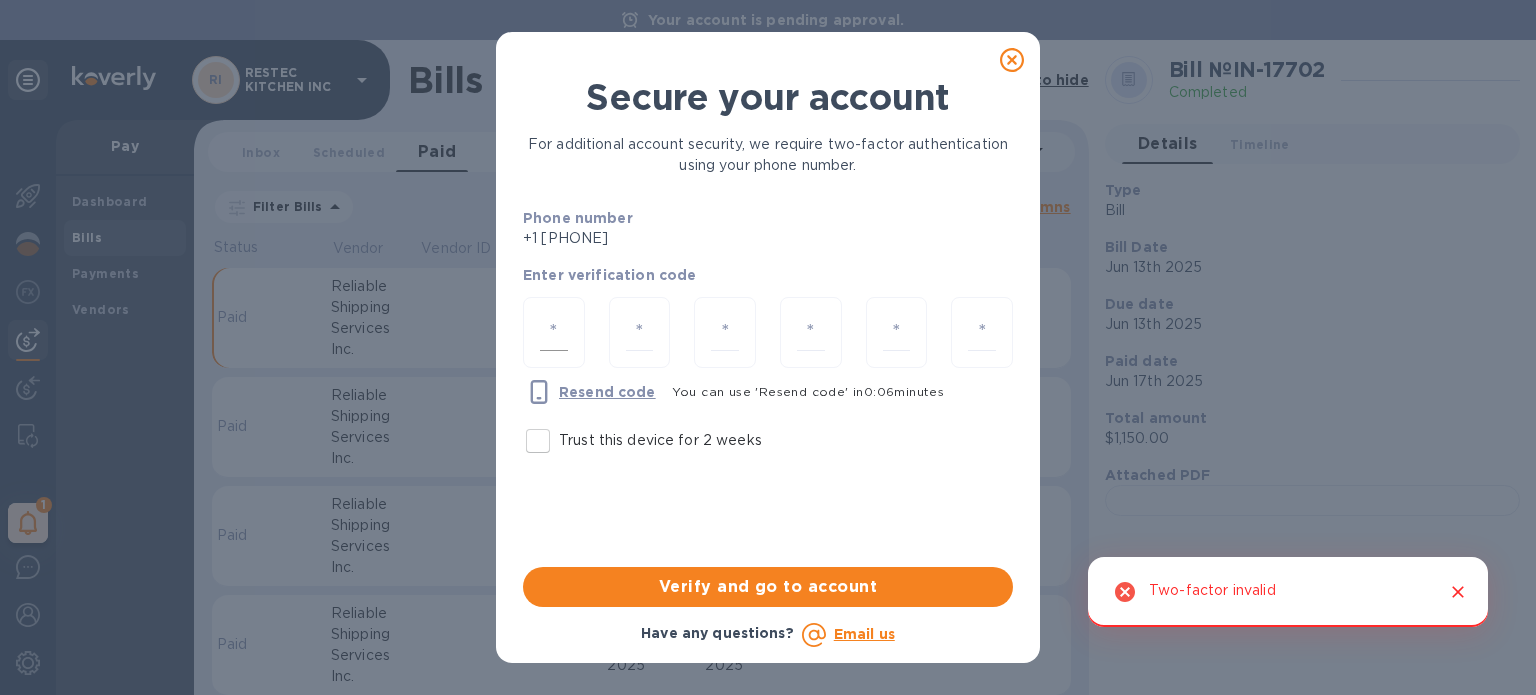 click at bounding box center [554, 332] 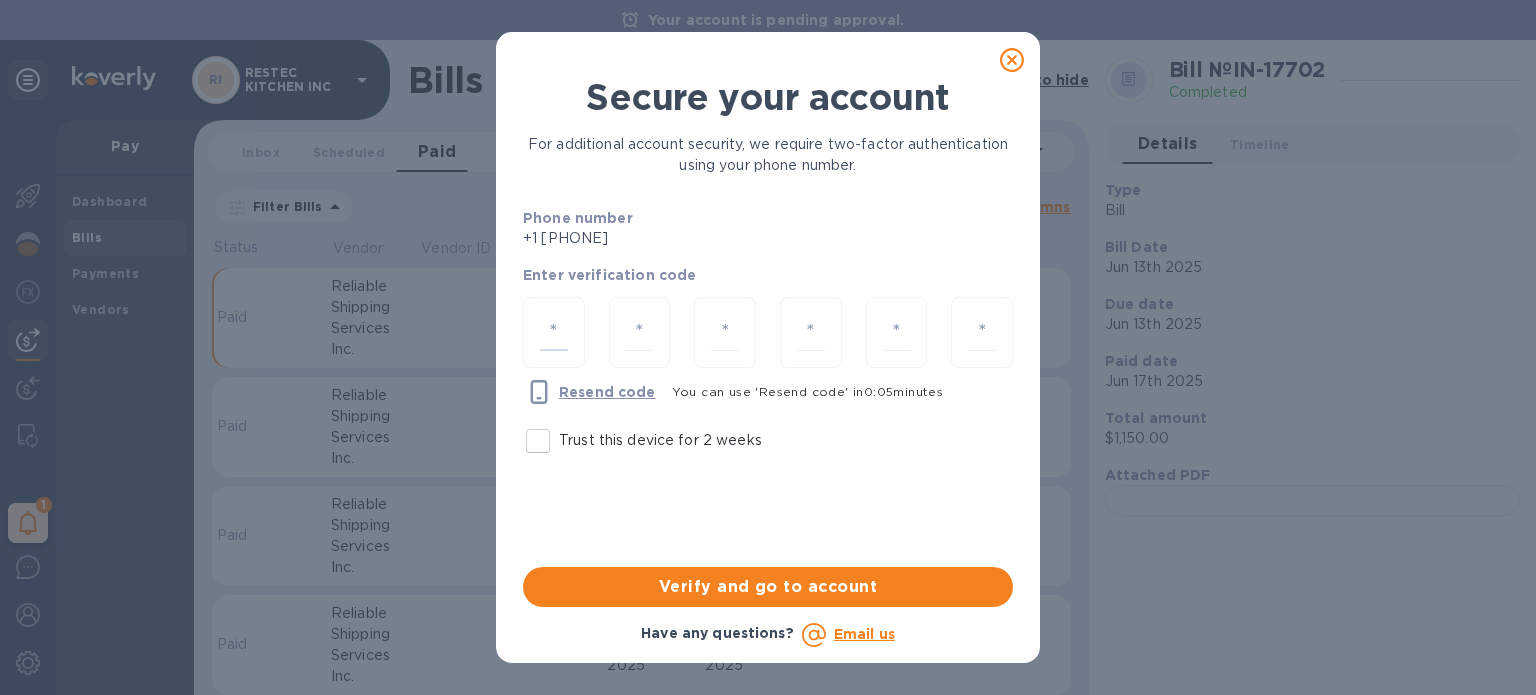 click 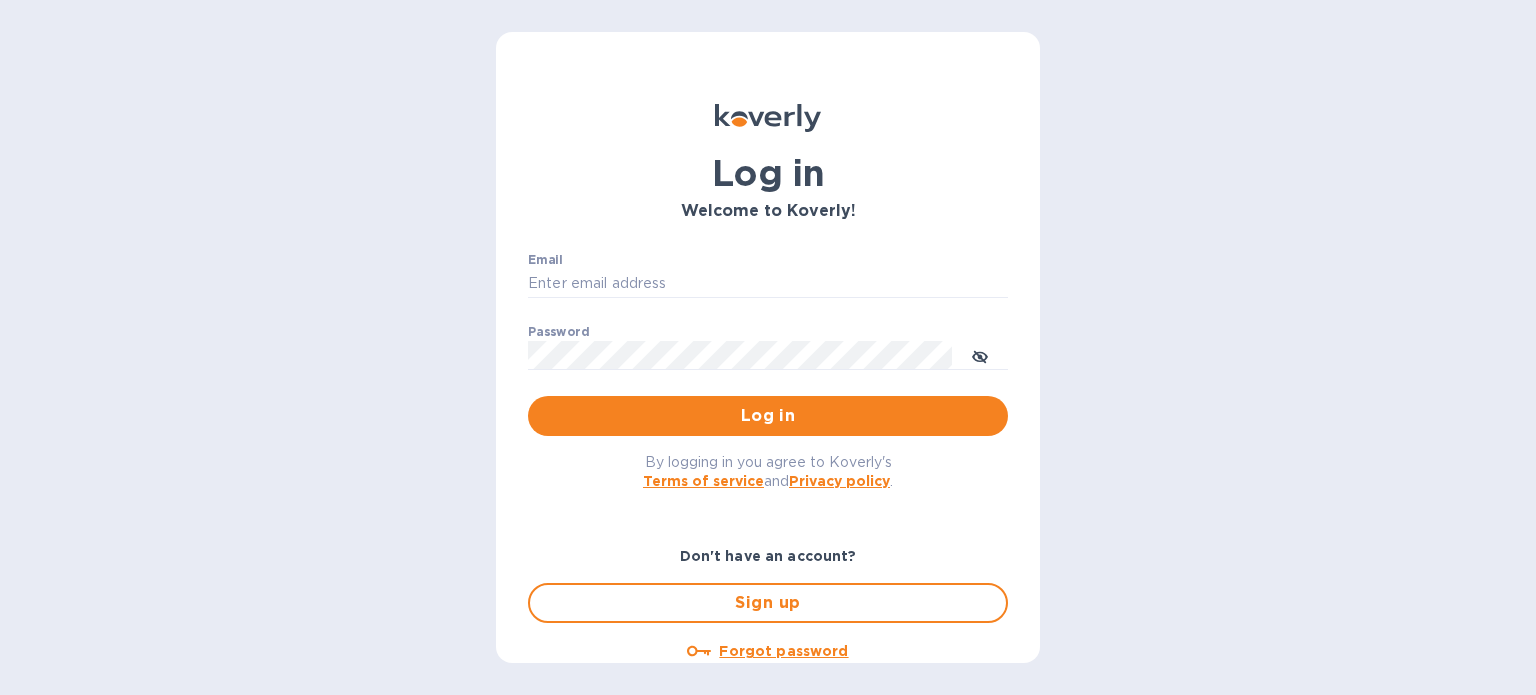 type on "[EMAIL]" 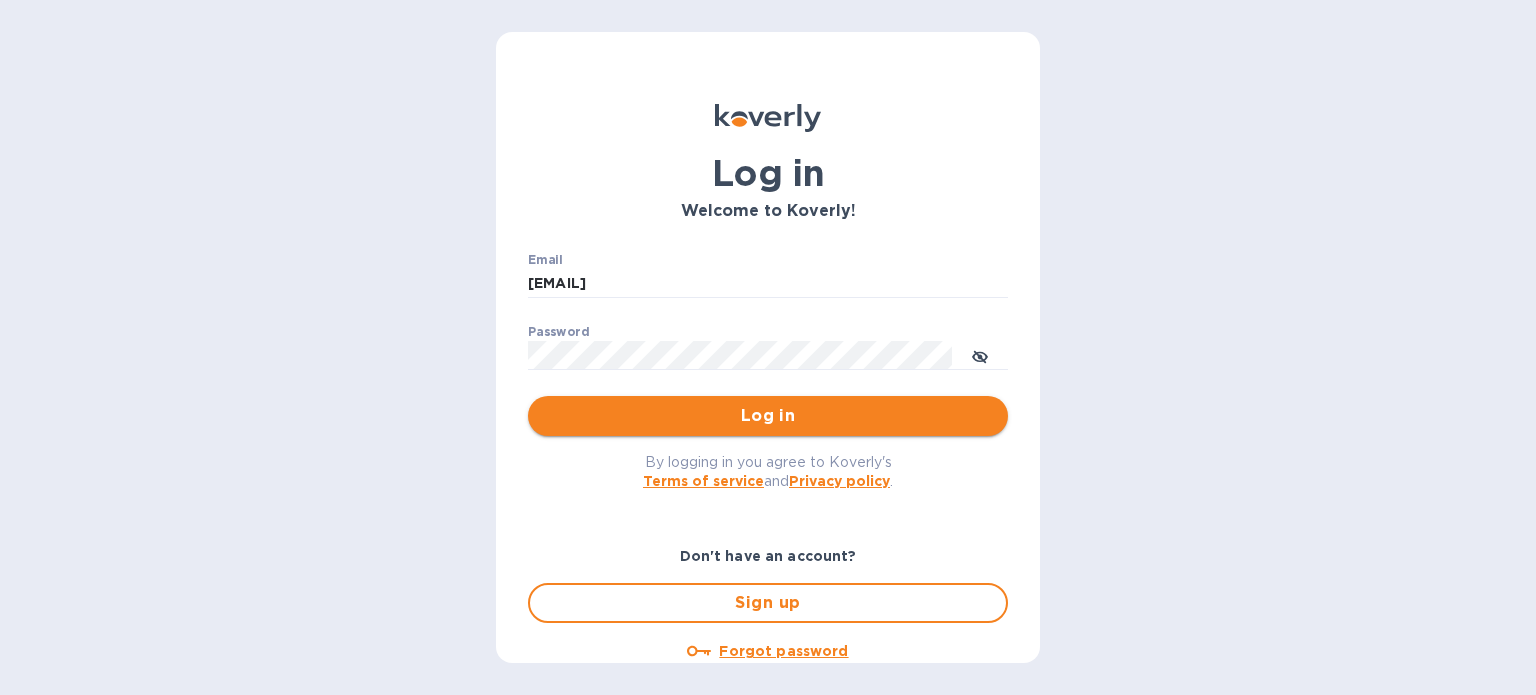 click on "Log in" at bounding box center (768, 416) 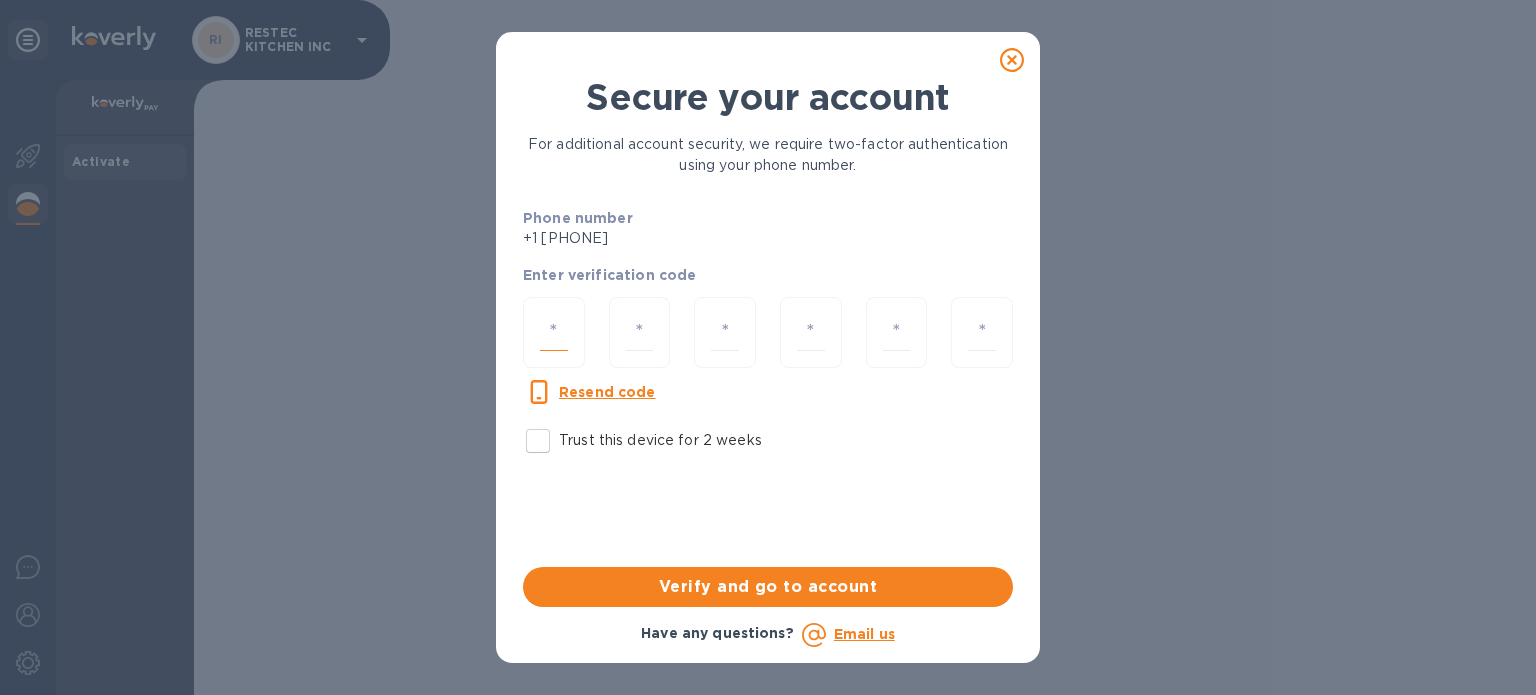 click at bounding box center [554, 332] 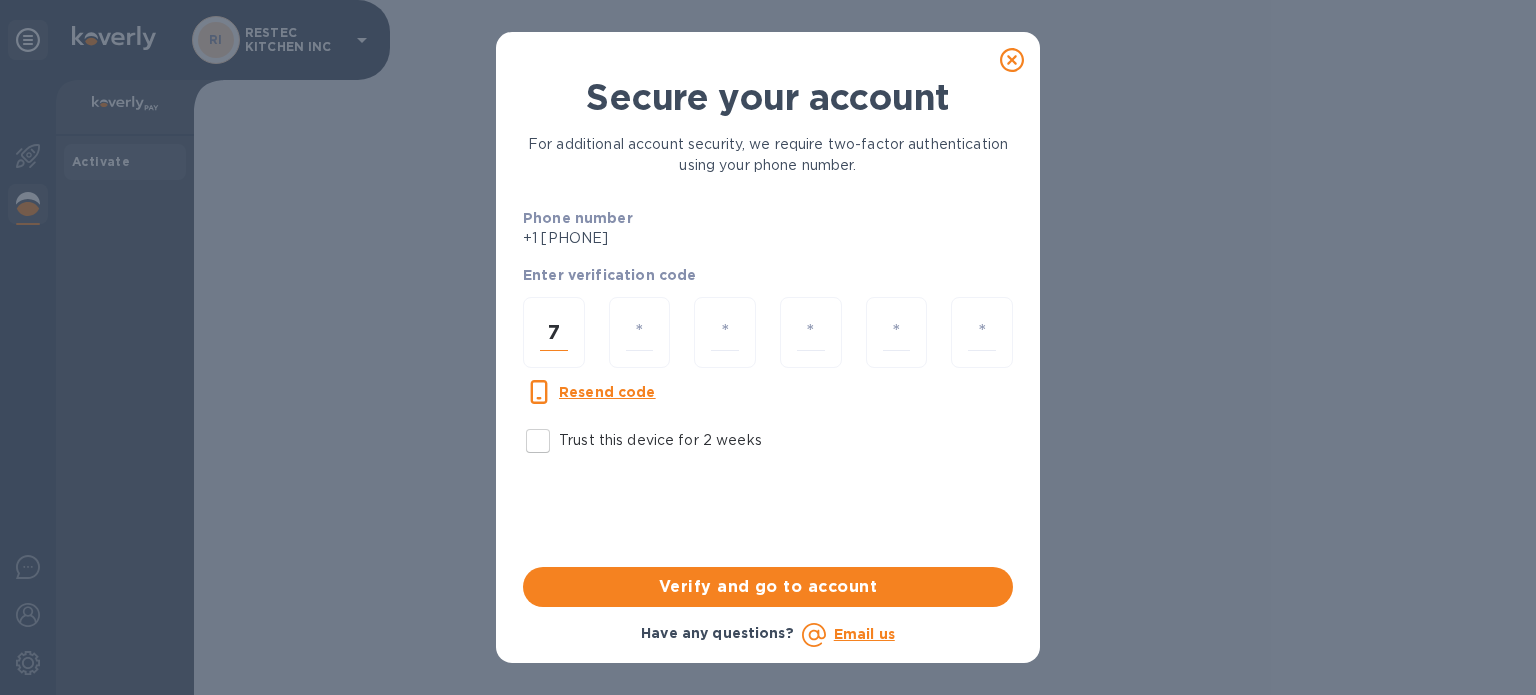 type on "7" 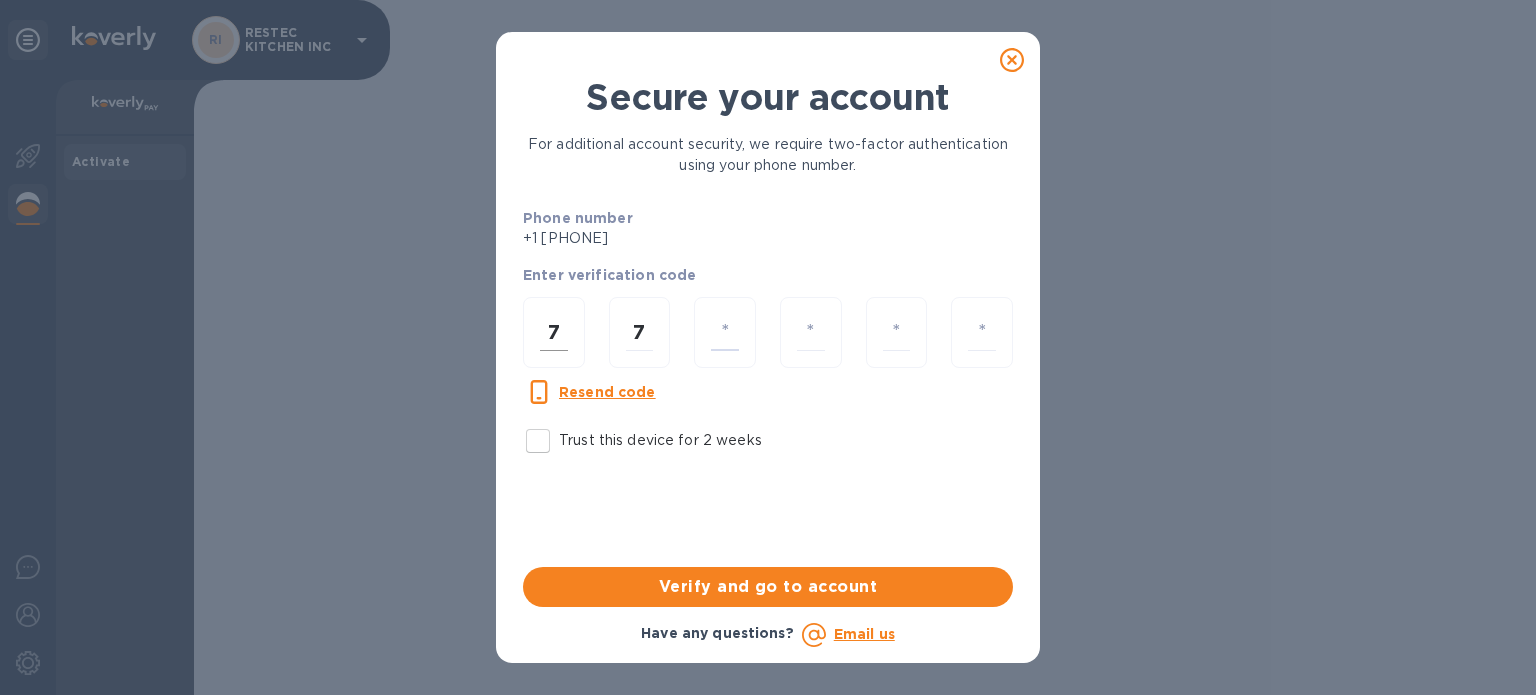 type on "4" 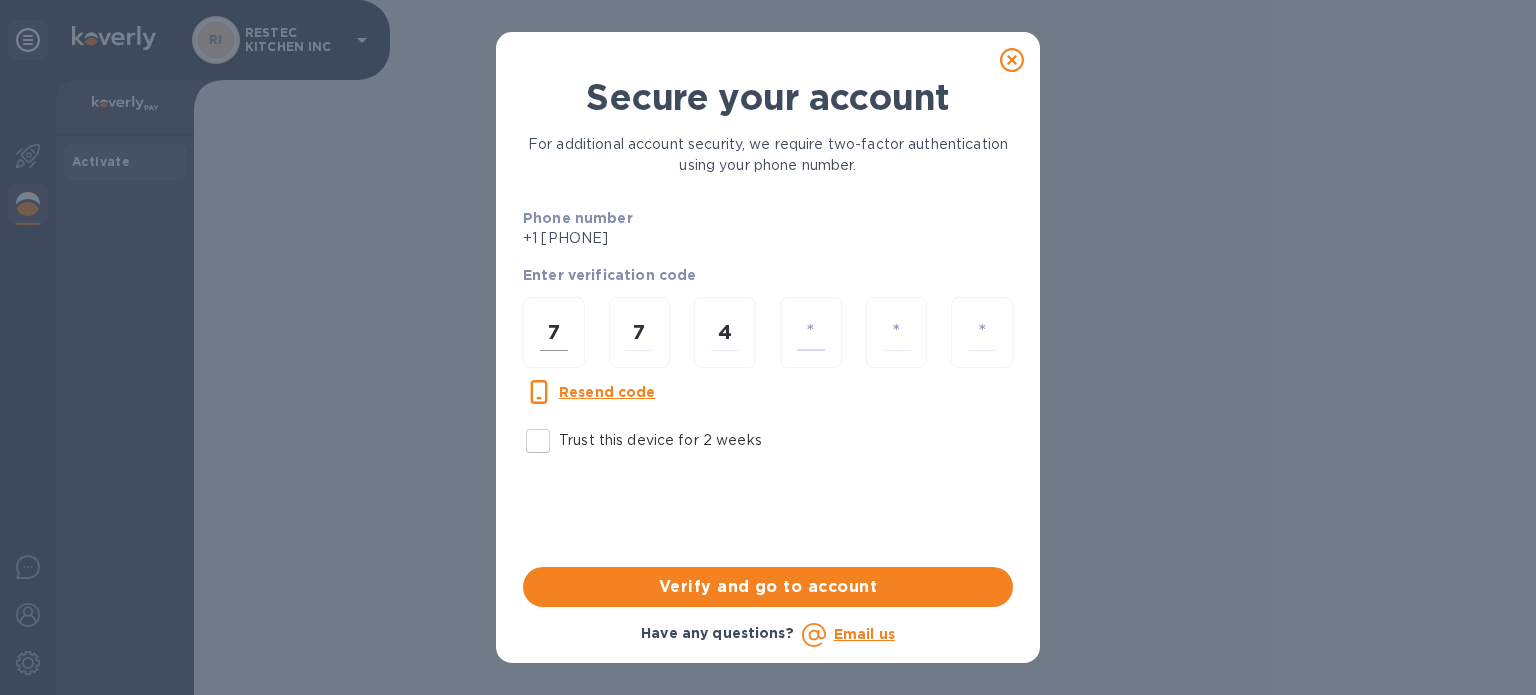 type on "1" 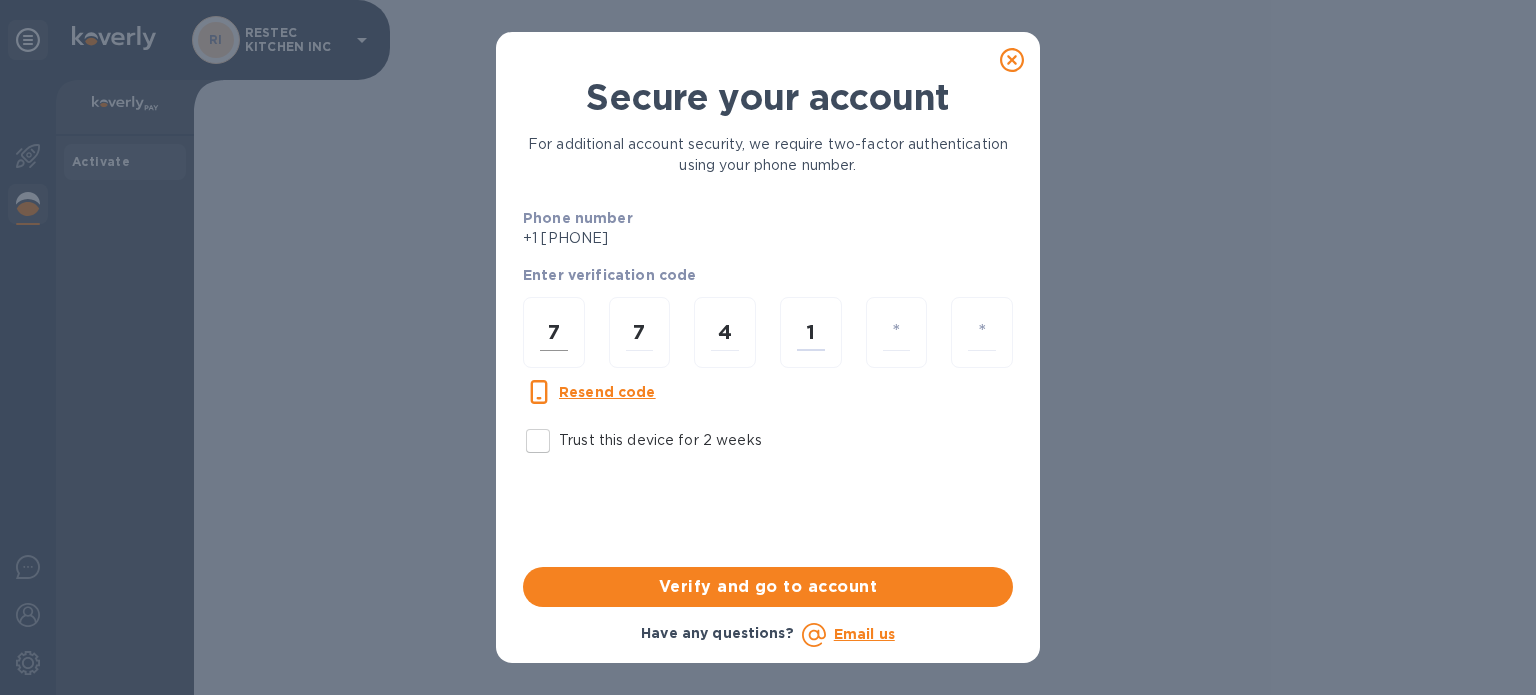 type 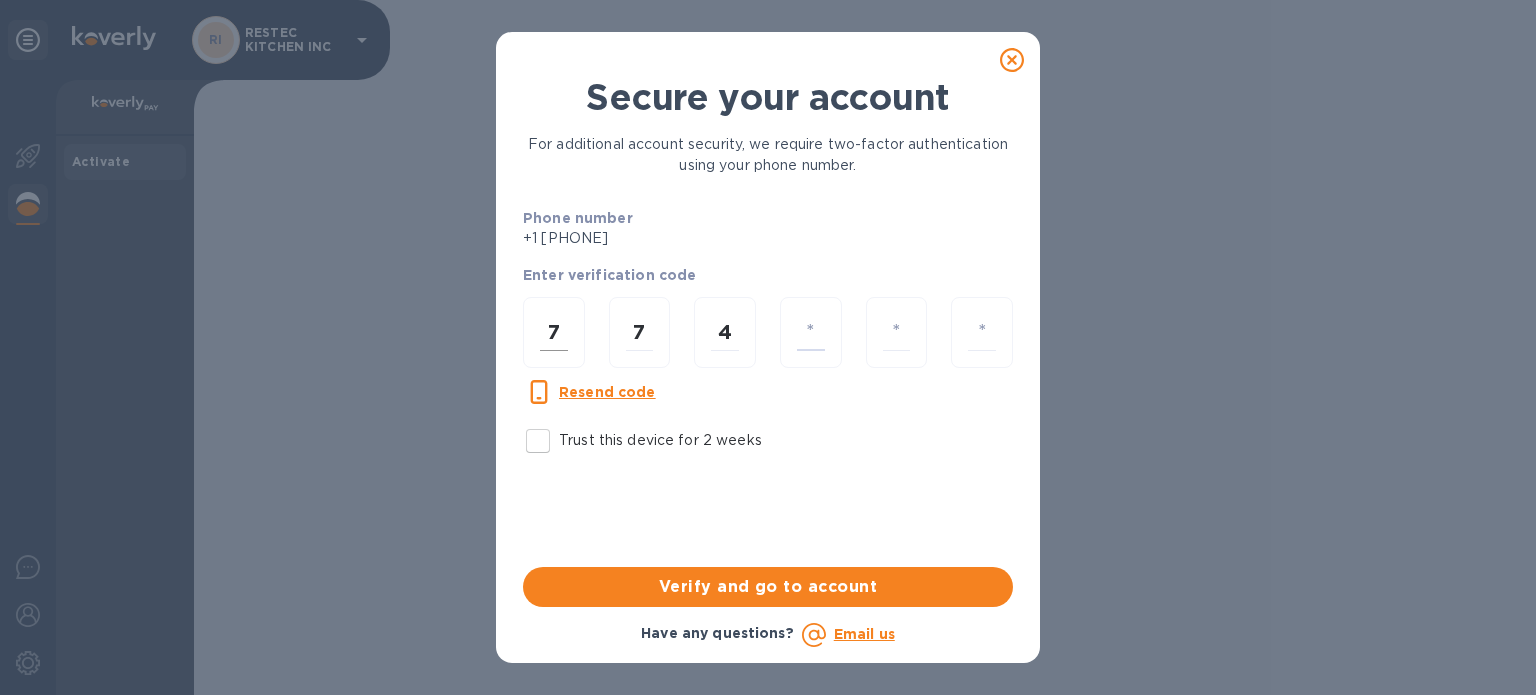 type 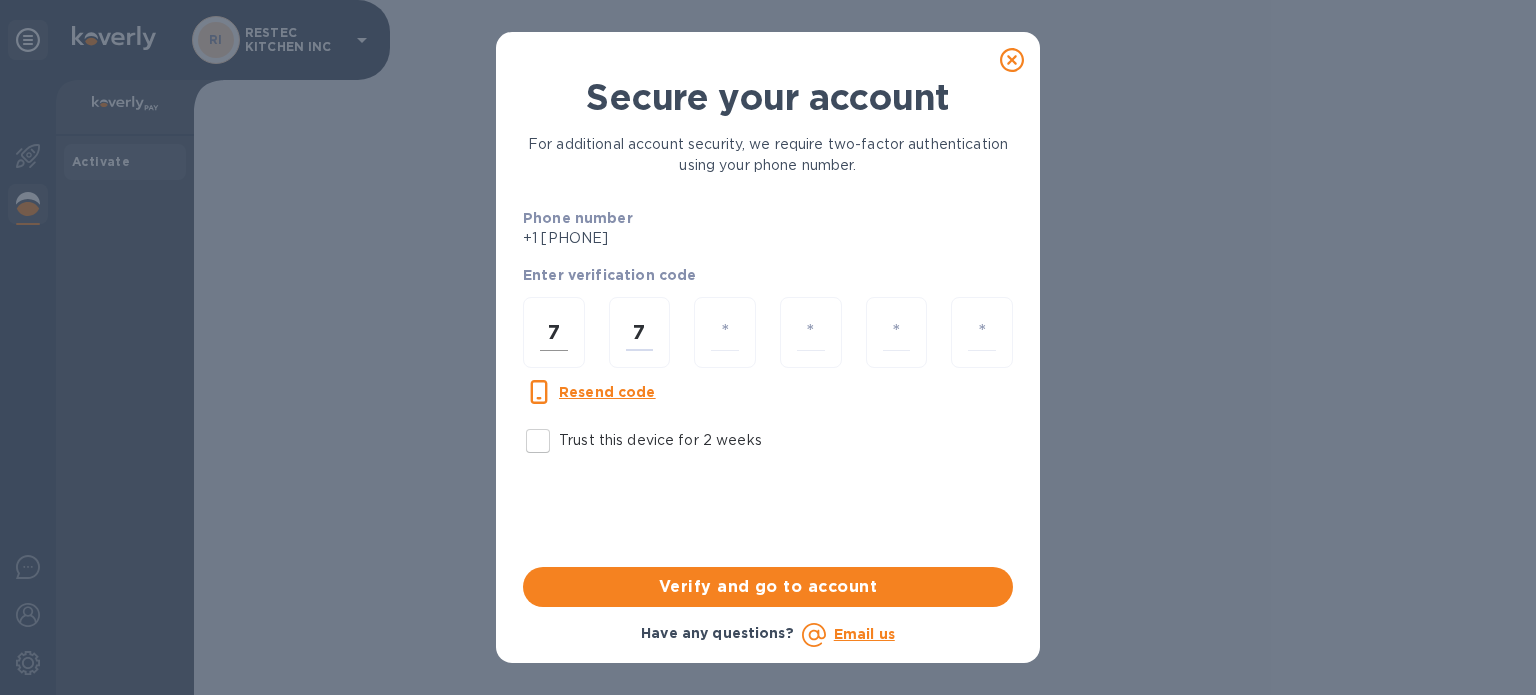 type 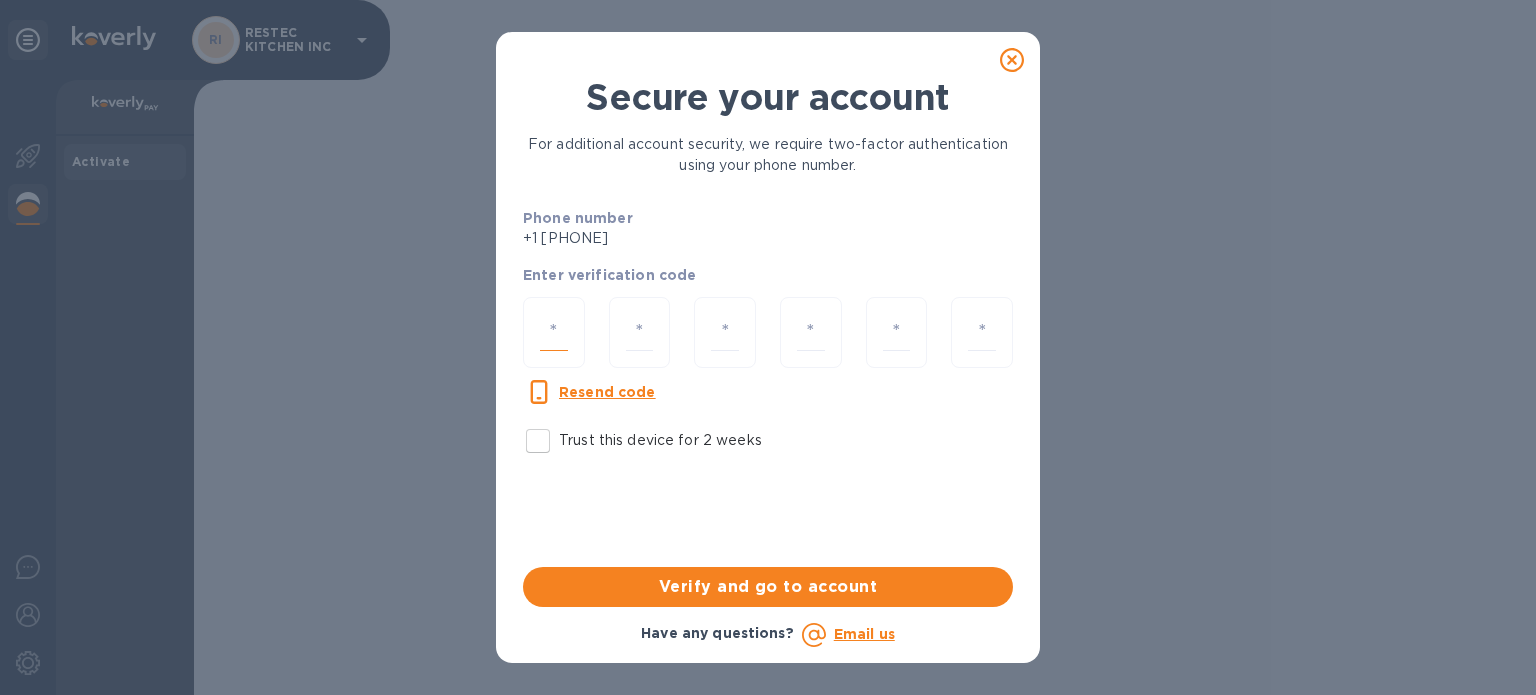 type on "7" 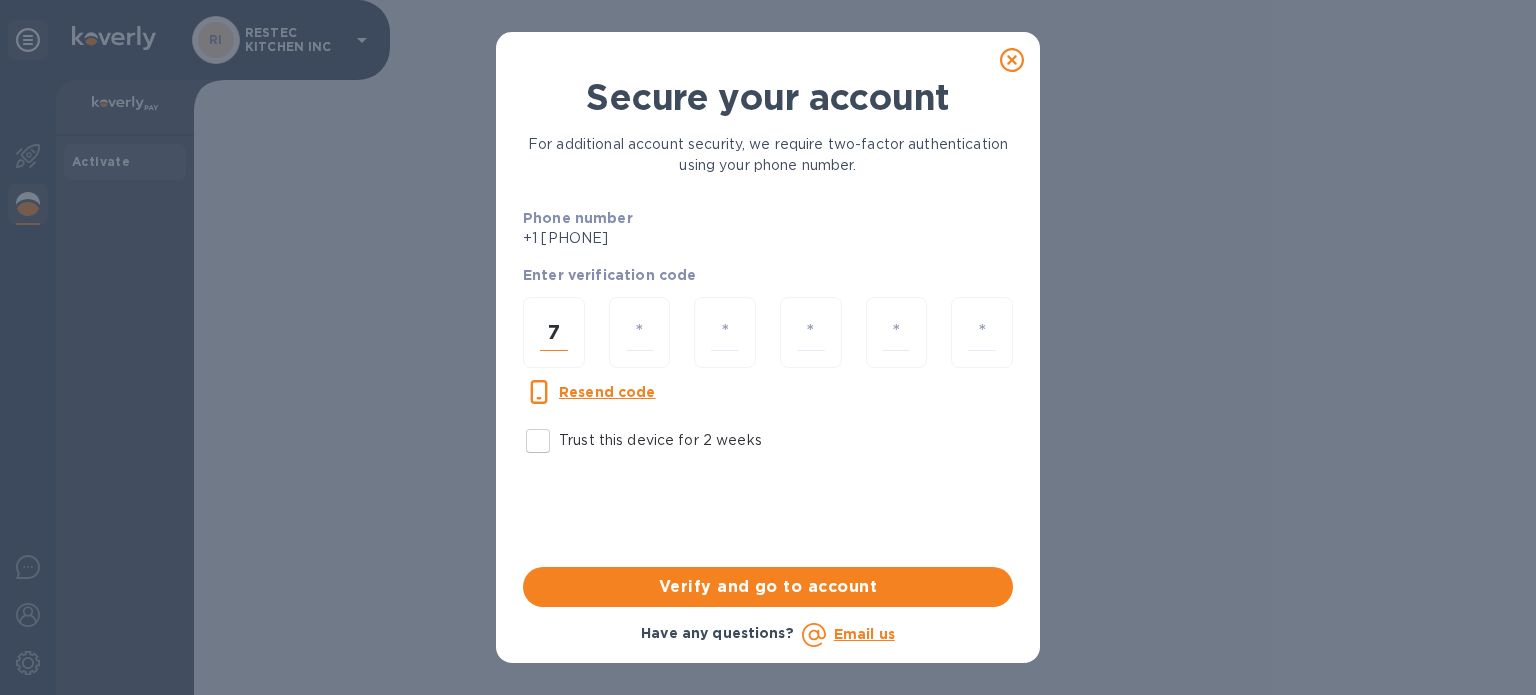 type on "7" 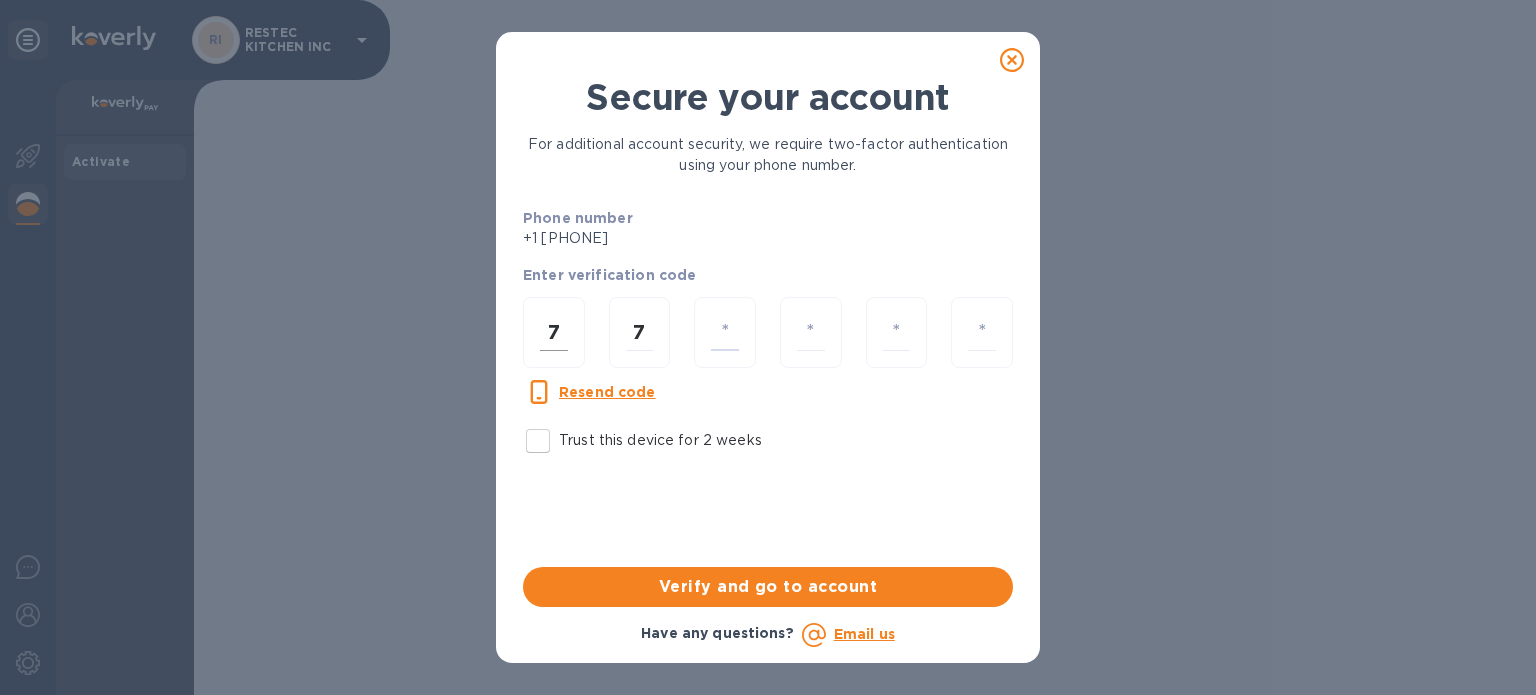 type on "4" 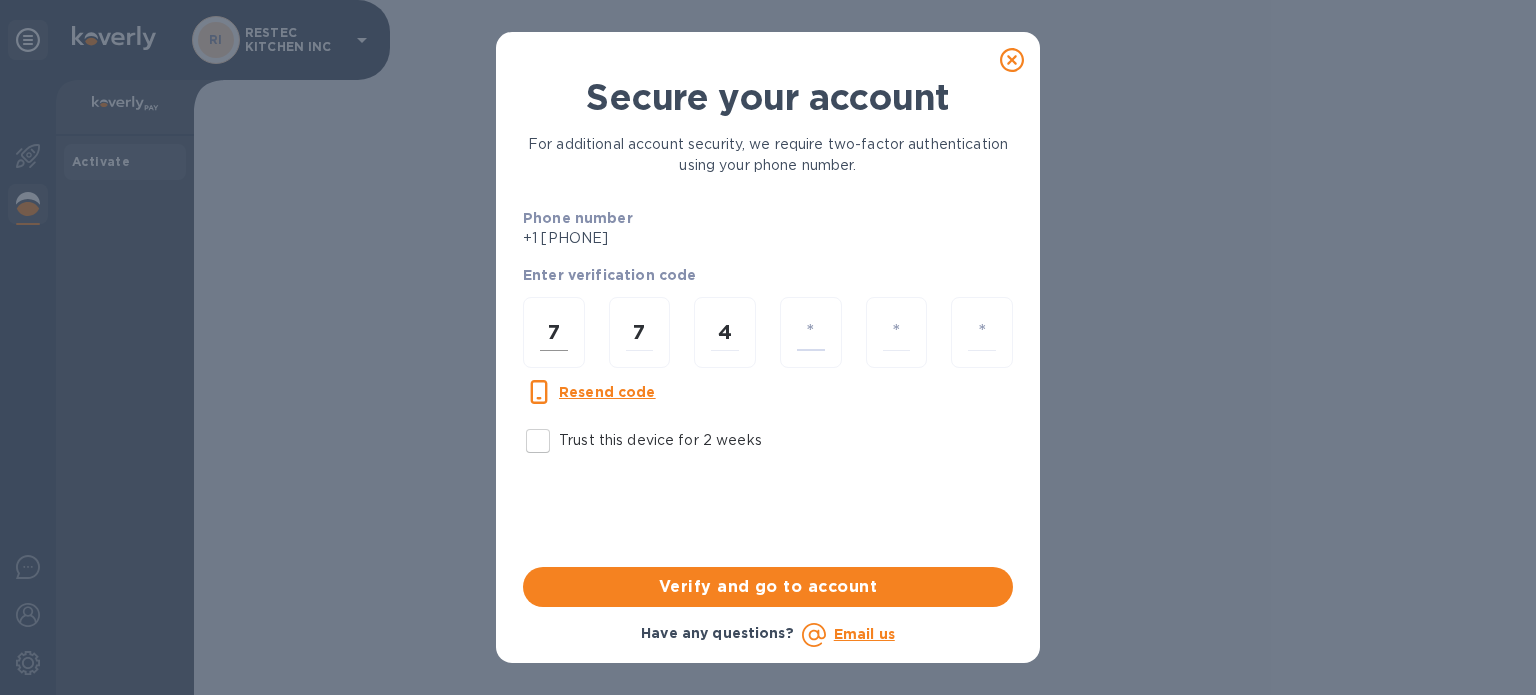 type on "1" 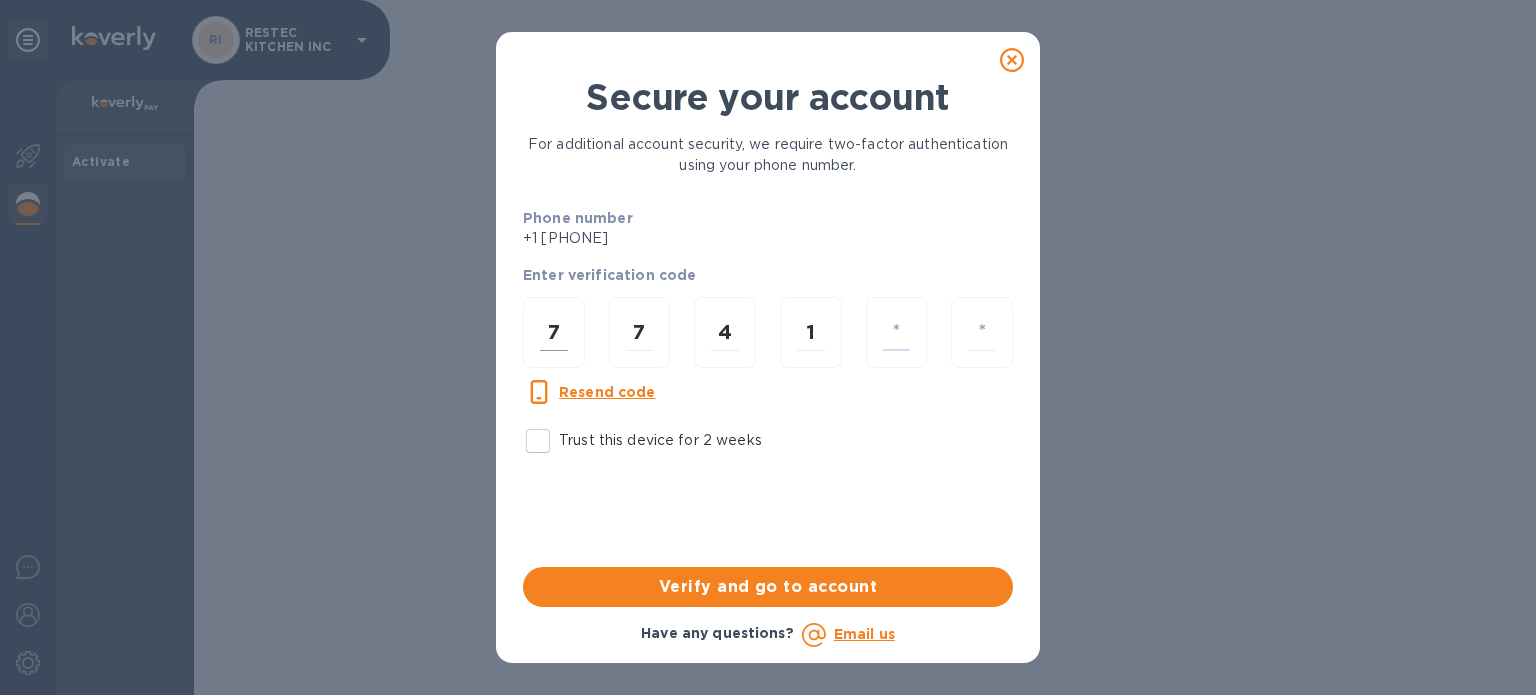 type on "5" 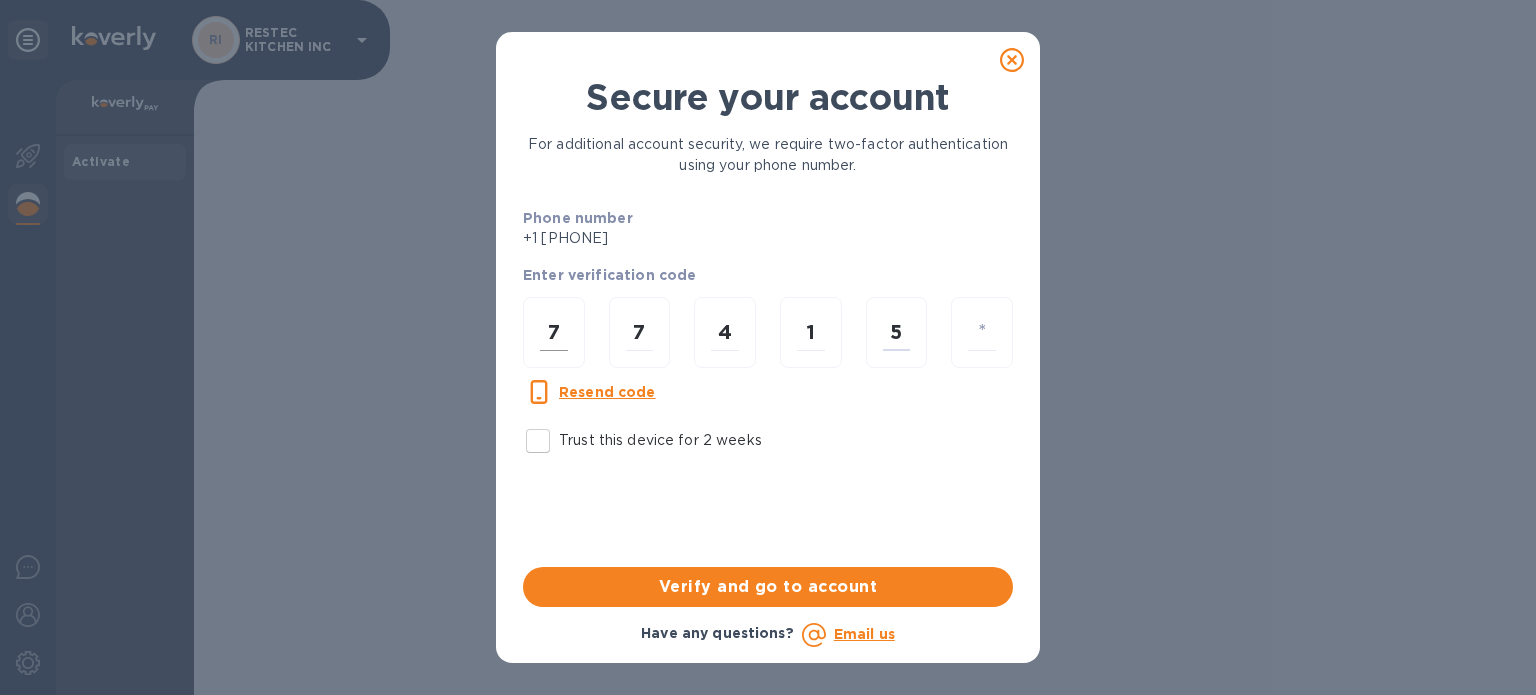 type on "3" 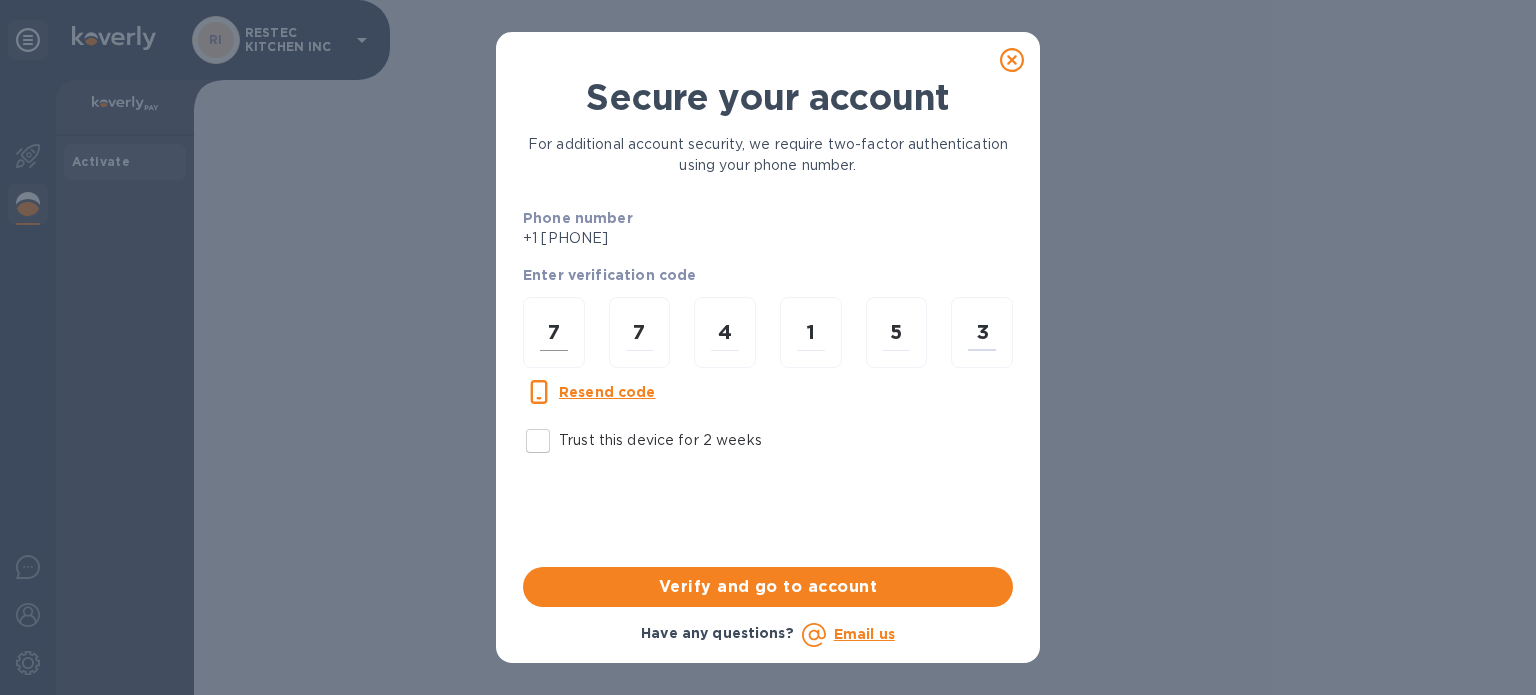 type 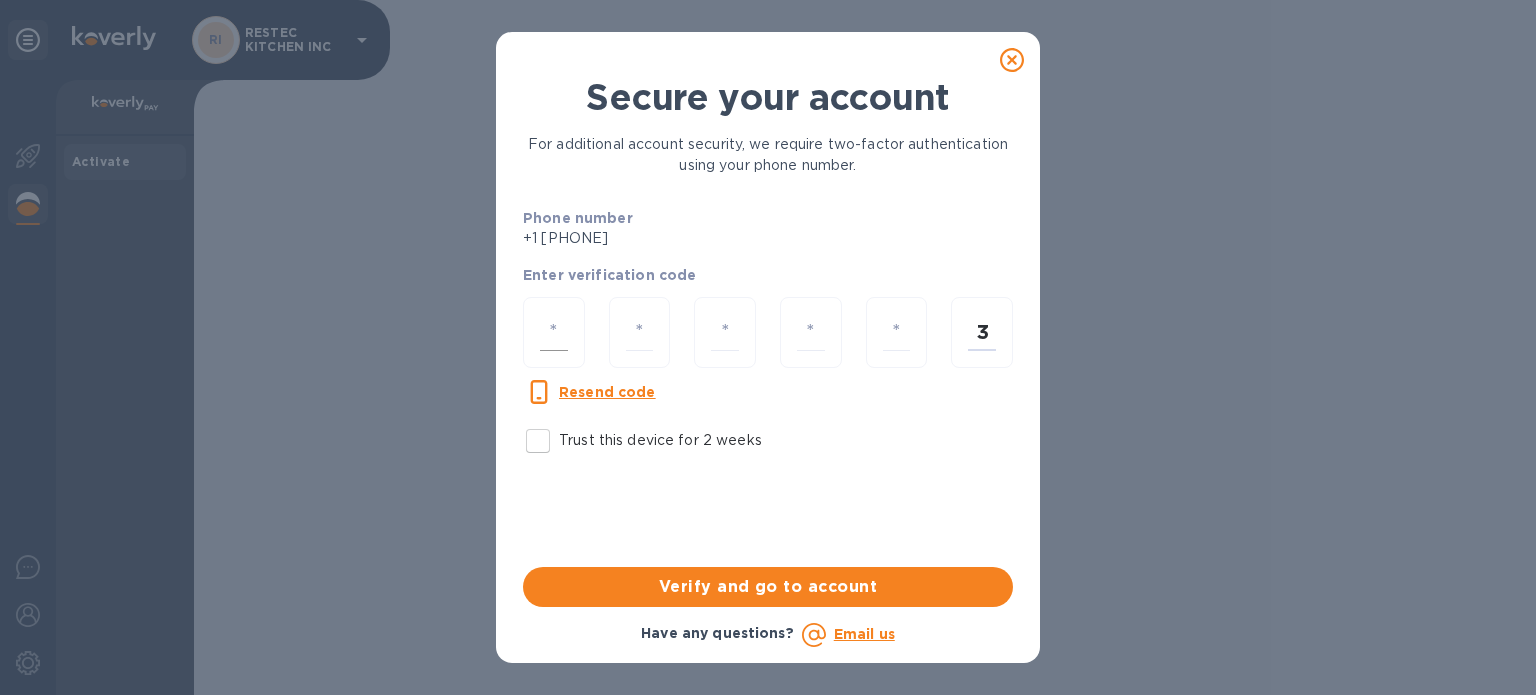 type 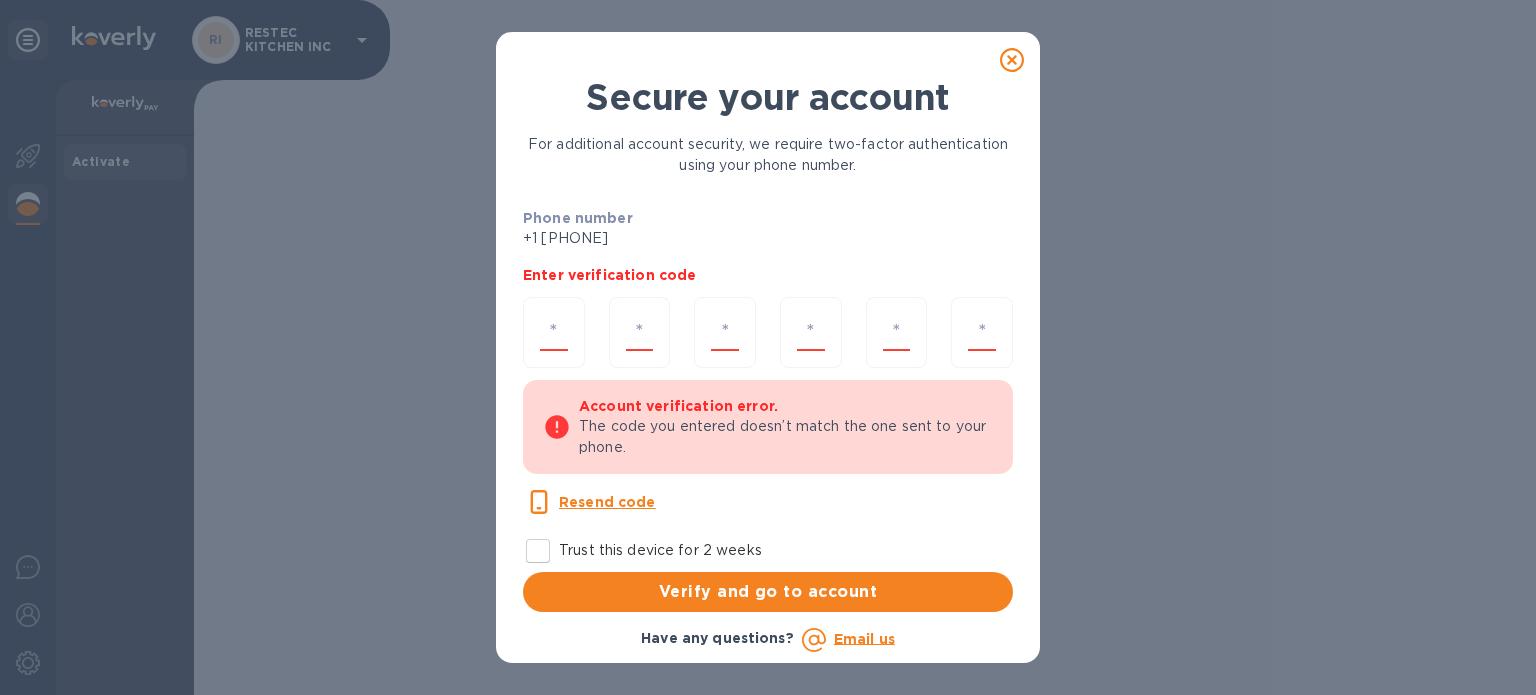 click on "Resend code Trust this device for 2 weeks" at bounding box center [768, 531] 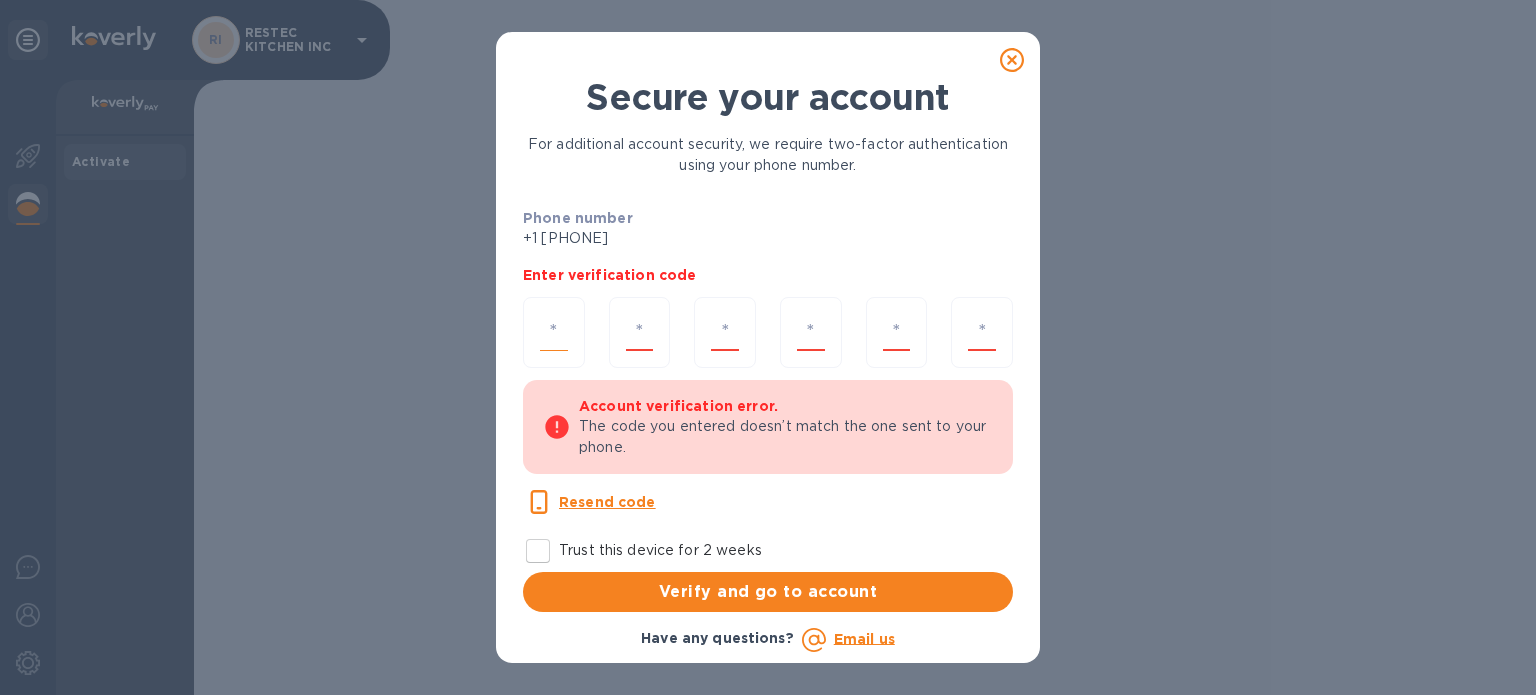 click at bounding box center (554, 332) 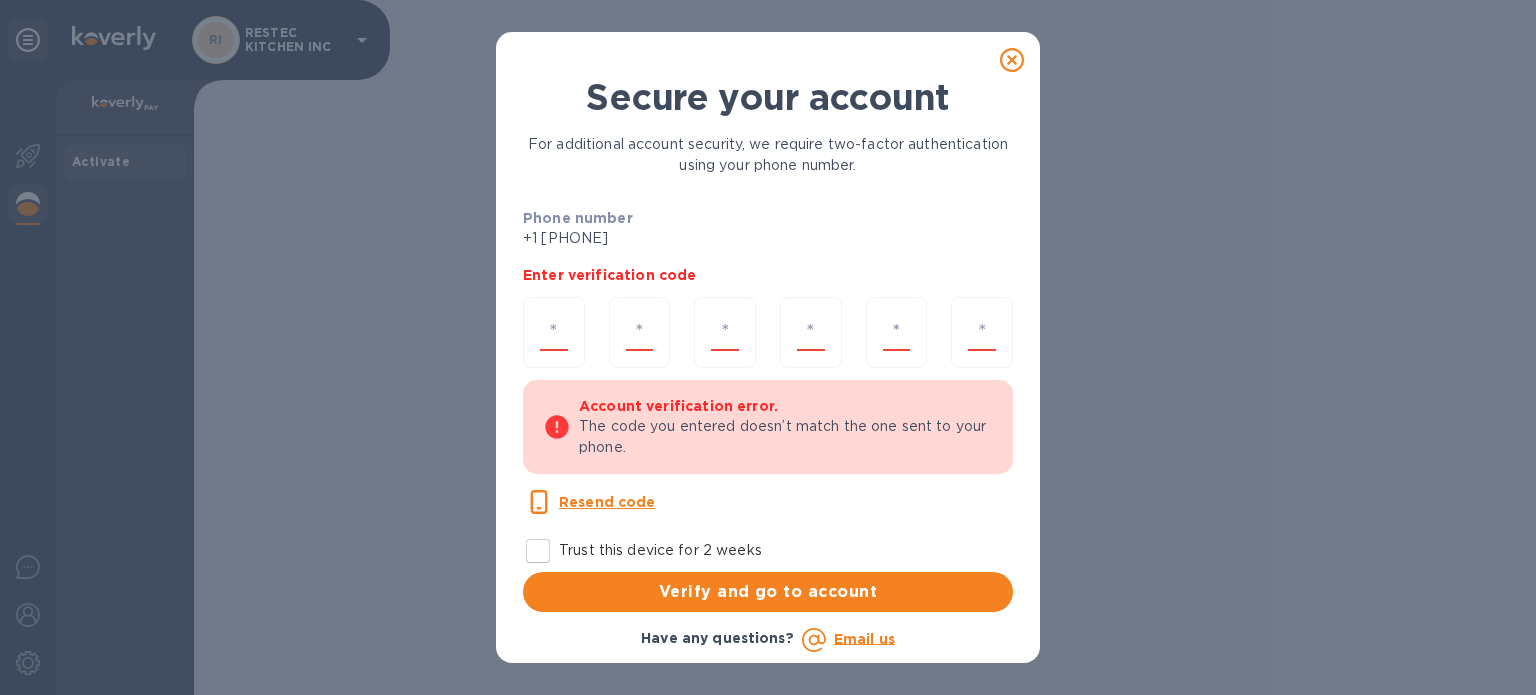 type on "5" 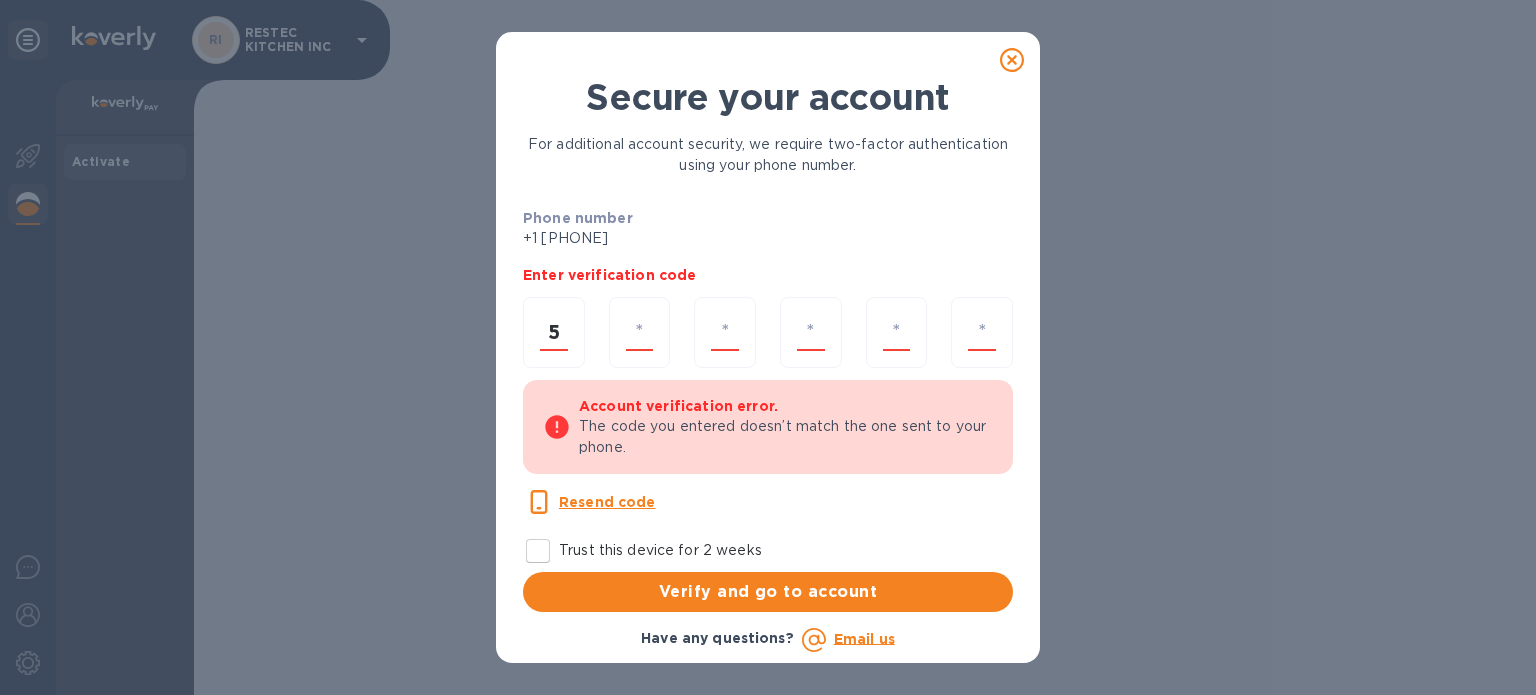 type on "2" 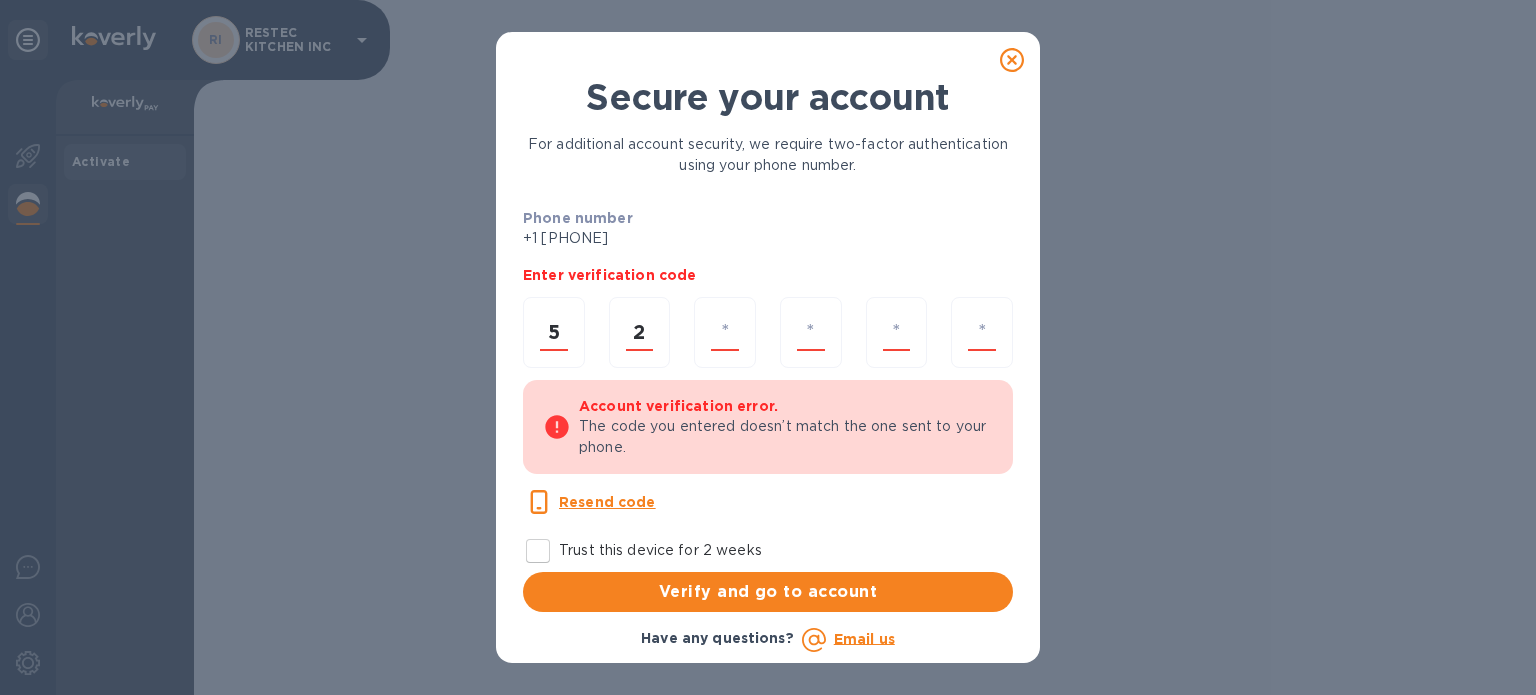 type on "3" 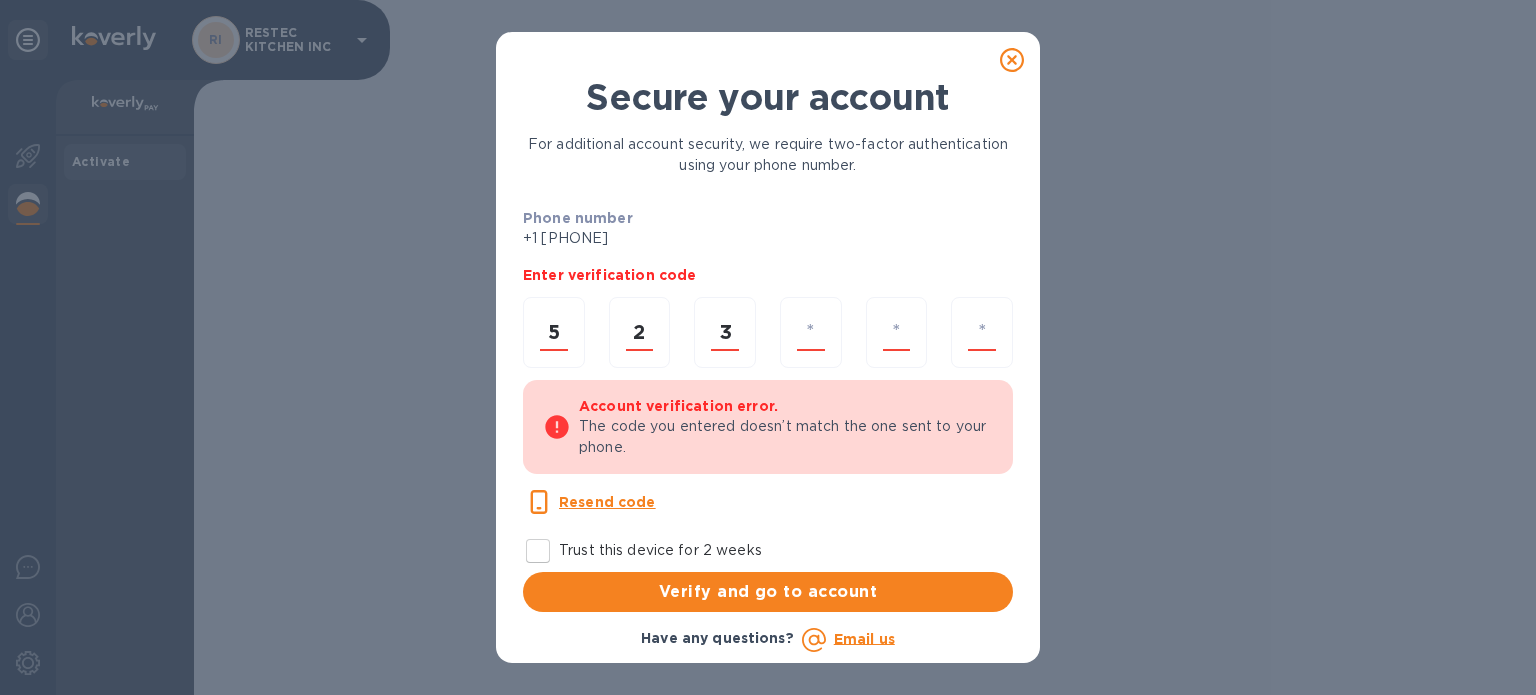 type on "7" 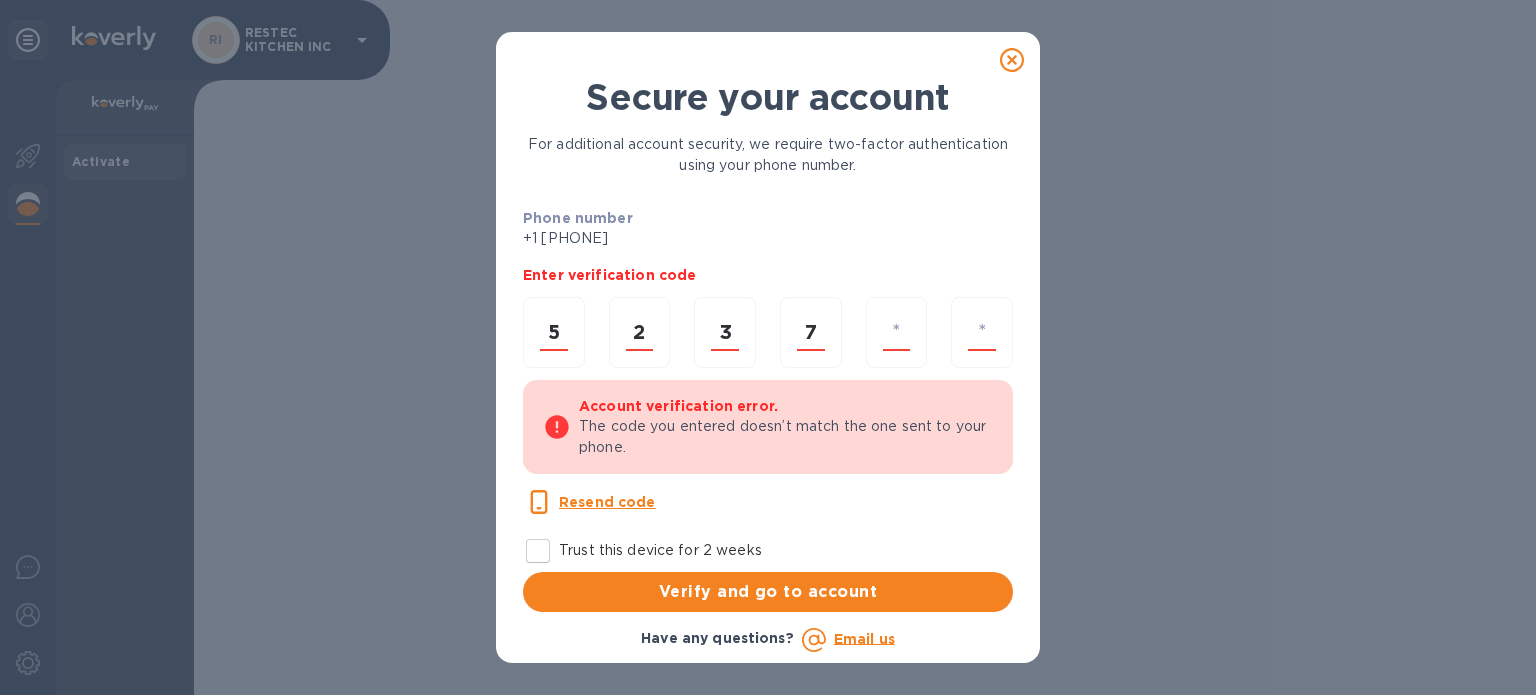 type on "2" 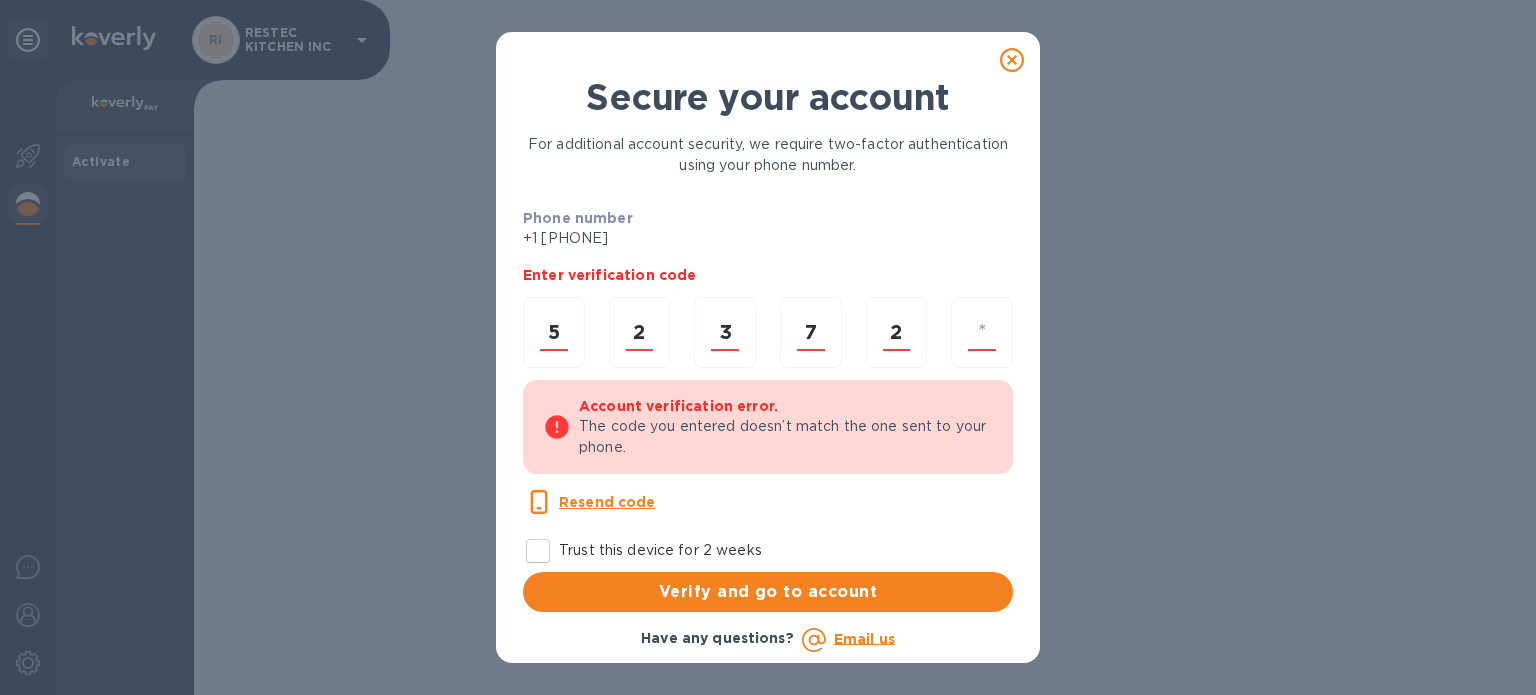type on "2" 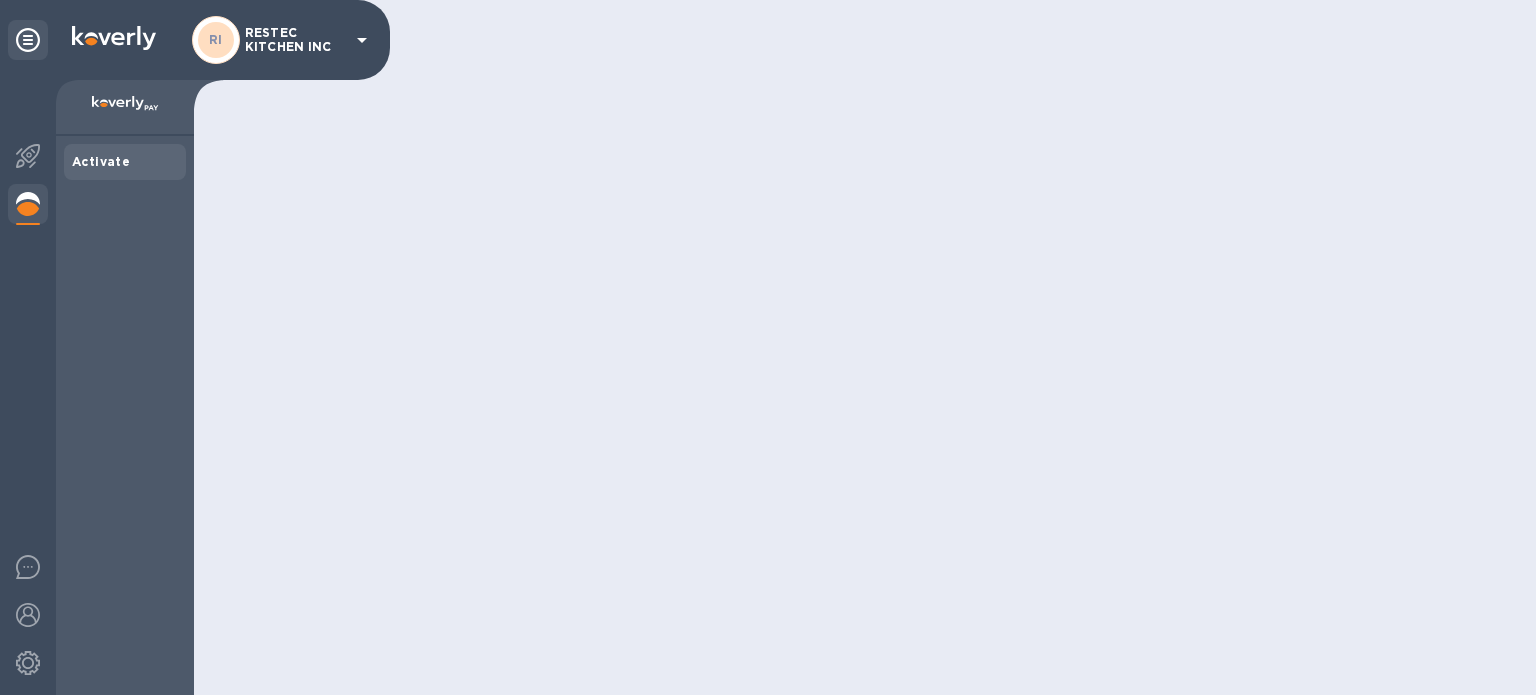 scroll, scrollTop: 0, scrollLeft: 0, axis: both 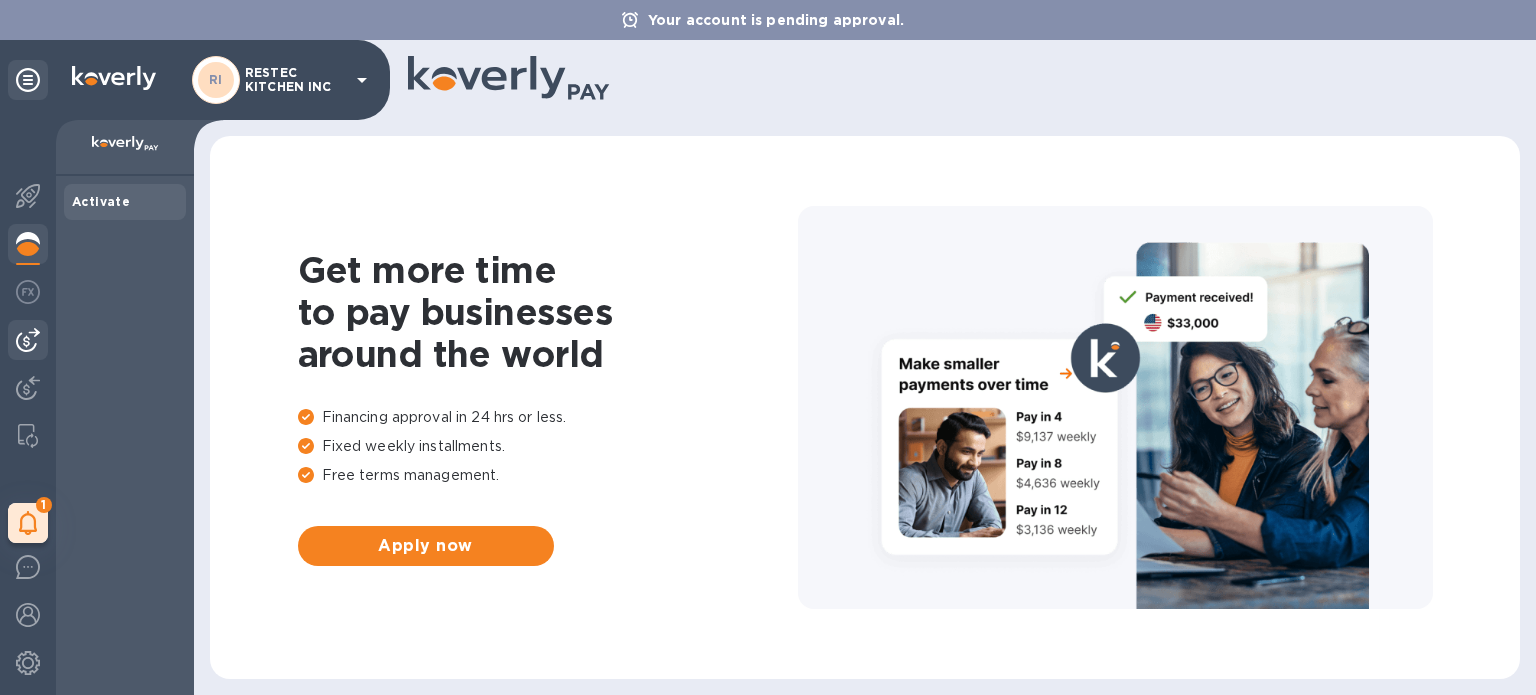 click at bounding box center [28, 340] 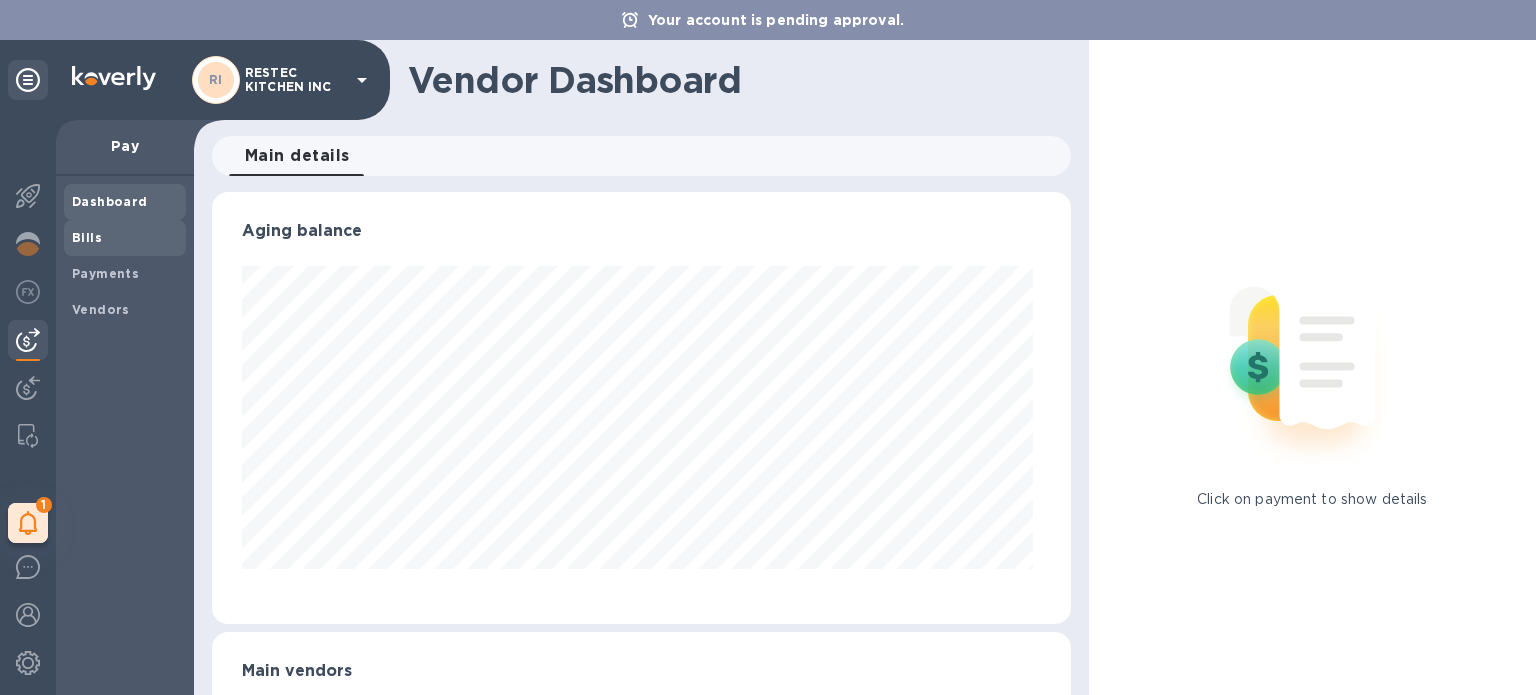 scroll, scrollTop: 999568, scrollLeft: 999149, axis: both 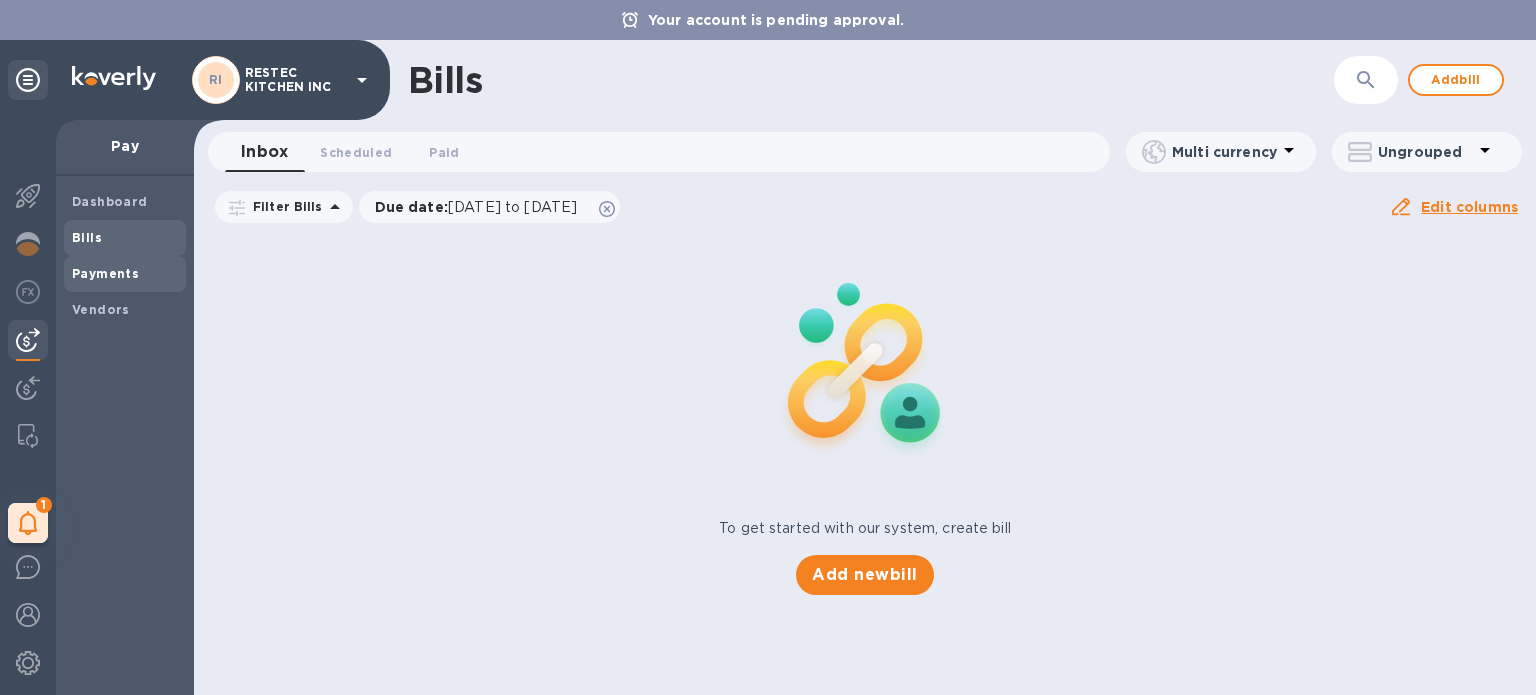 click on "Payments" at bounding box center (125, 274) 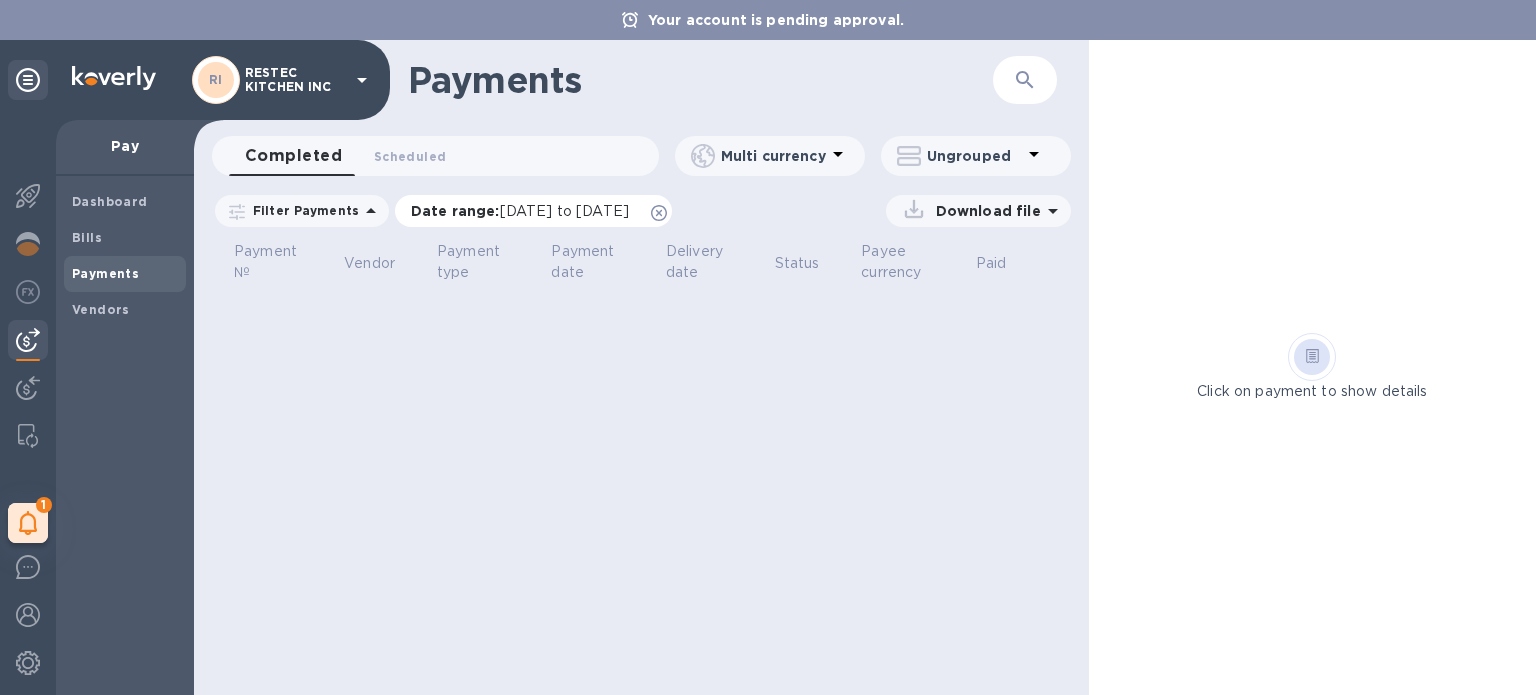 click 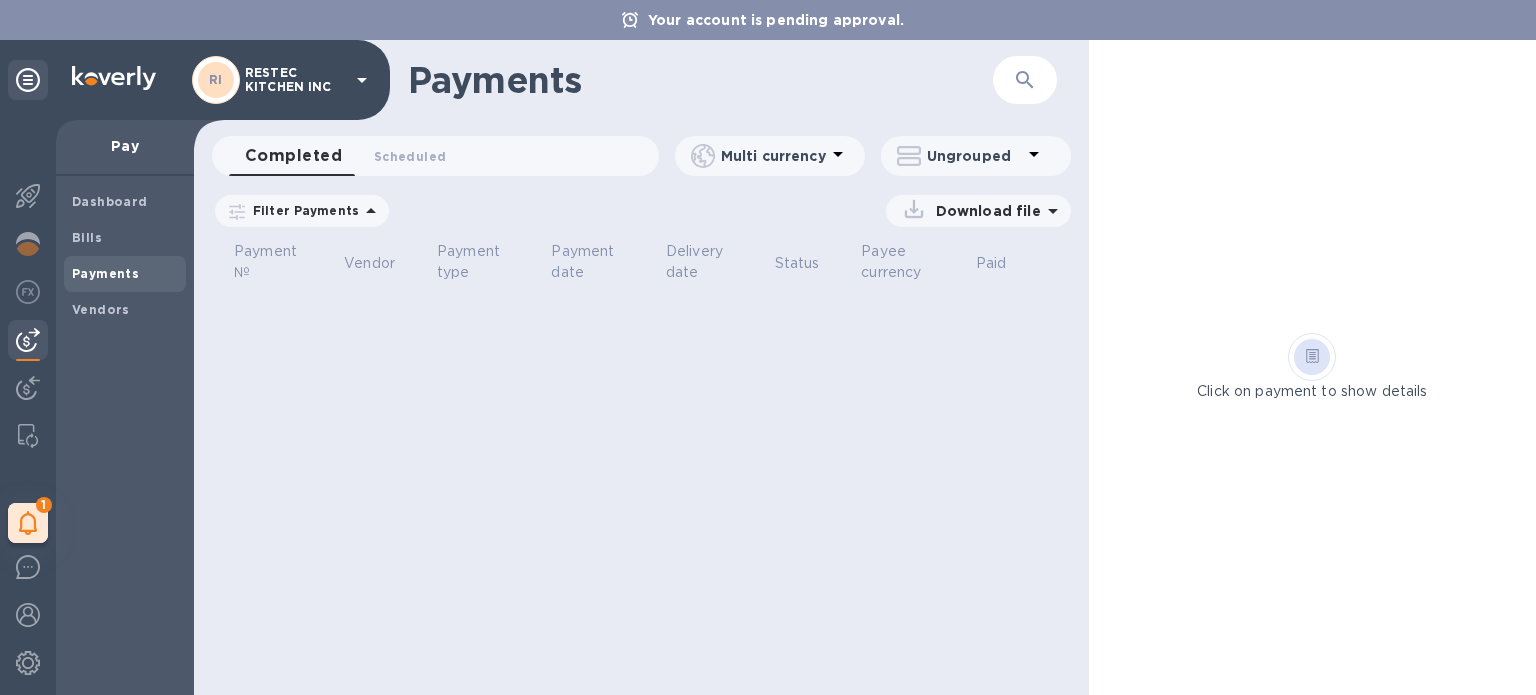 click on "Status" at bounding box center (810, 264) 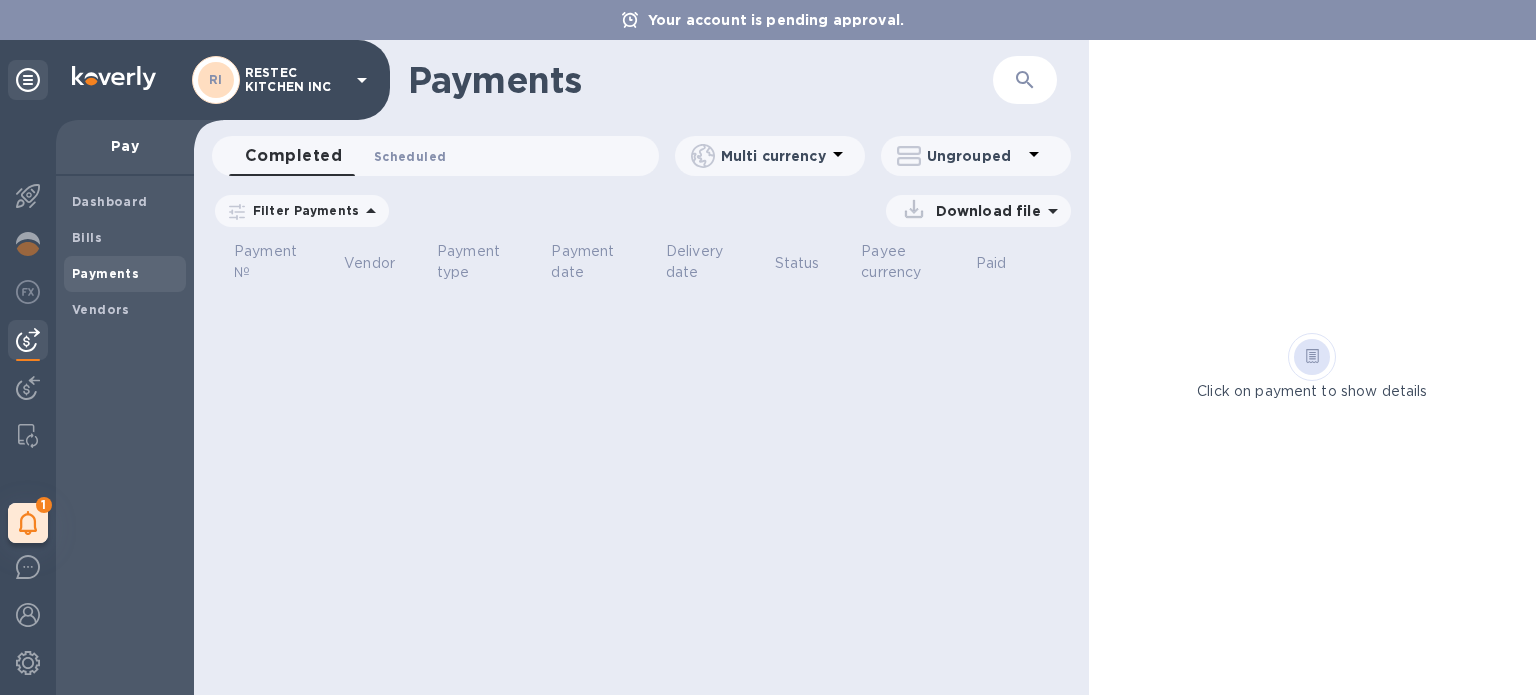 click on "Scheduled 0" at bounding box center [410, 156] 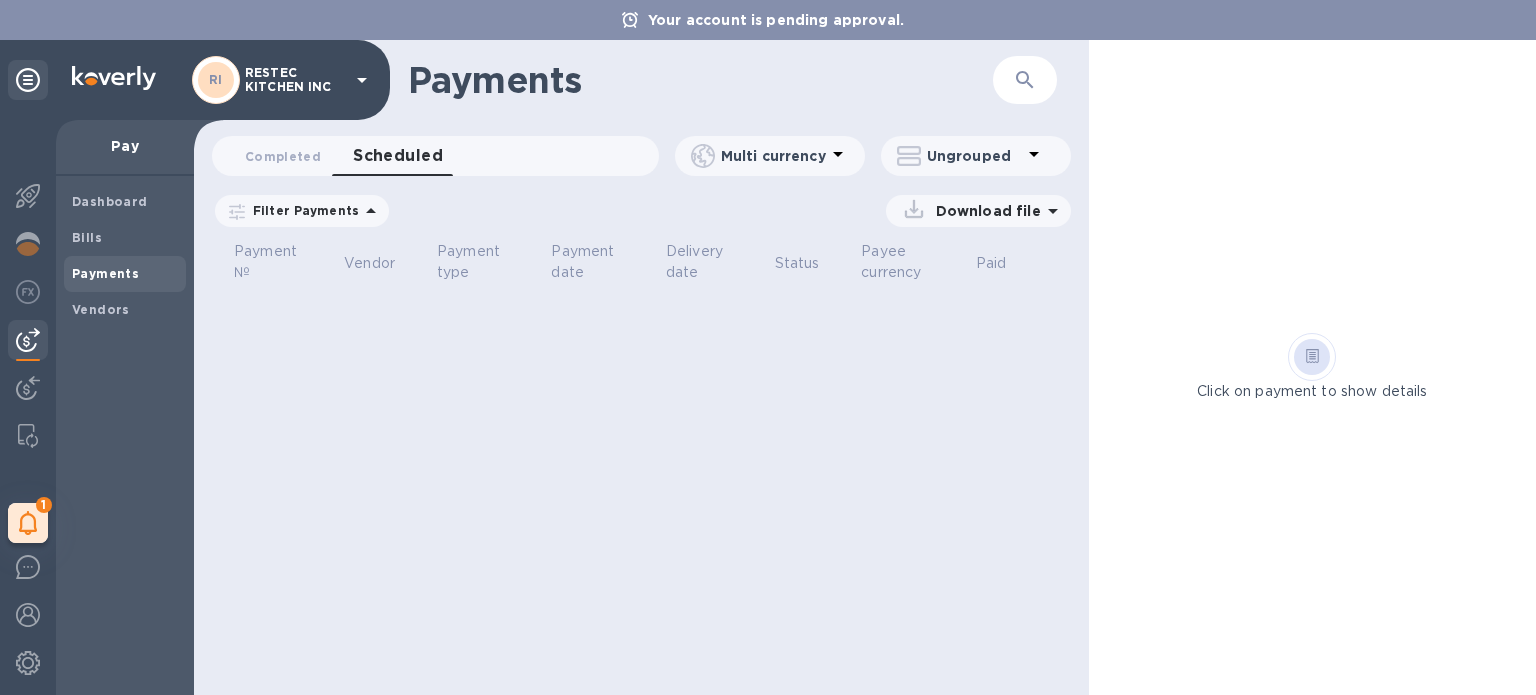click 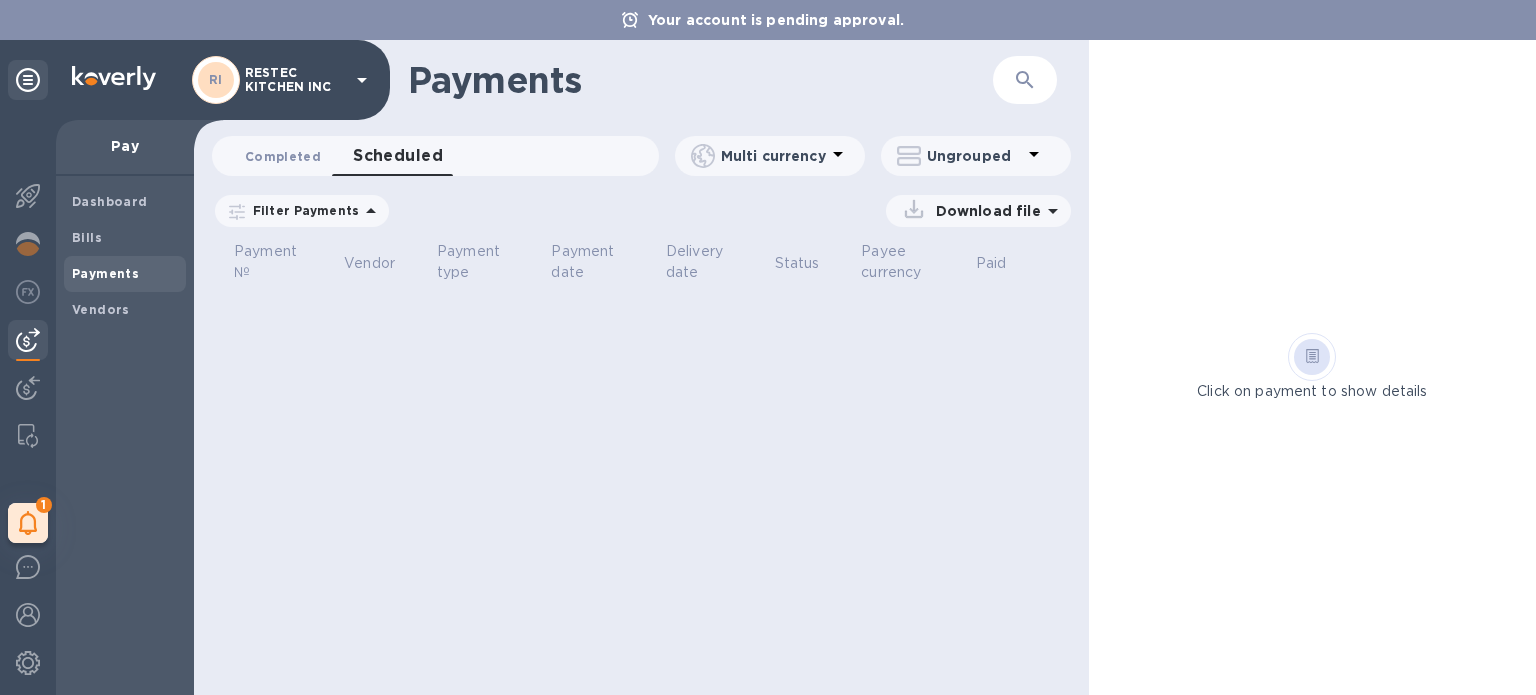 click on "Completed 0" at bounding box center (283, 156) 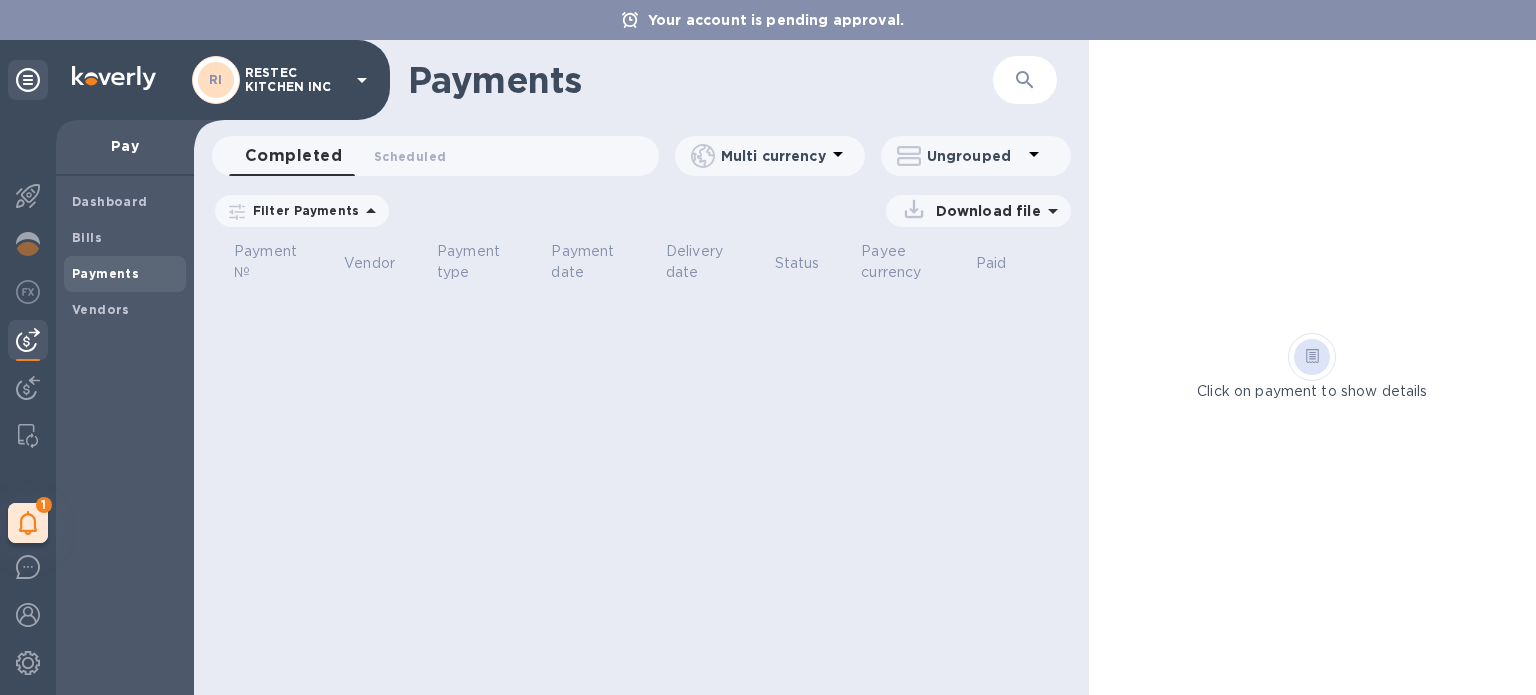 click 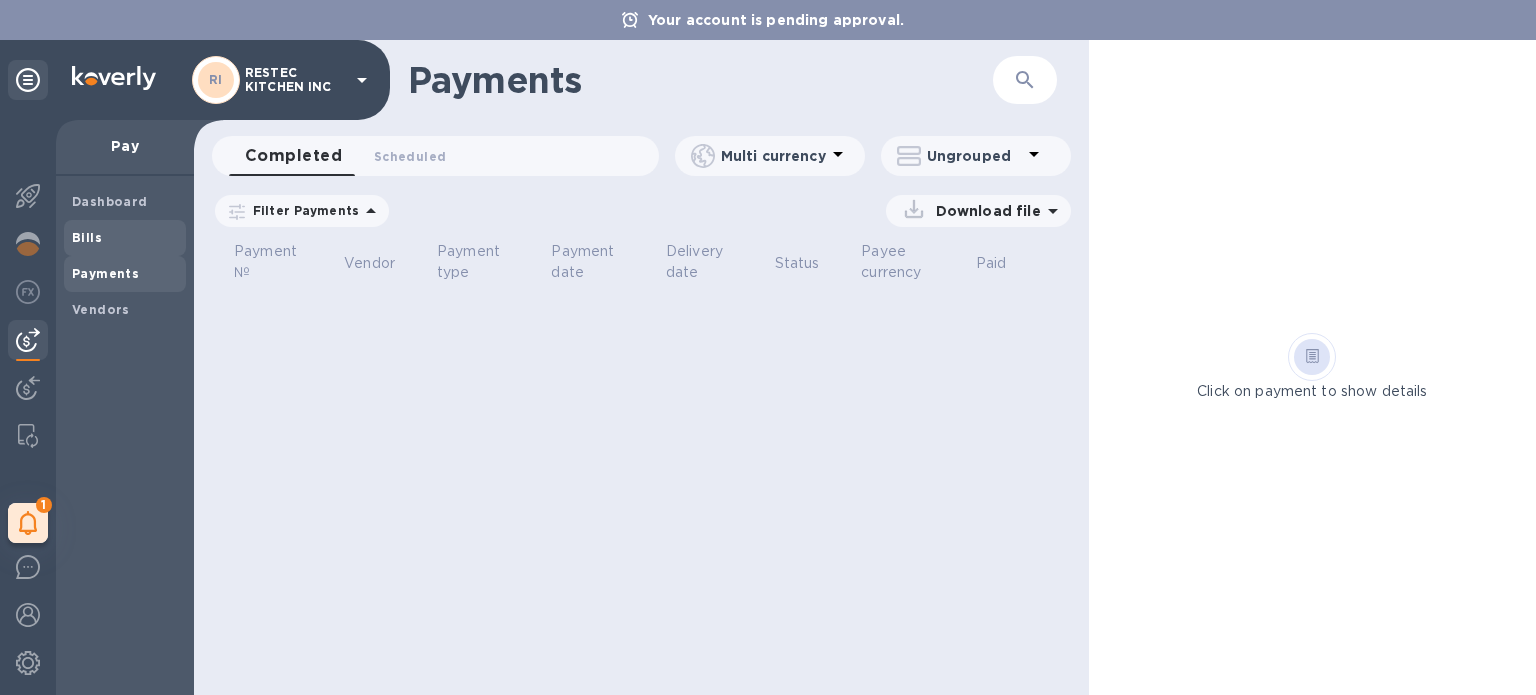 click on "Bills" at bounding box center (125, 238) 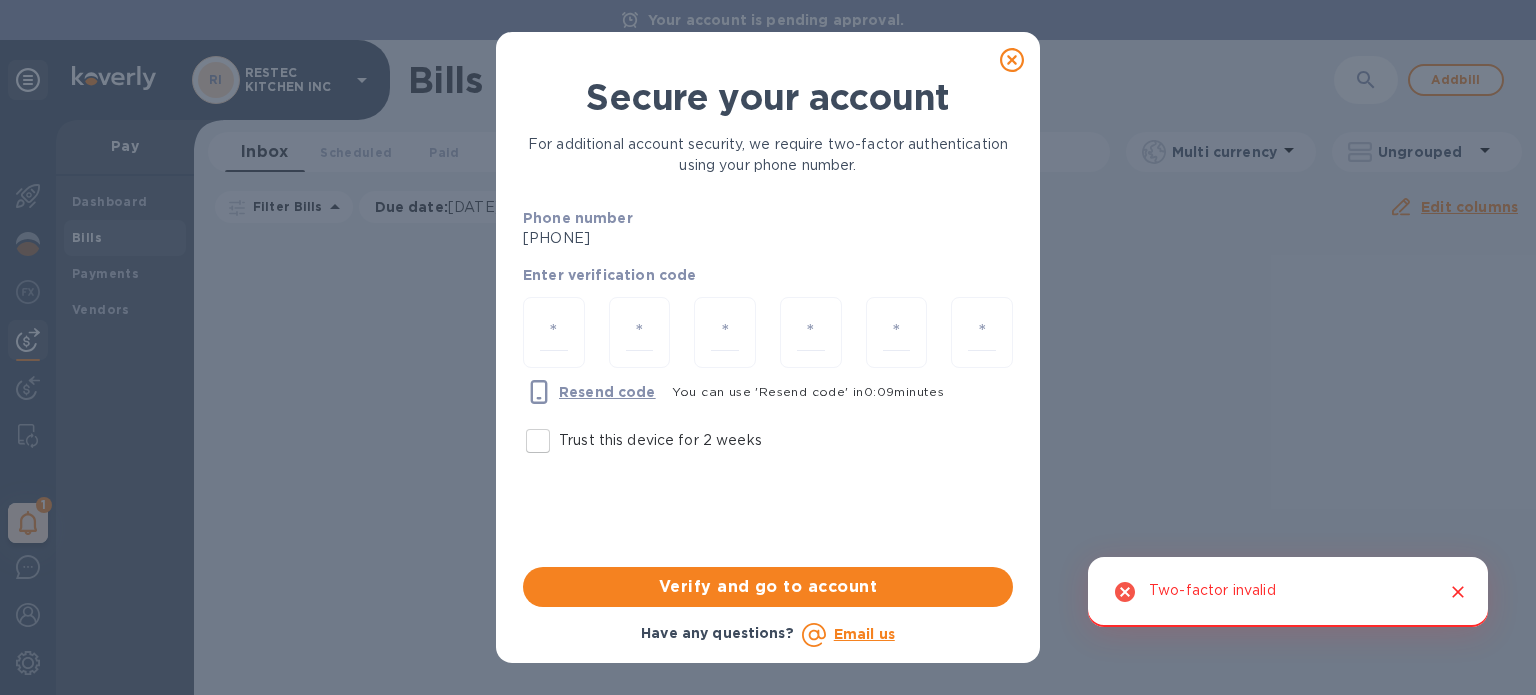 click 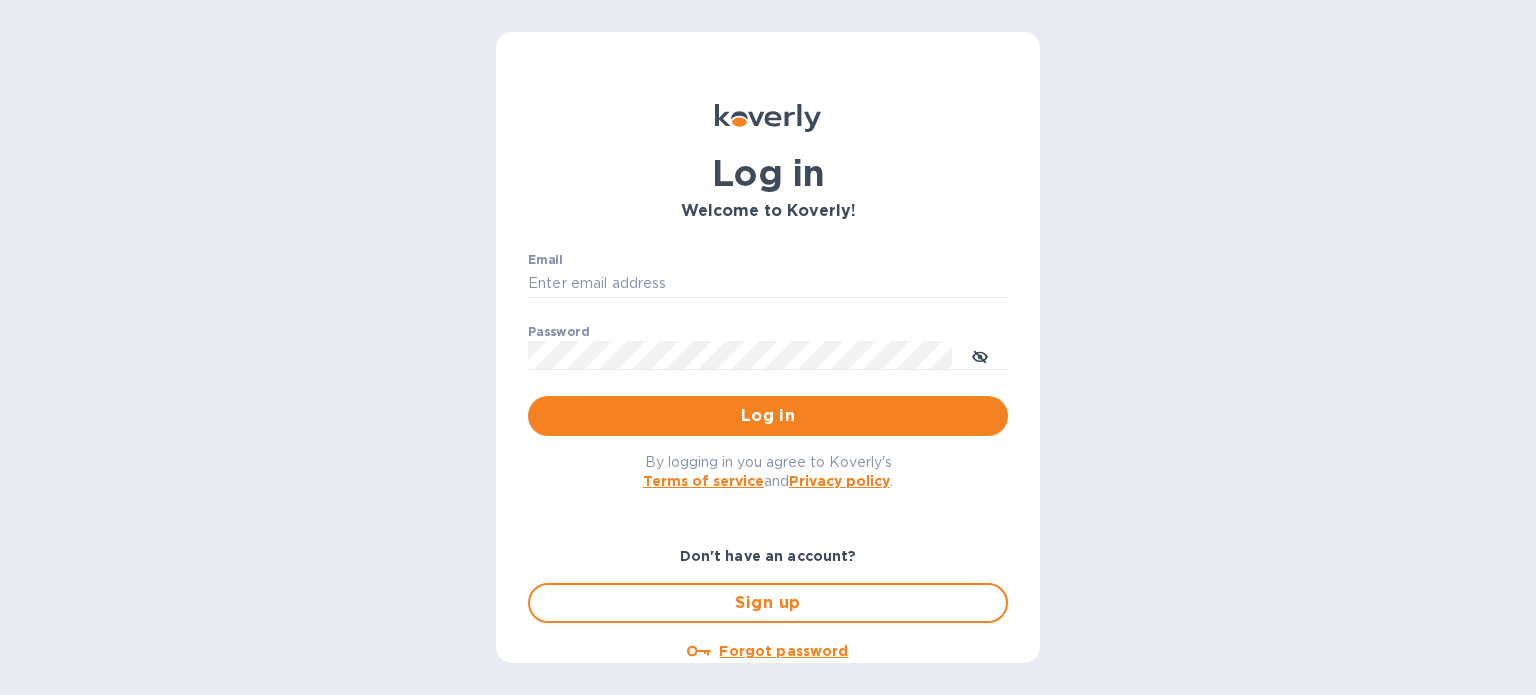 type on "[EMAIL]" 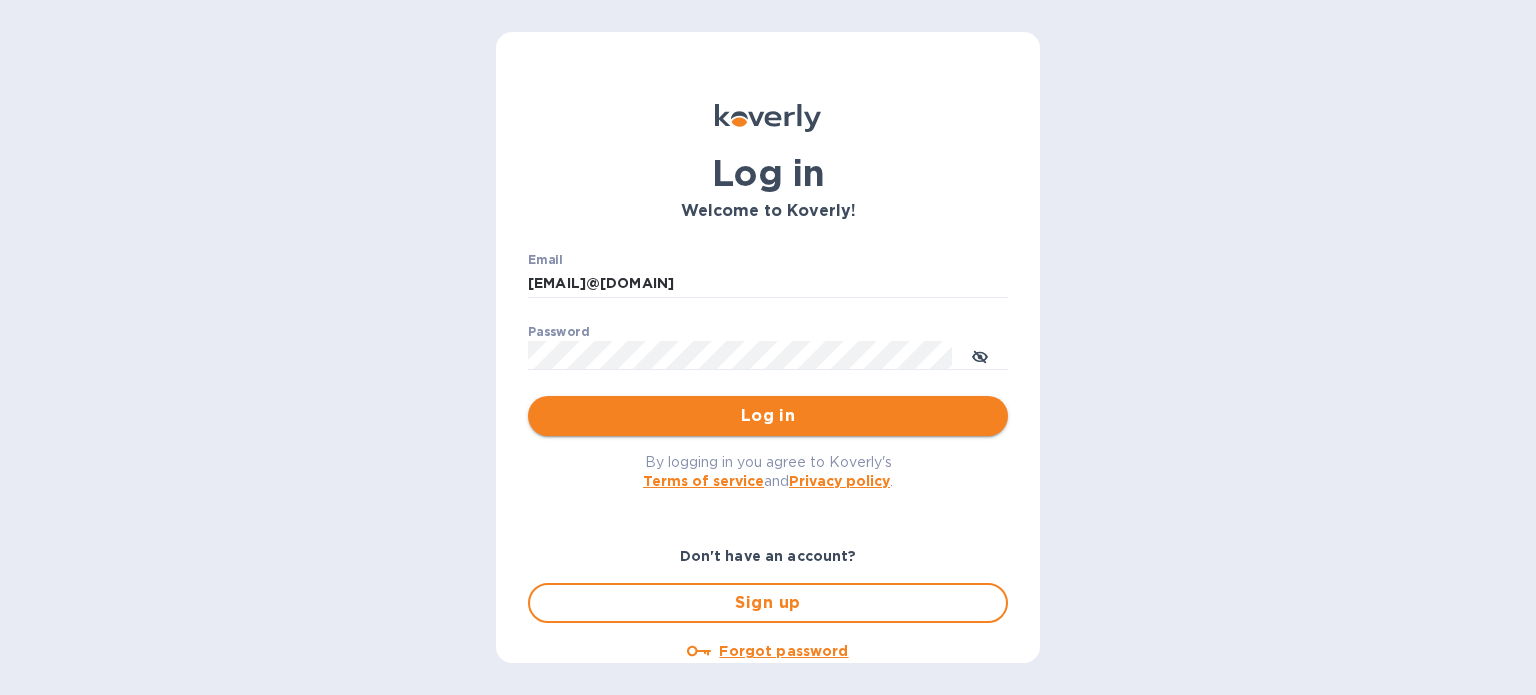 click on "Log in" at bounding box center [768, 416] 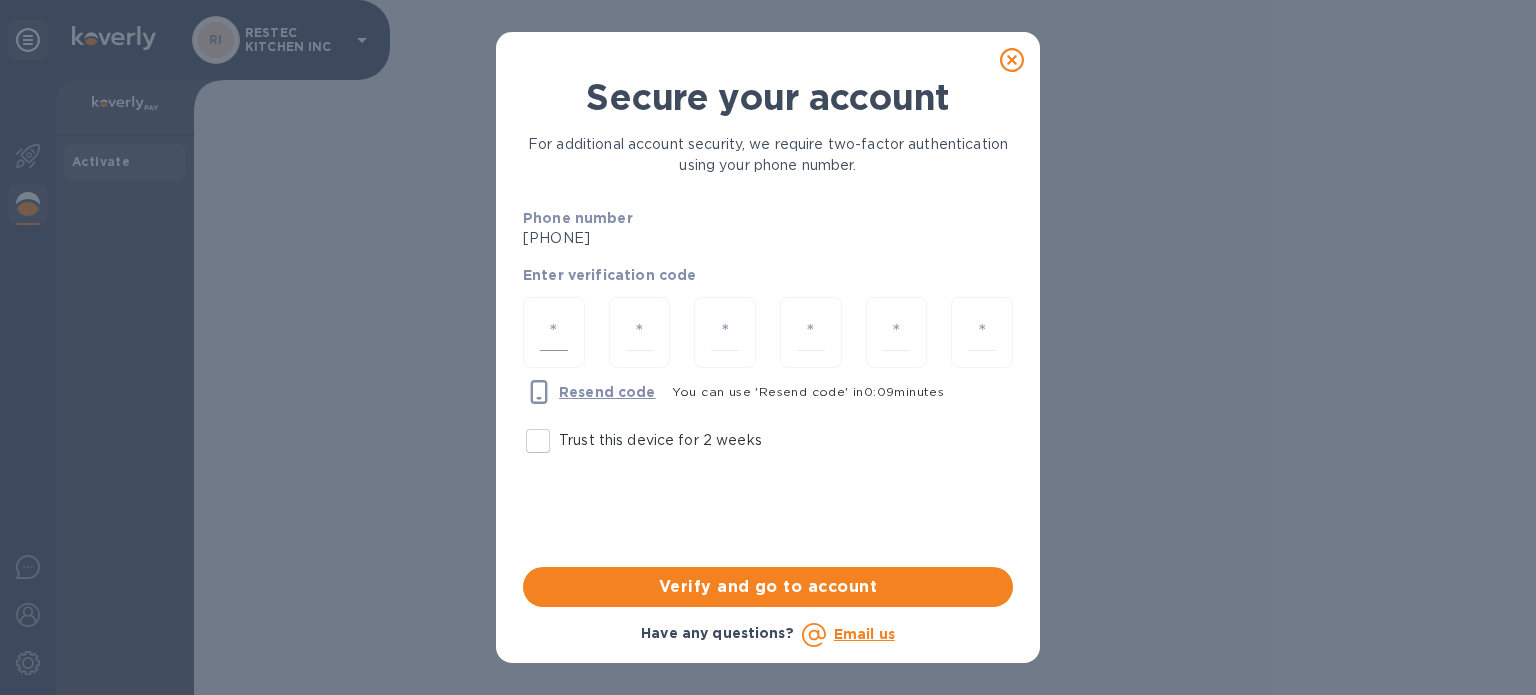 click at bounding box center [554, 332] 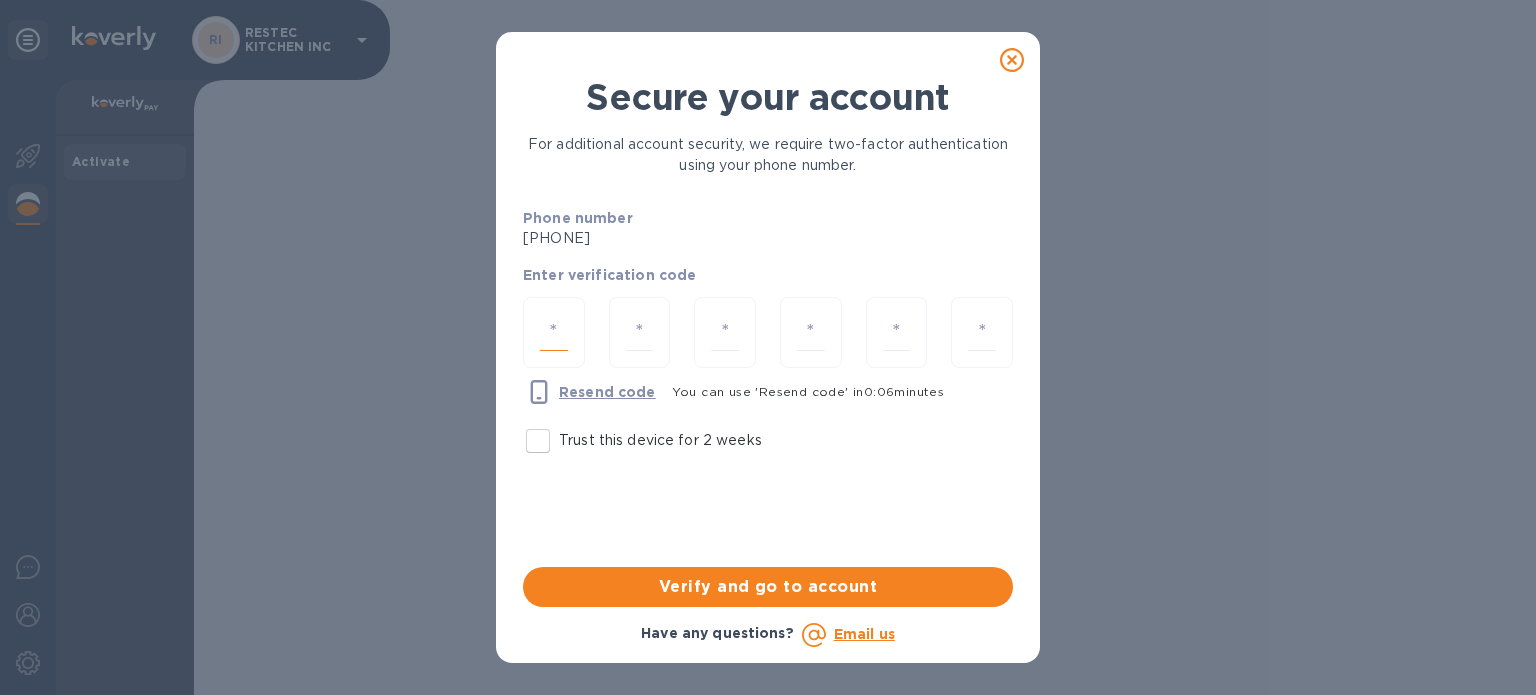 type on "2" 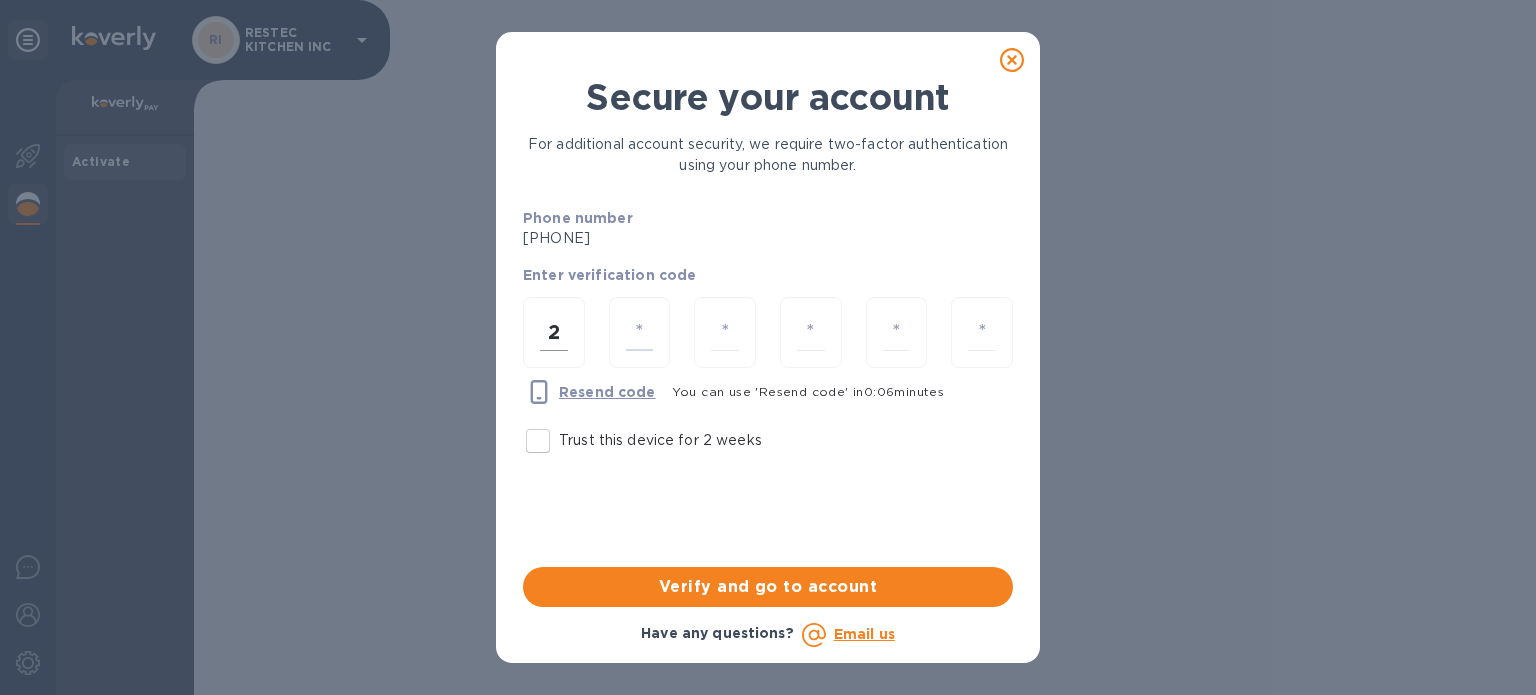 type on "4" 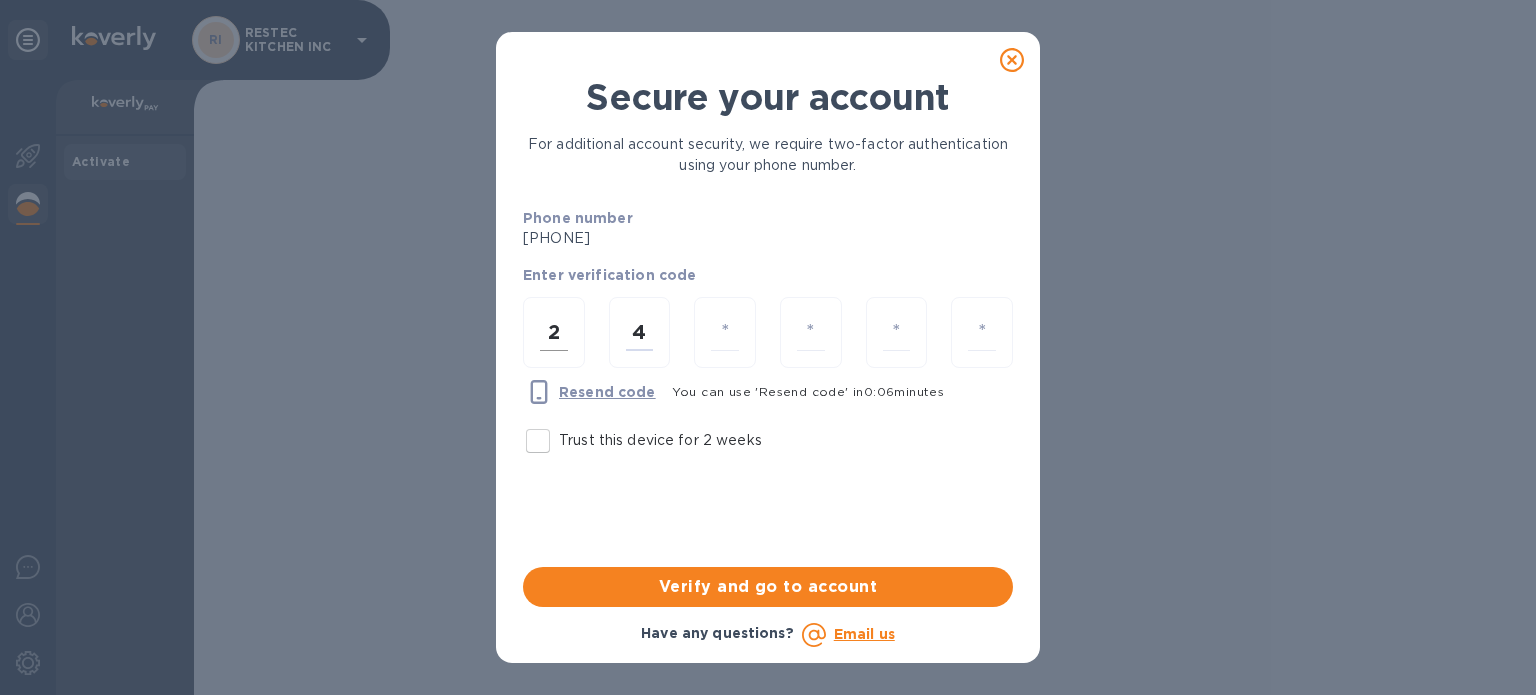 type on "8" 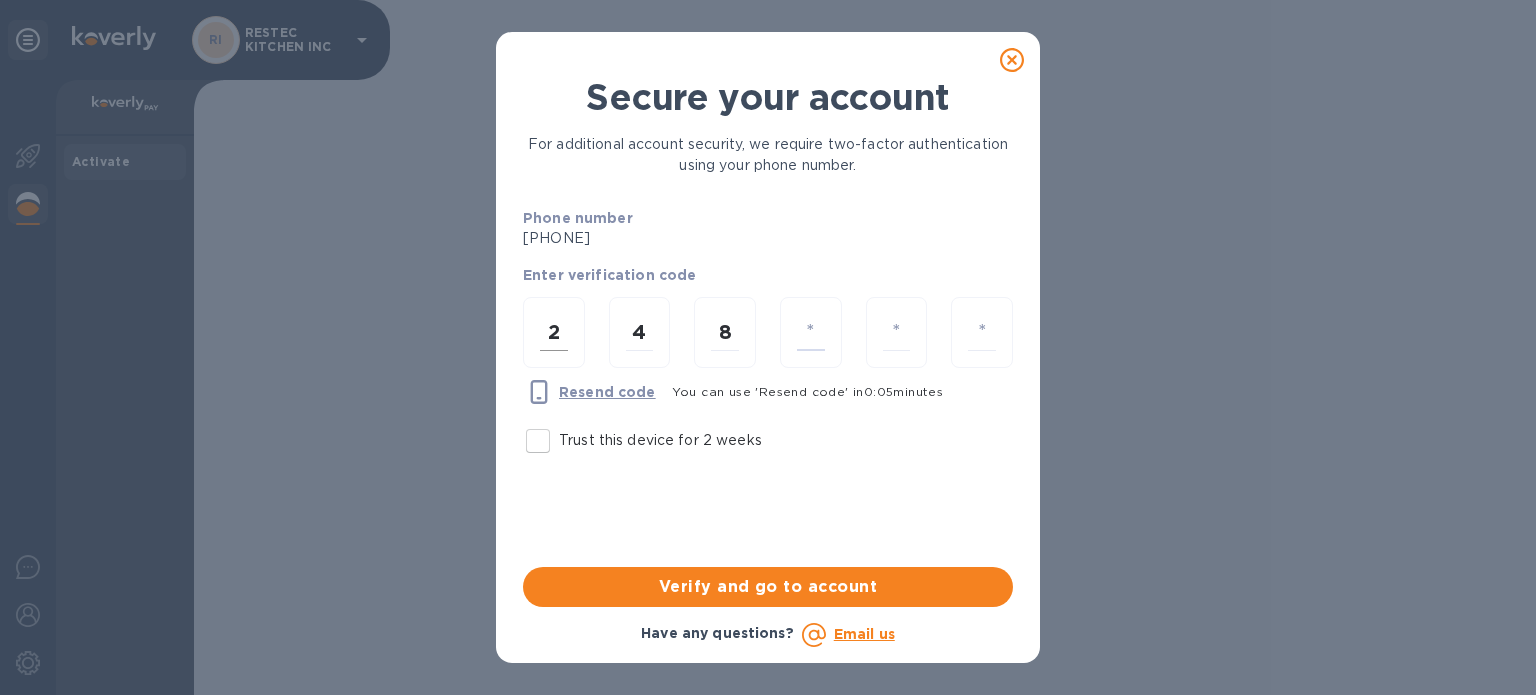 type on "7" 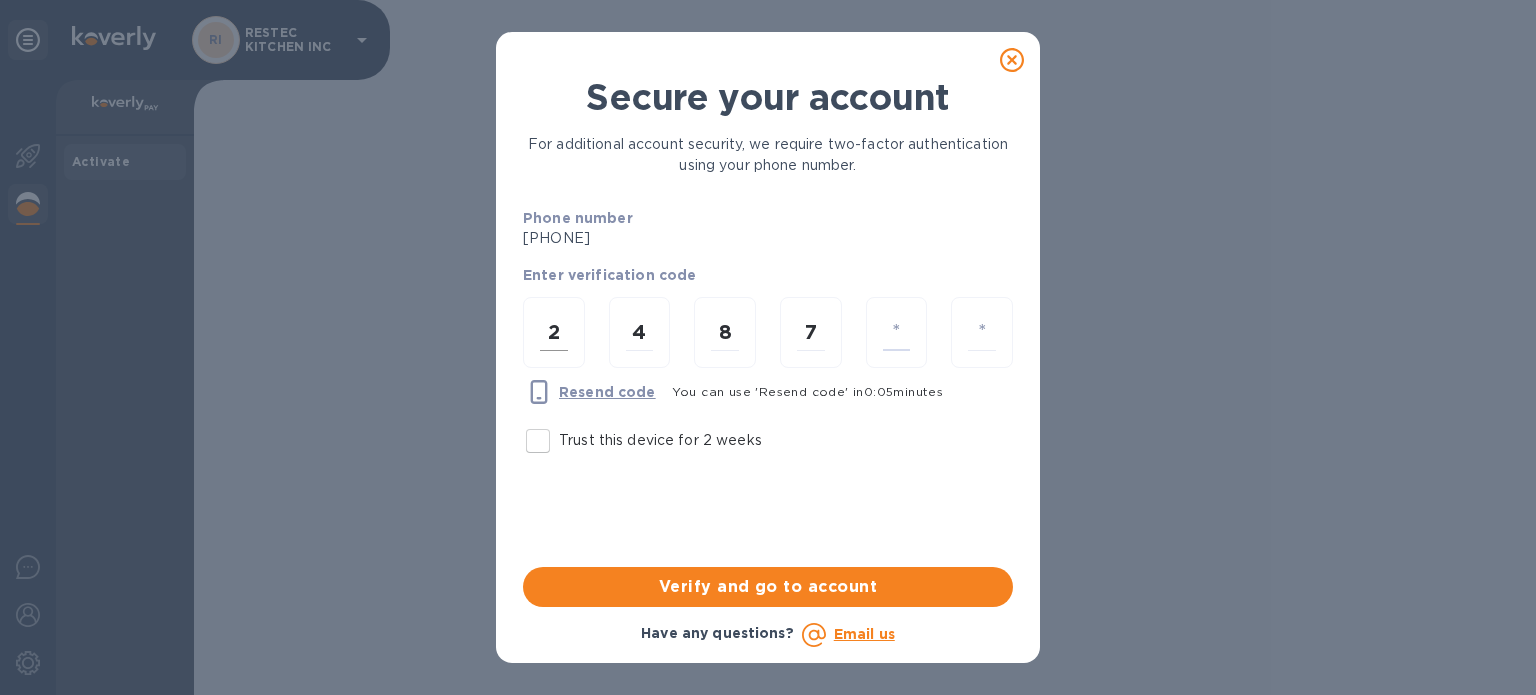 type on "4" 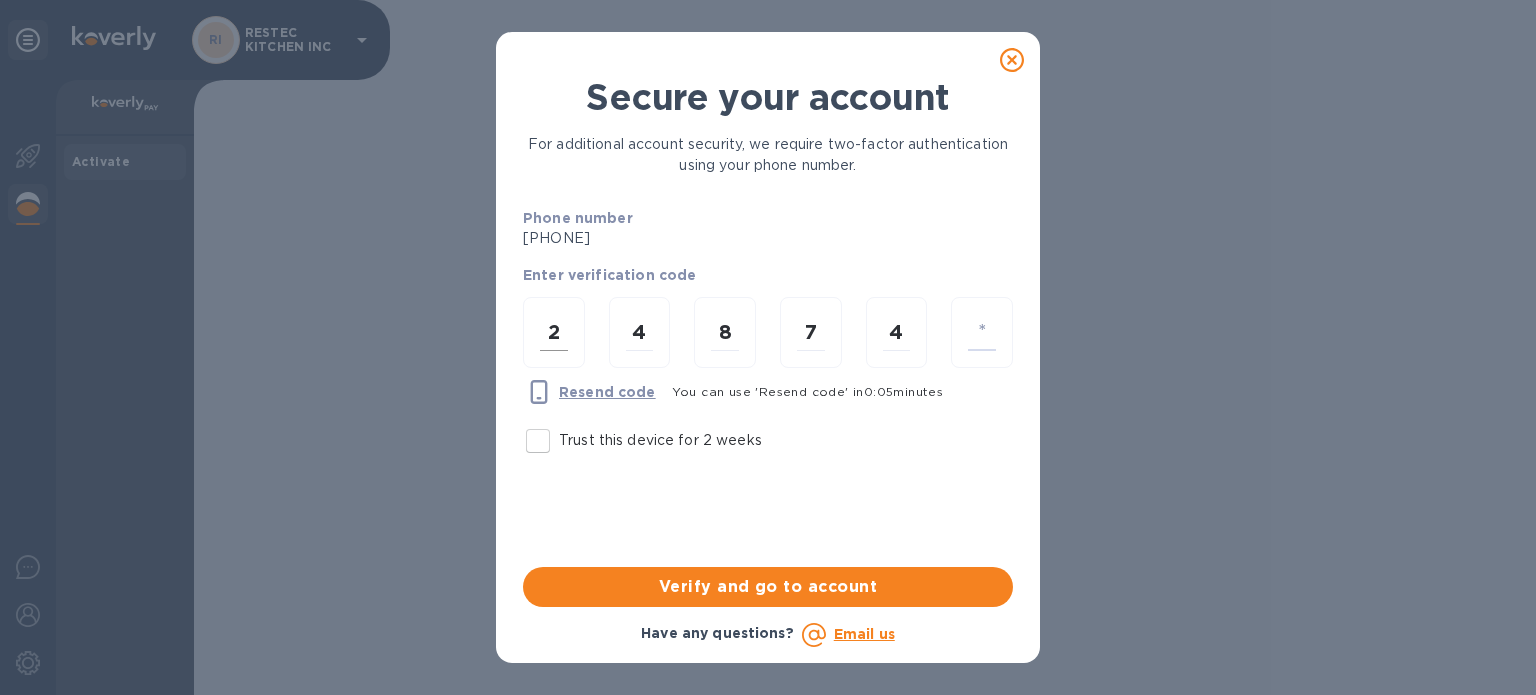 type on "4" 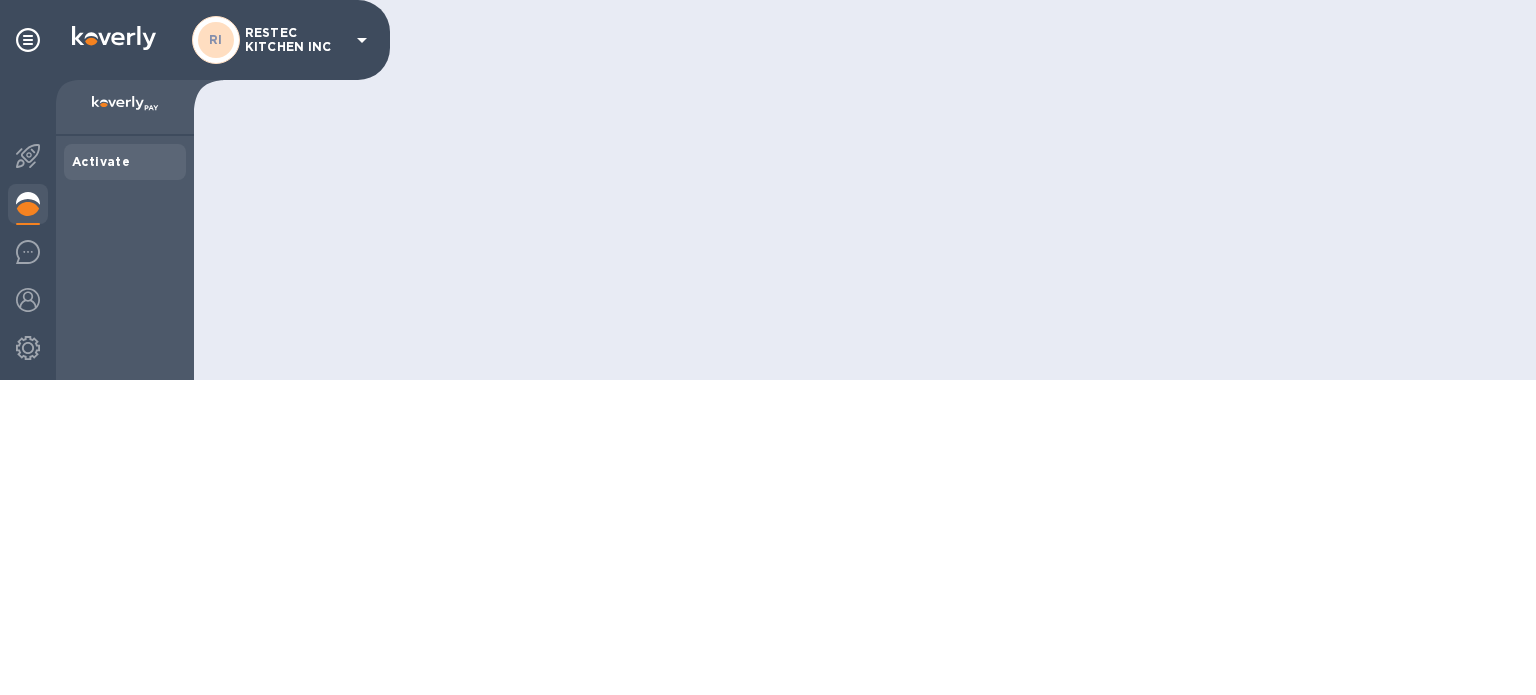 scroll, scrollTop: 0, scrollLeft: 0, axis: both 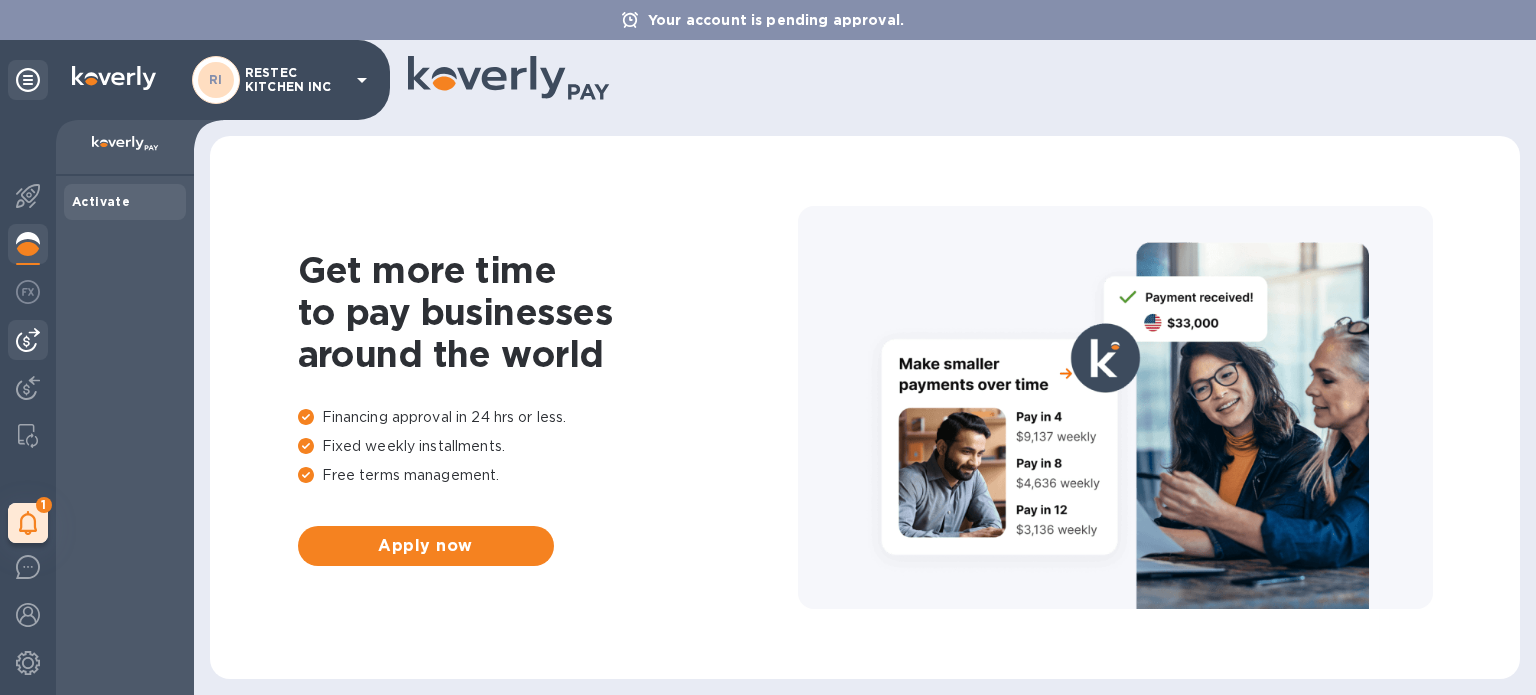 click at bounding box center [28, 340] 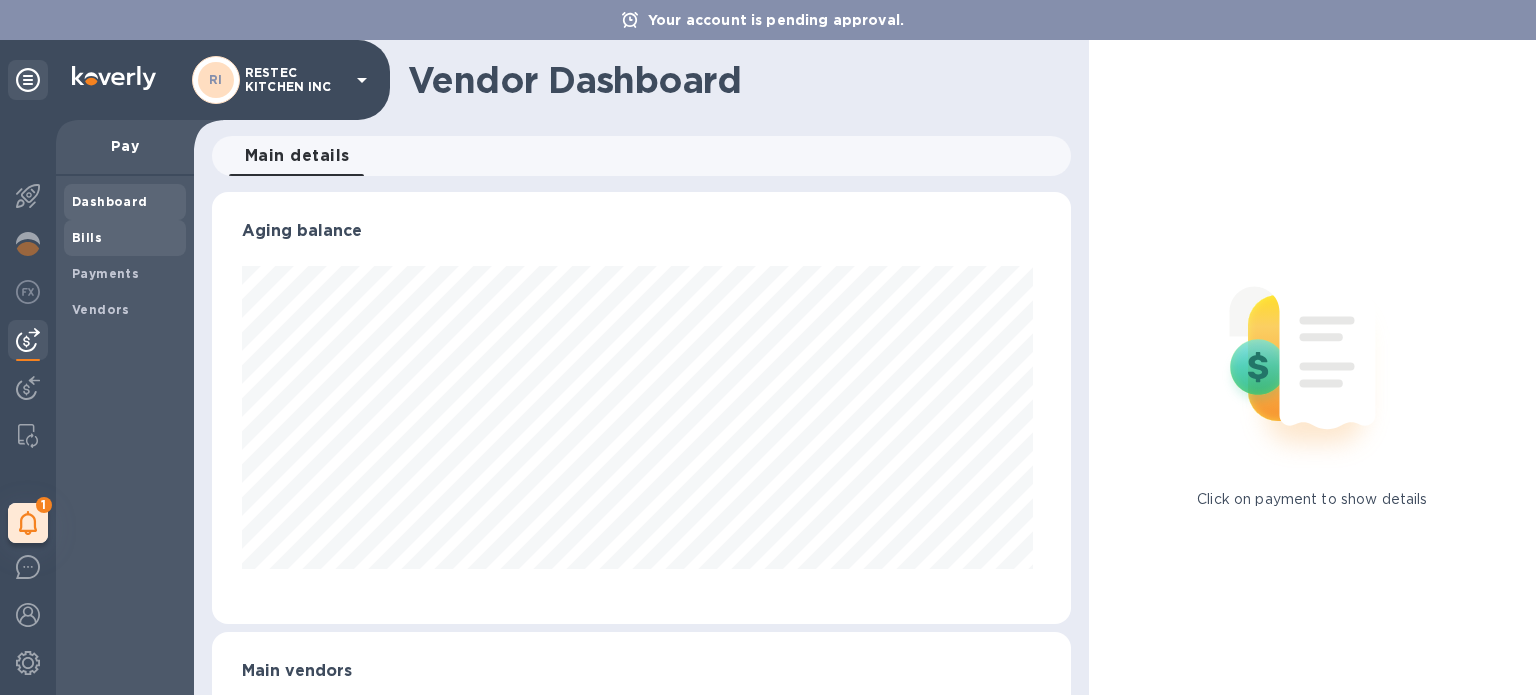 scroll, scrollTop: 999568, scrollLeft: 999149, axis: both 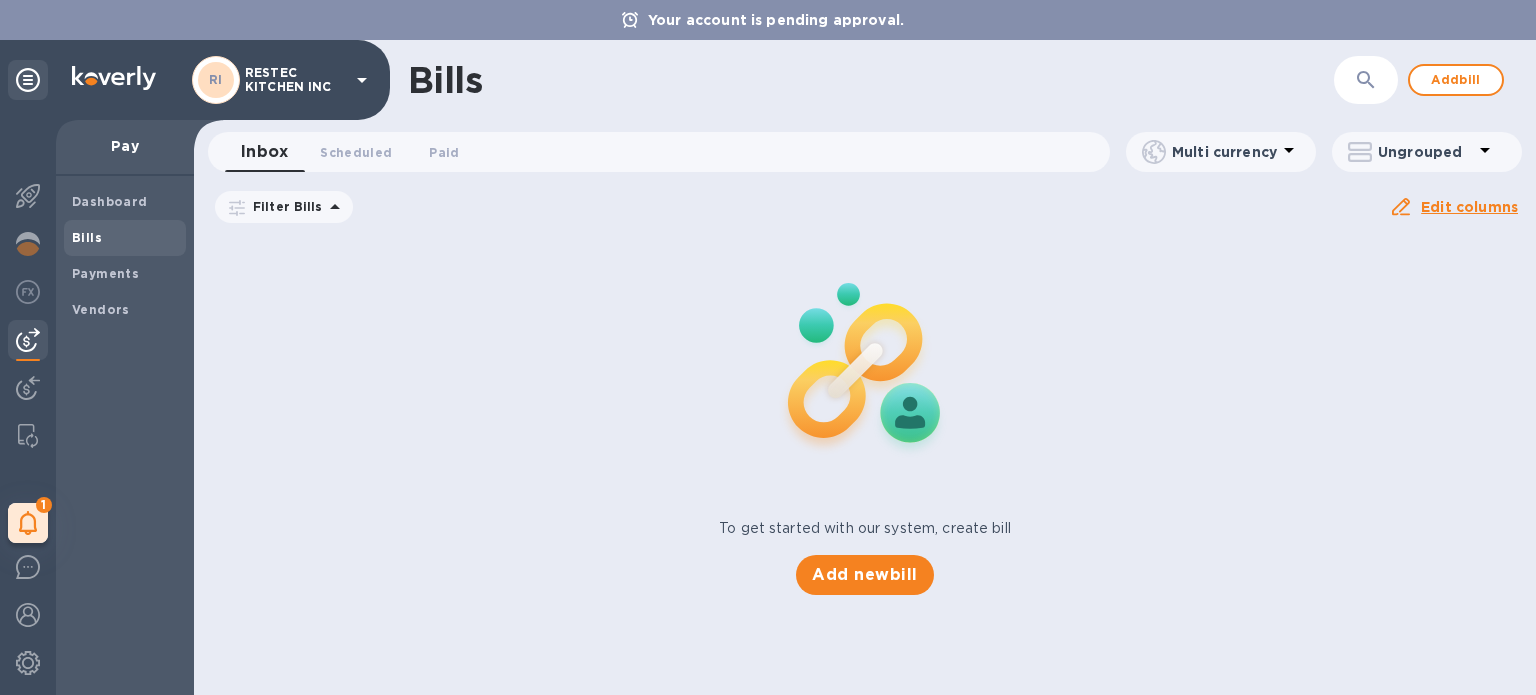 click 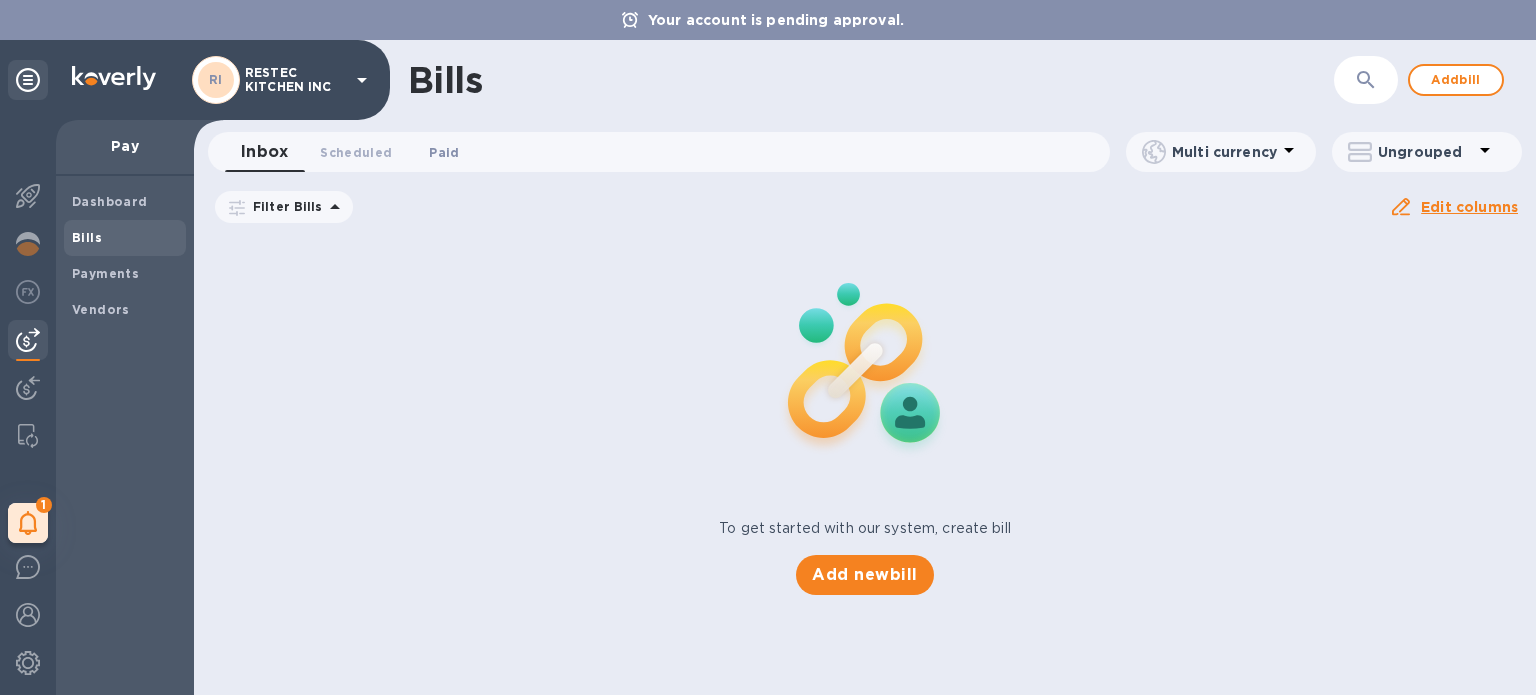 click on "Paid 0" at bounding box center (444, 152) 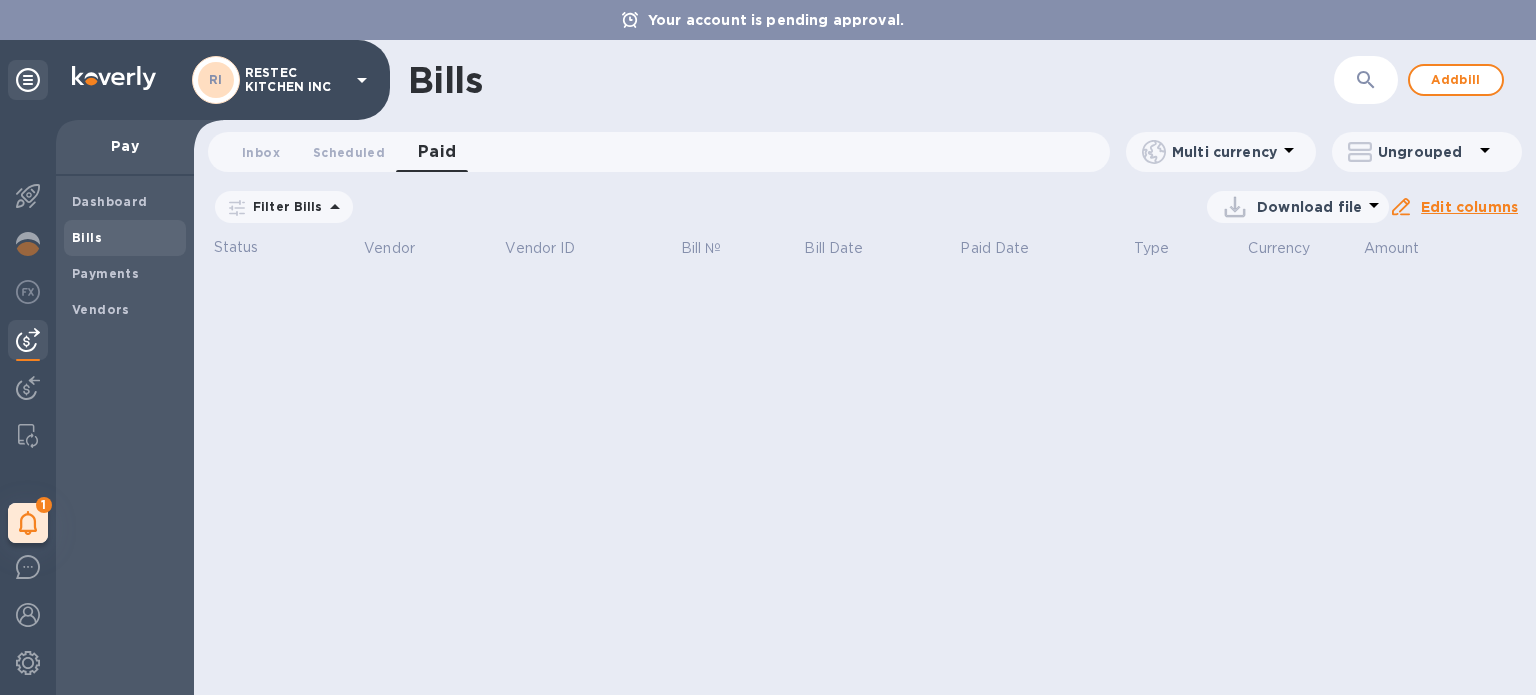 click 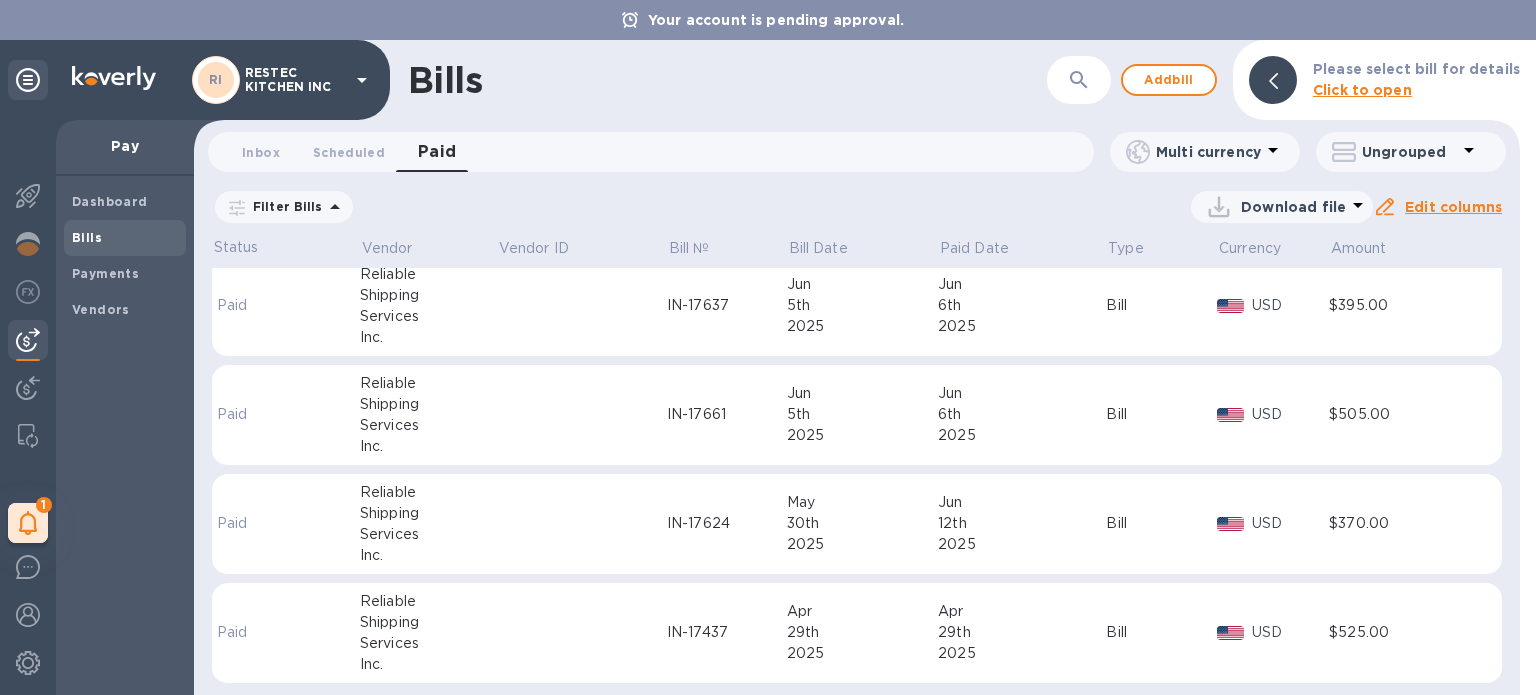 scroll, scrollTop: 460, scrollLeft: 0, axis: vertical 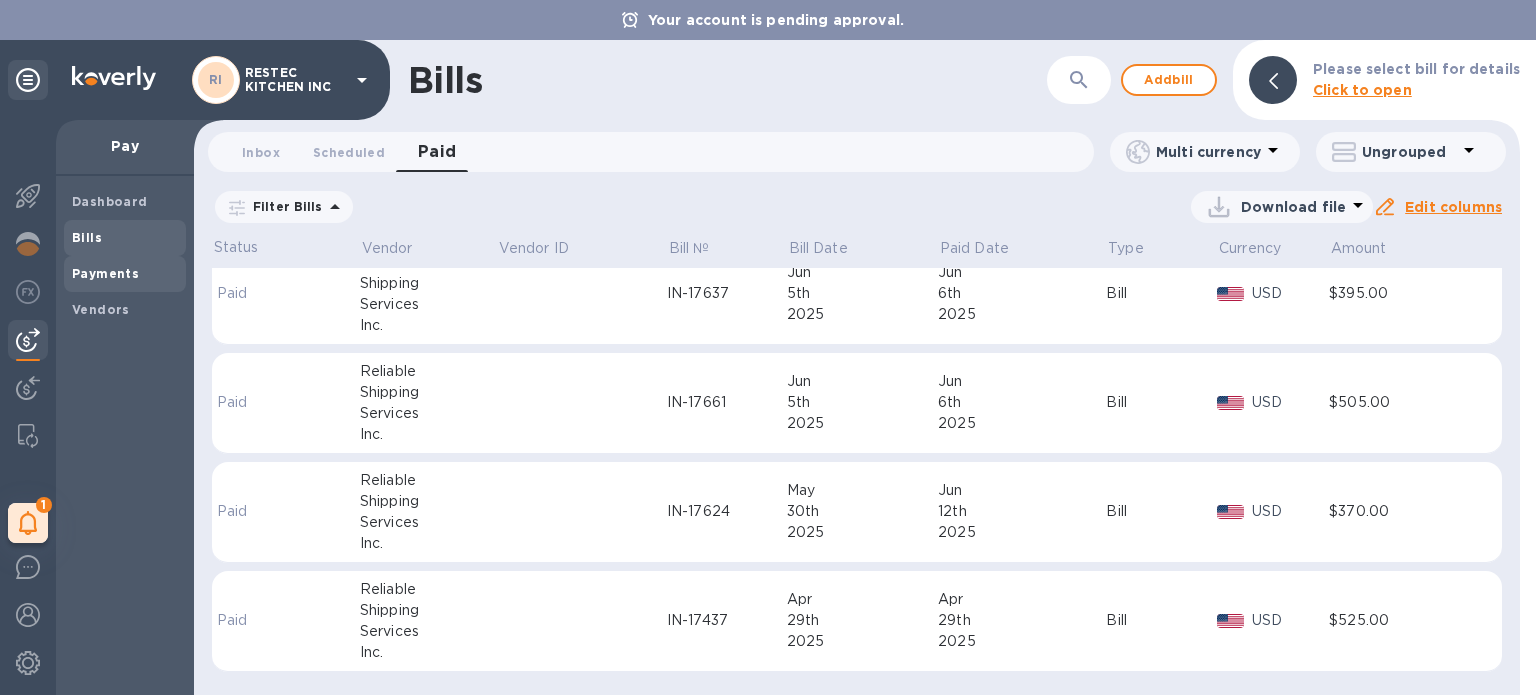 click on "Payments" at bounding box center [105, 274] 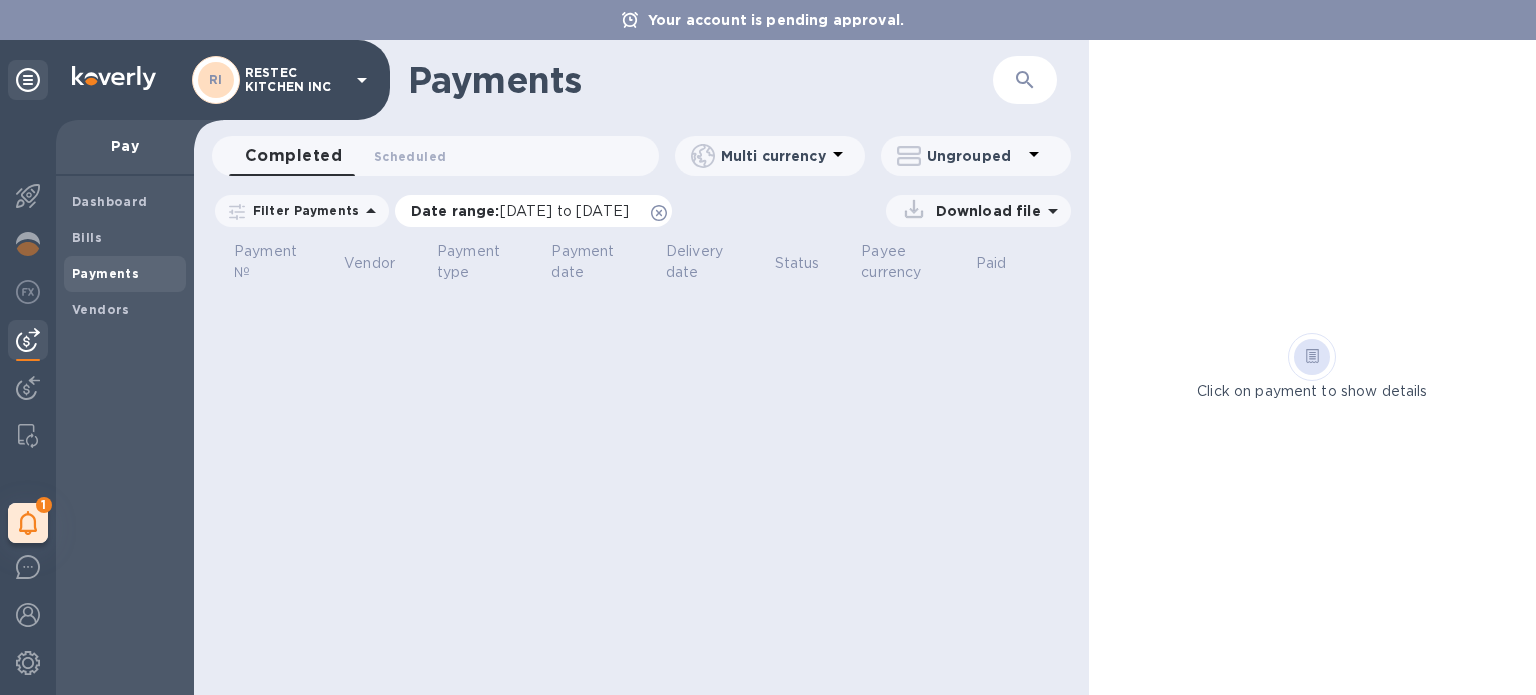 click 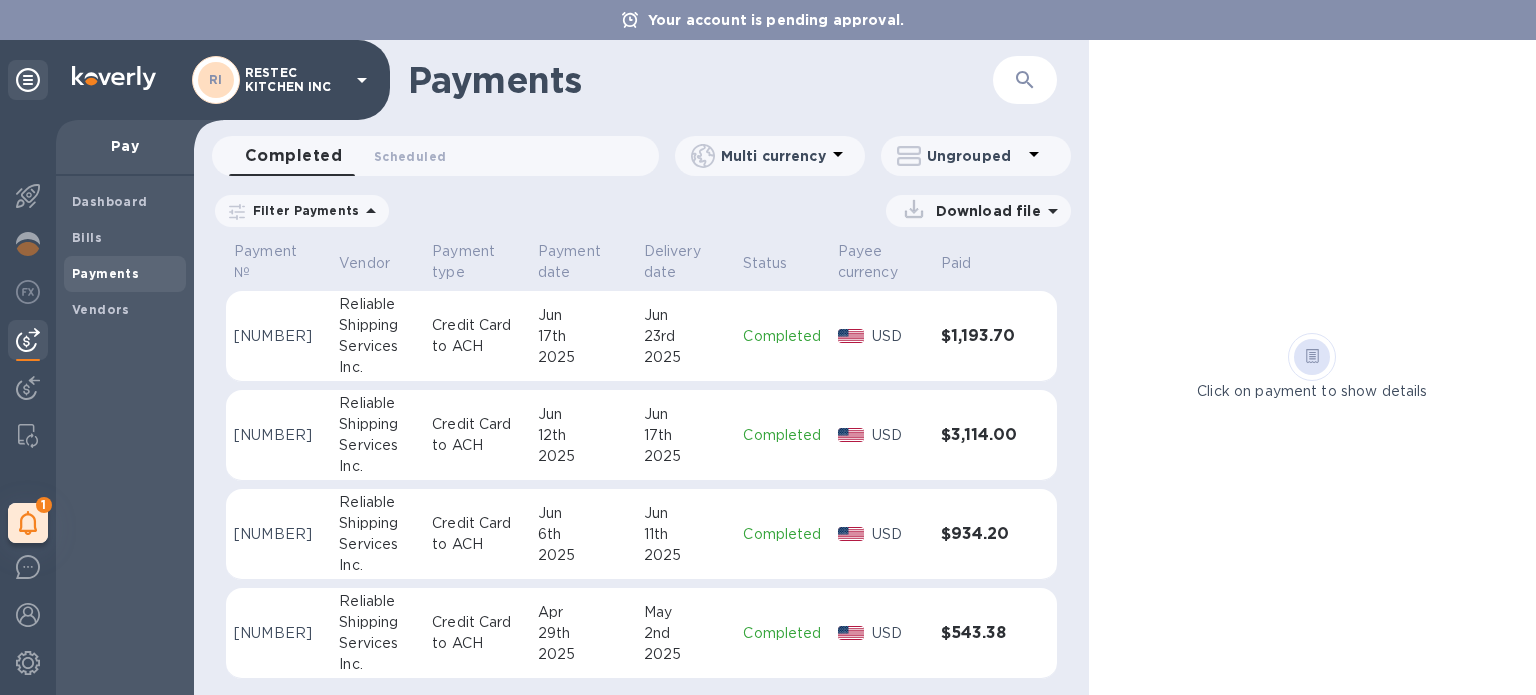 click on "Credit Card to ACH" at bounding box center (477, 336) 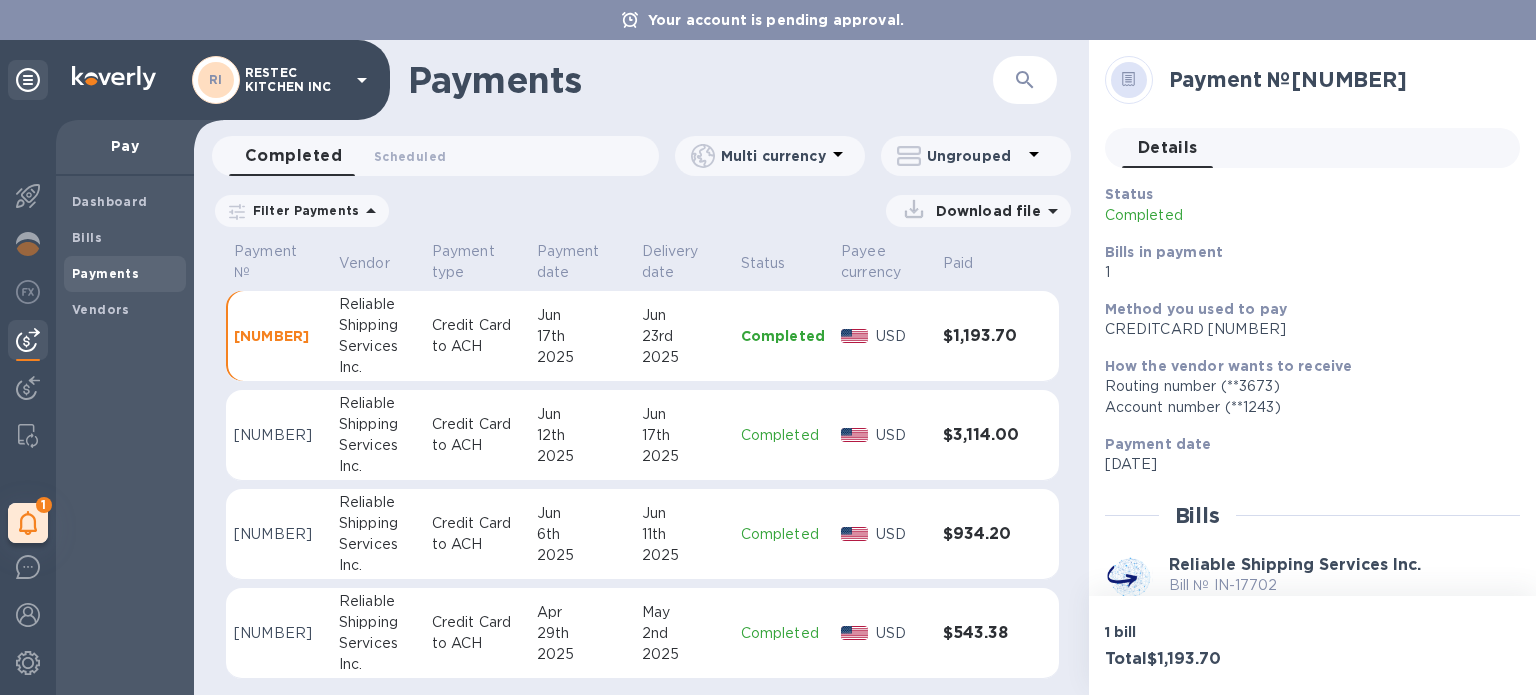 scroll, scrollTop: 0, scrollLeft: 0, axis: both 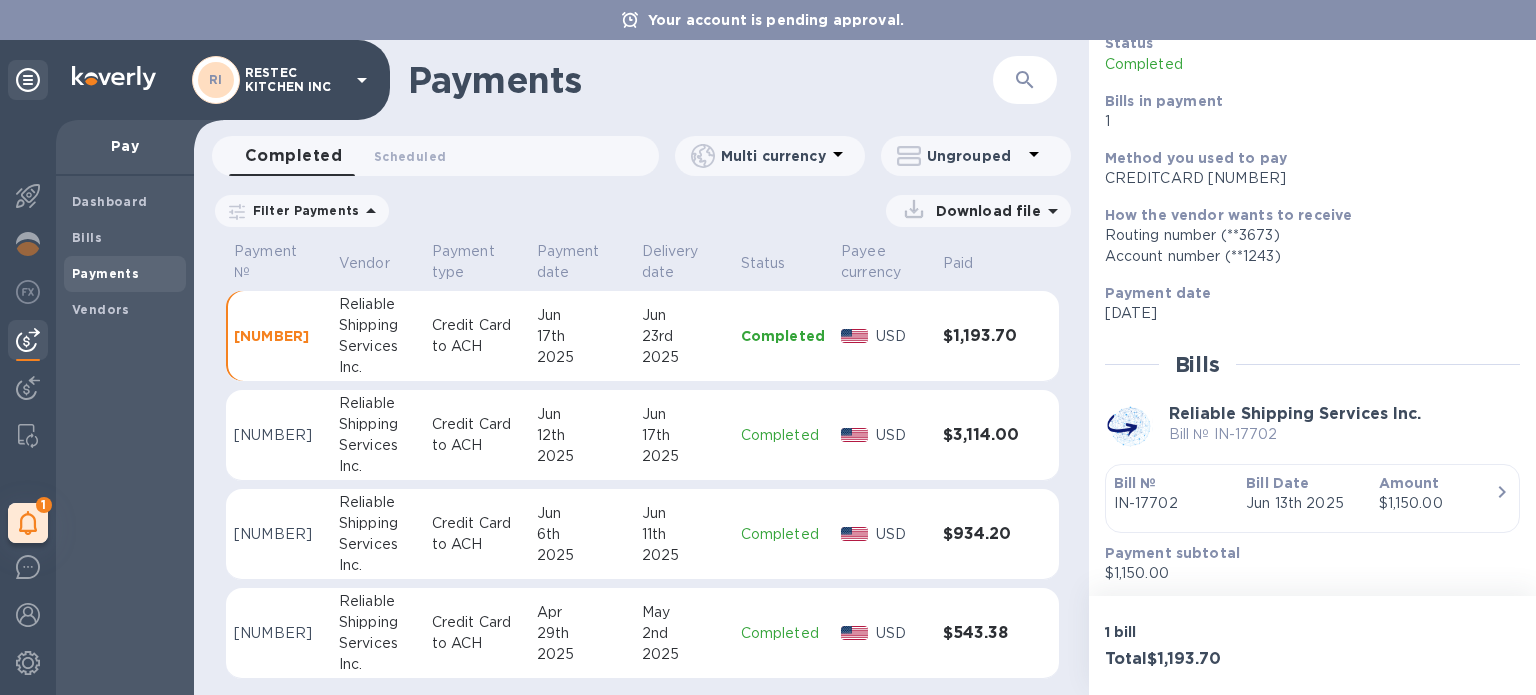 click on "$3,114.00" at bounding box center [981, 435] 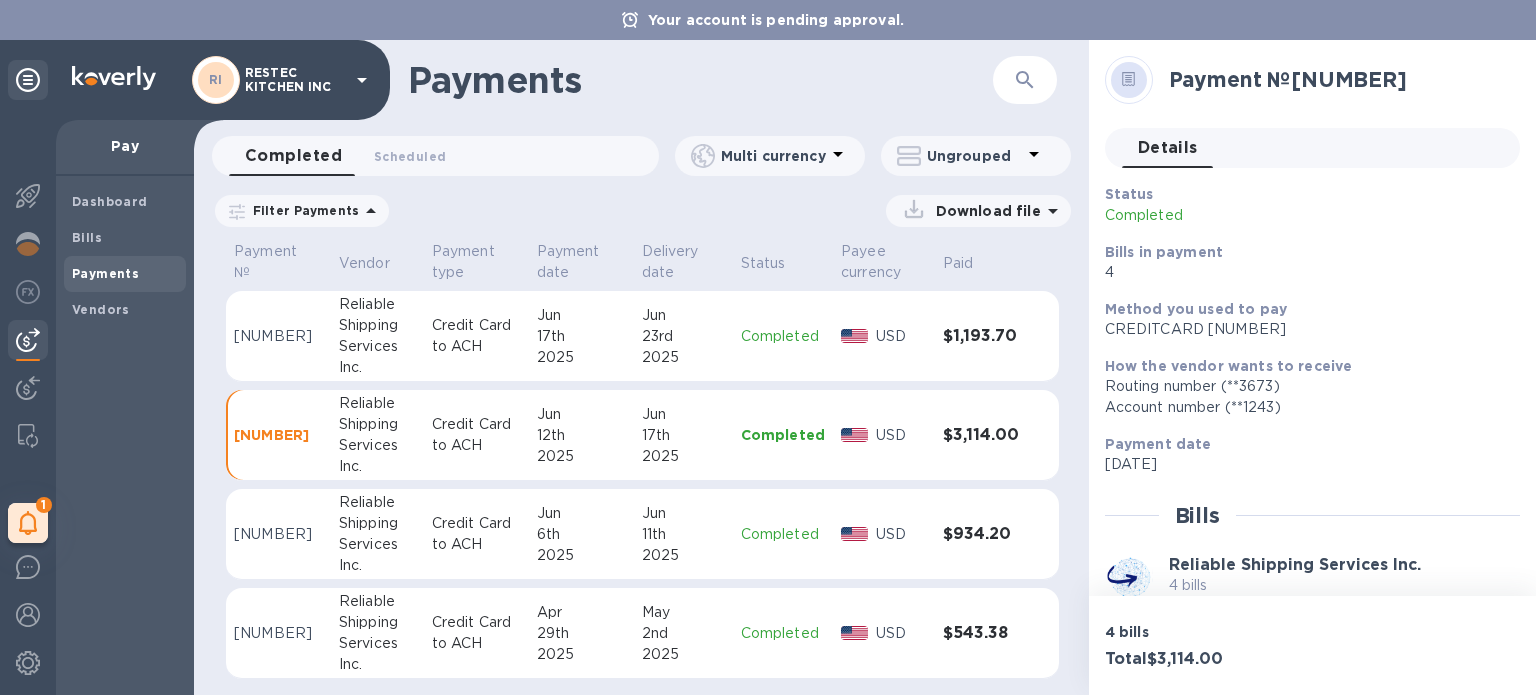 scroll, scrollTop: 0, scrollLeft: 0, axis: both 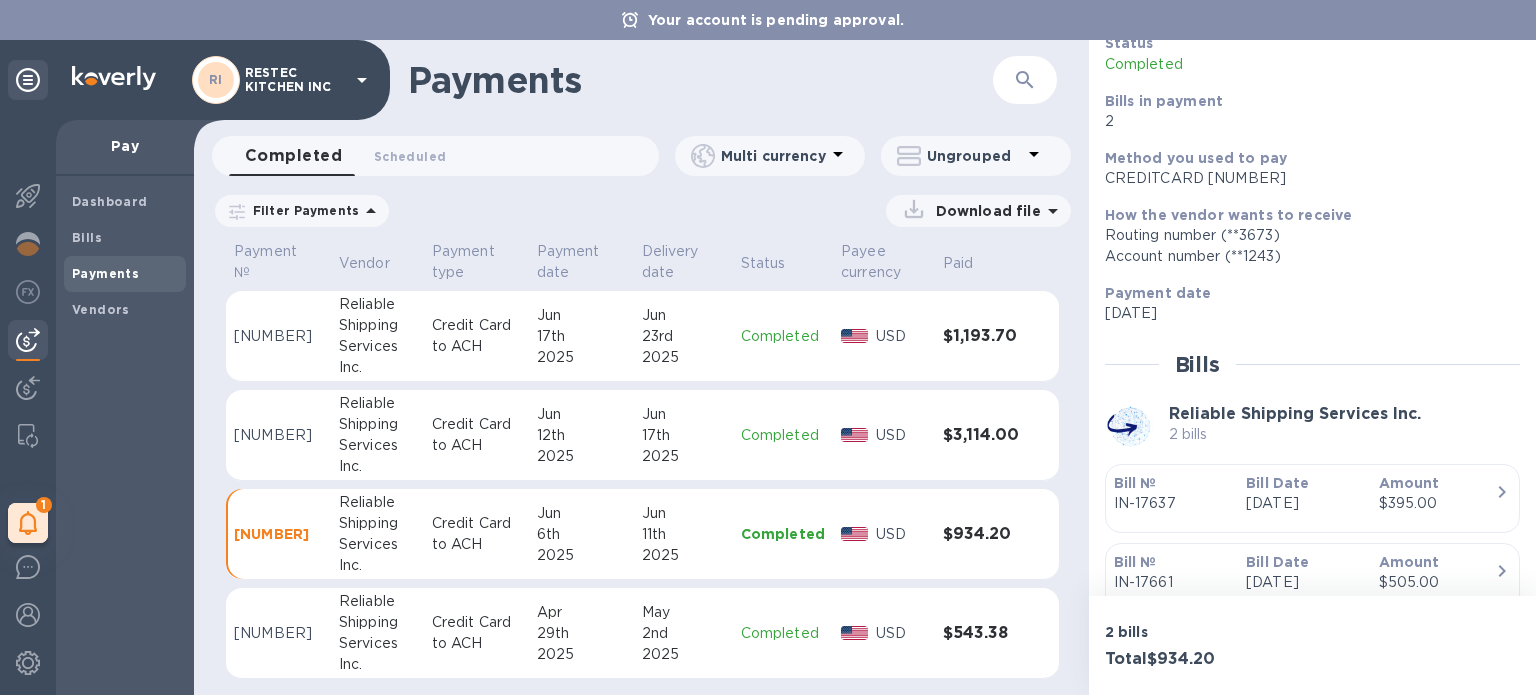 click on "$543.38" at bounding box center [981, 633] 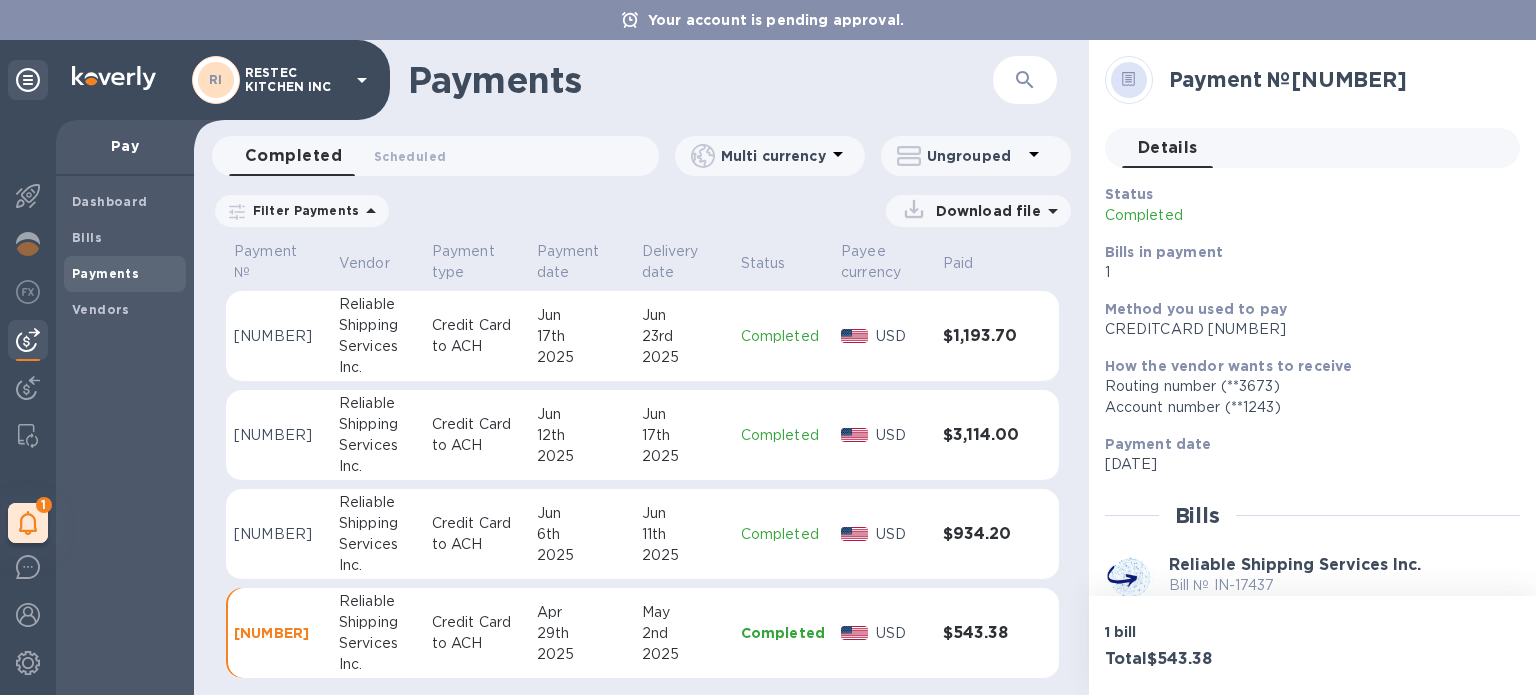 click on "USD" at bounding box center [901, 534] 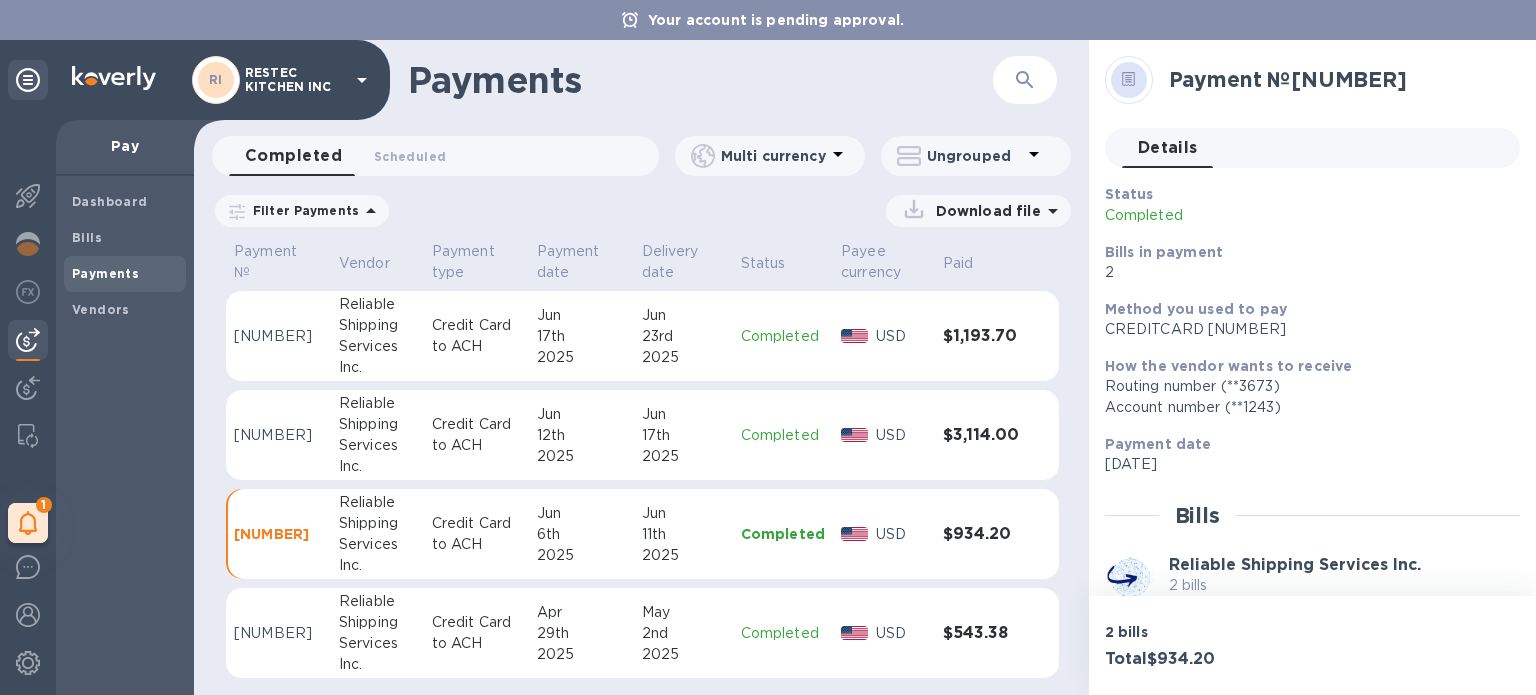 scroll, scrollTop: 0, scrollLeft: 0, axis: both 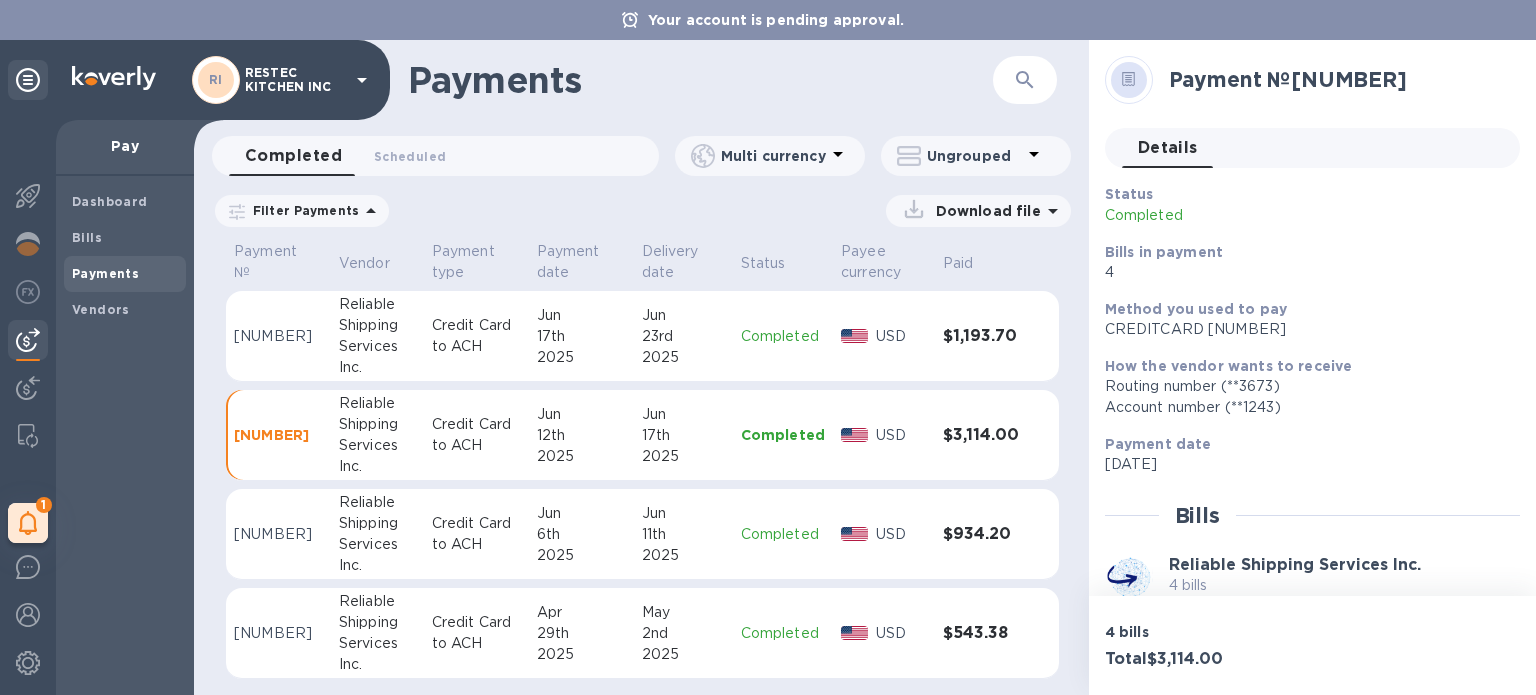 click on "$1,193.70" at bounding box center (981, 336) 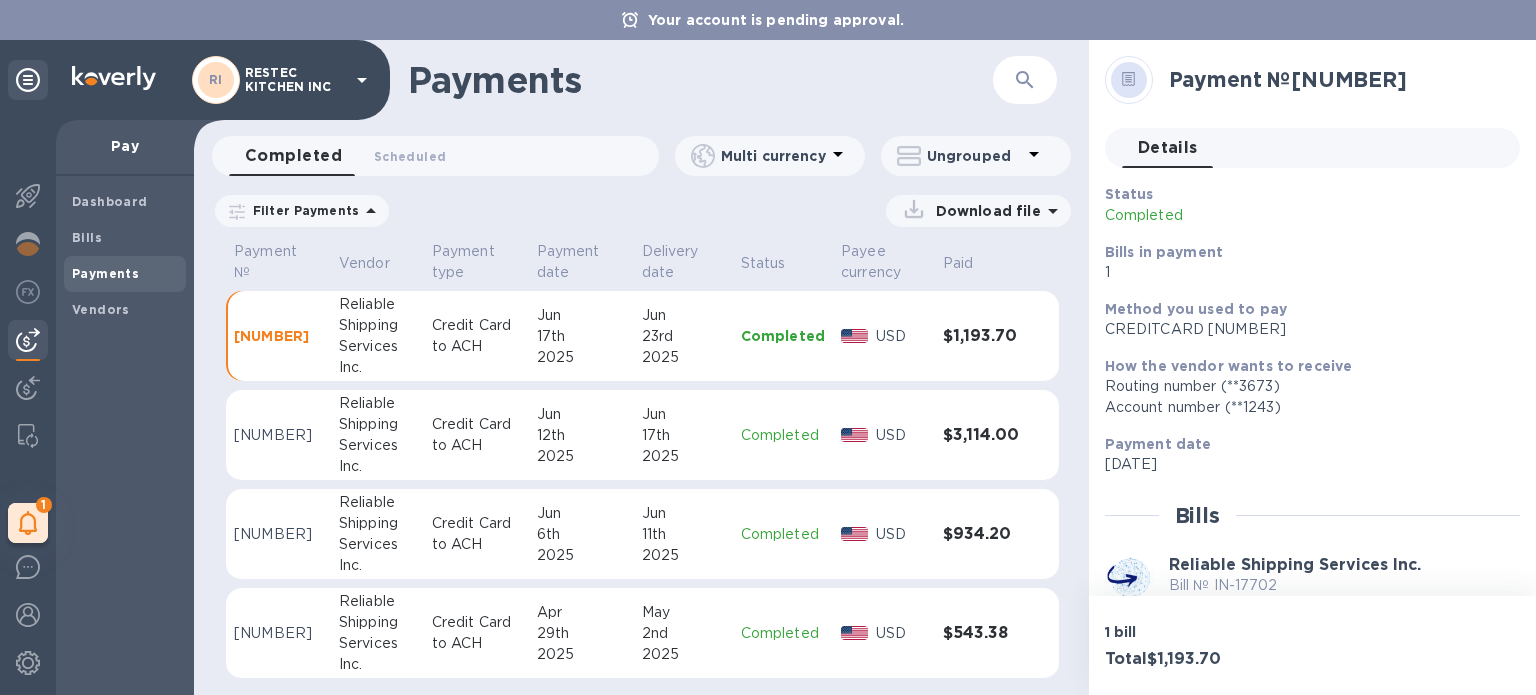 scroll, scrollTop: 0, scrollLeft: 0, axis: both 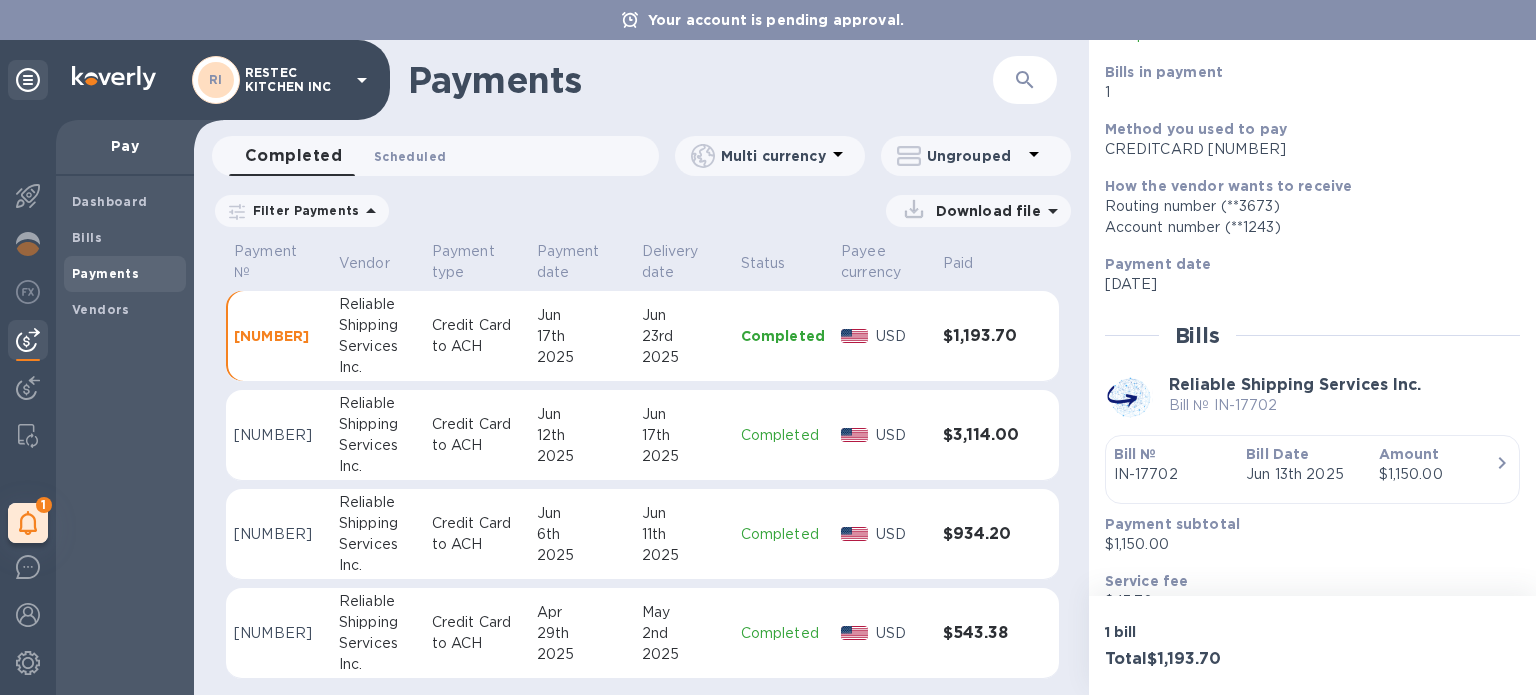 click on "Scheduled 0" at bounding box center (410, 156) 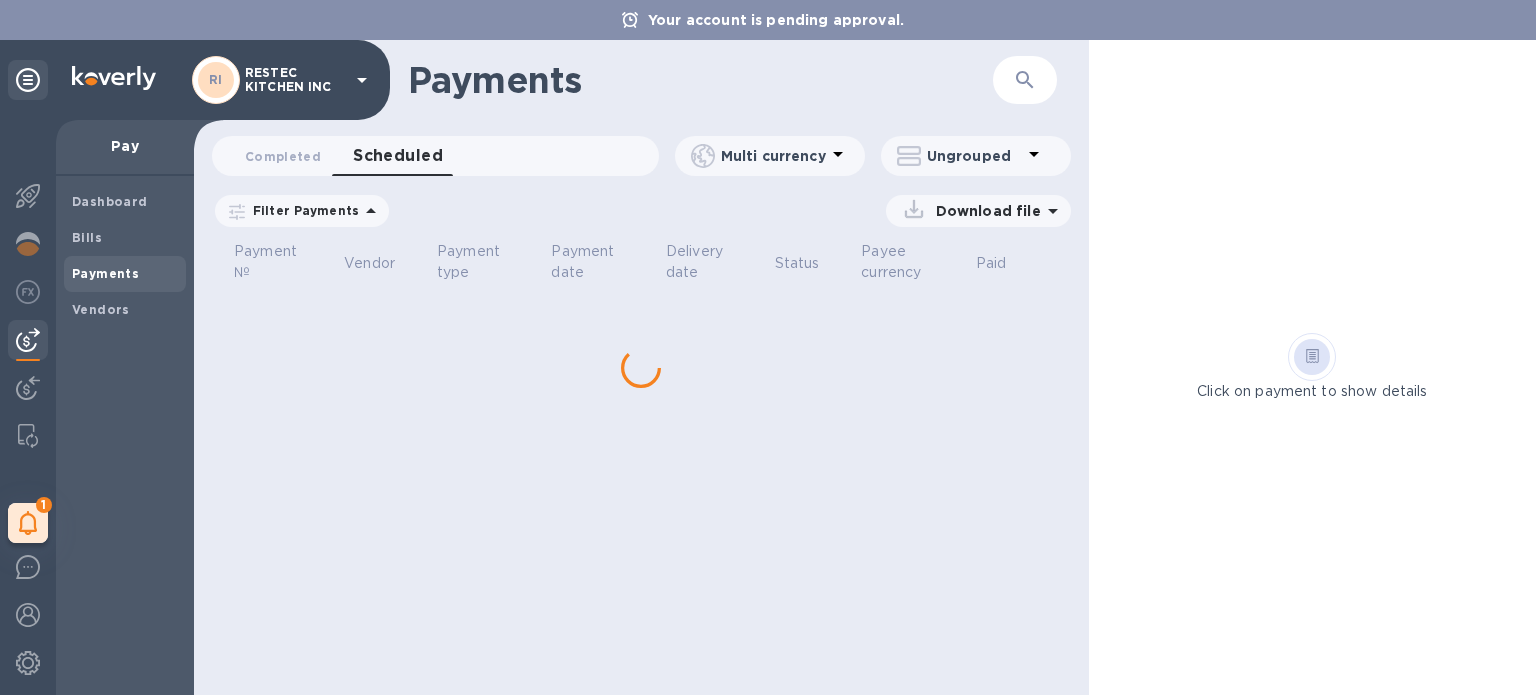 scroll, scrollTop: 0, scrollLeft: 0, axis: both 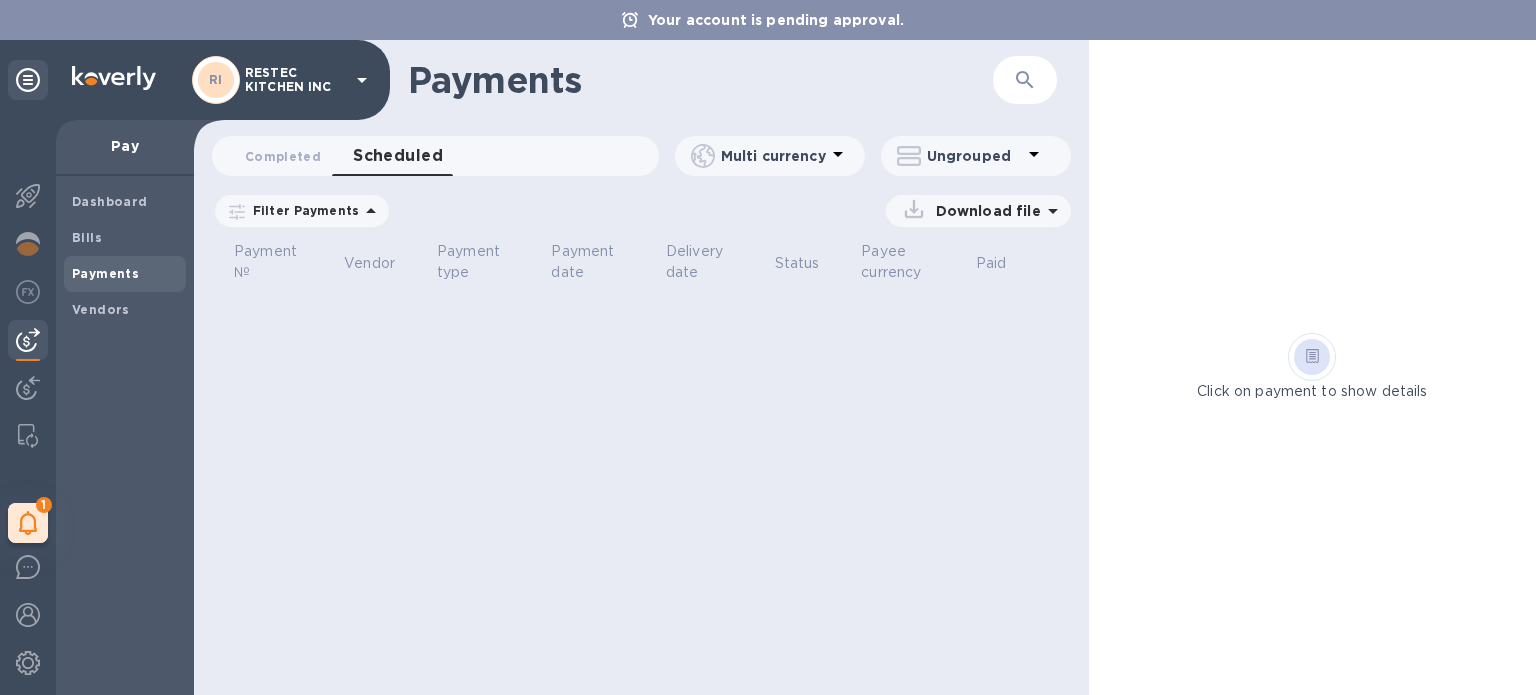 click 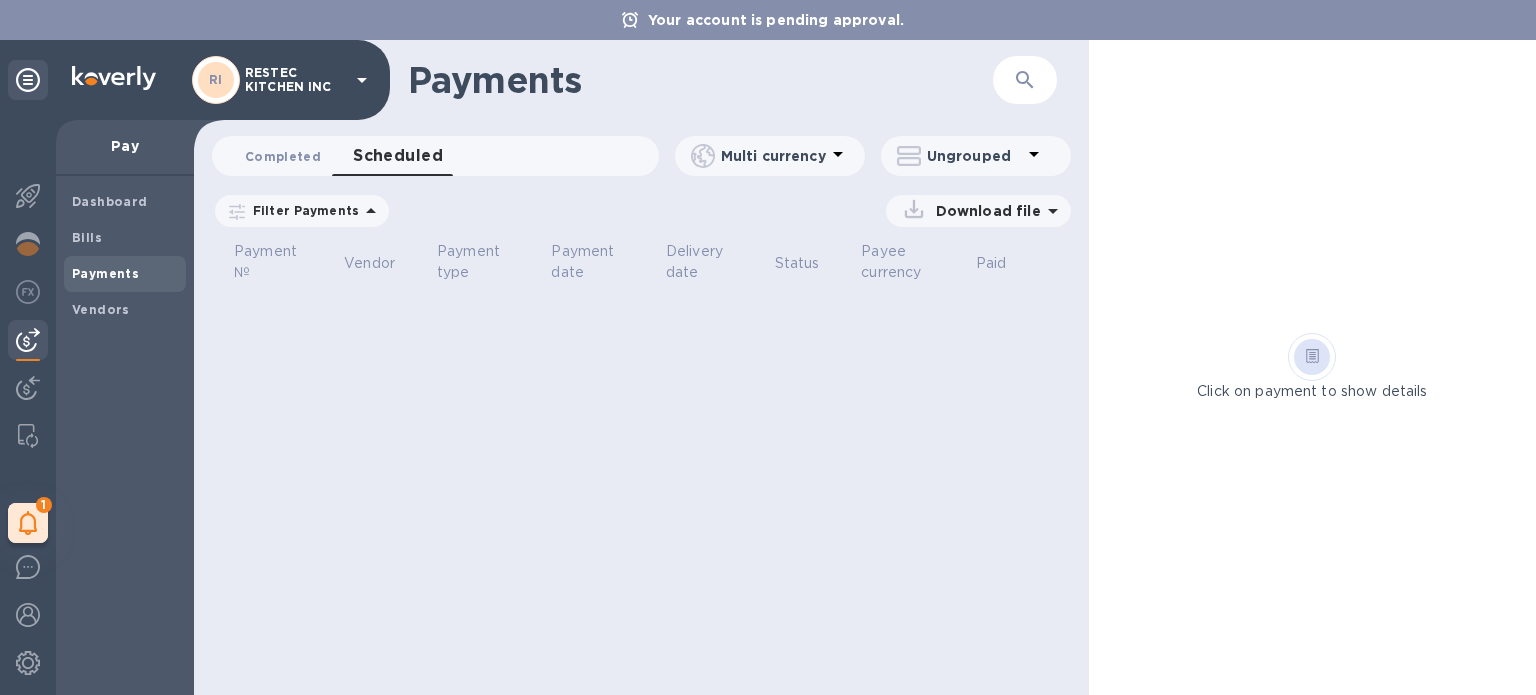 click on "Completed 0" at bounding box center [283, 156] 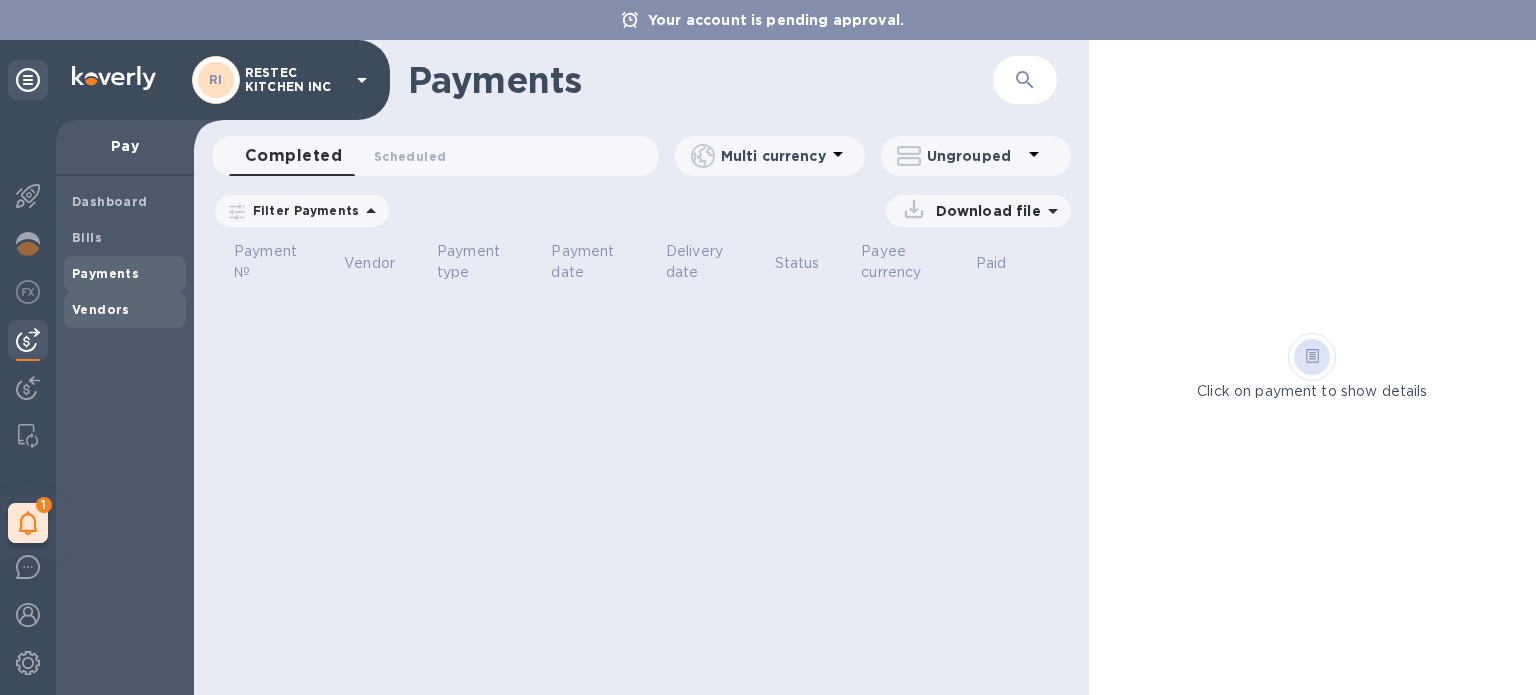 click on "Vendors" at bounding box center (101, 309) 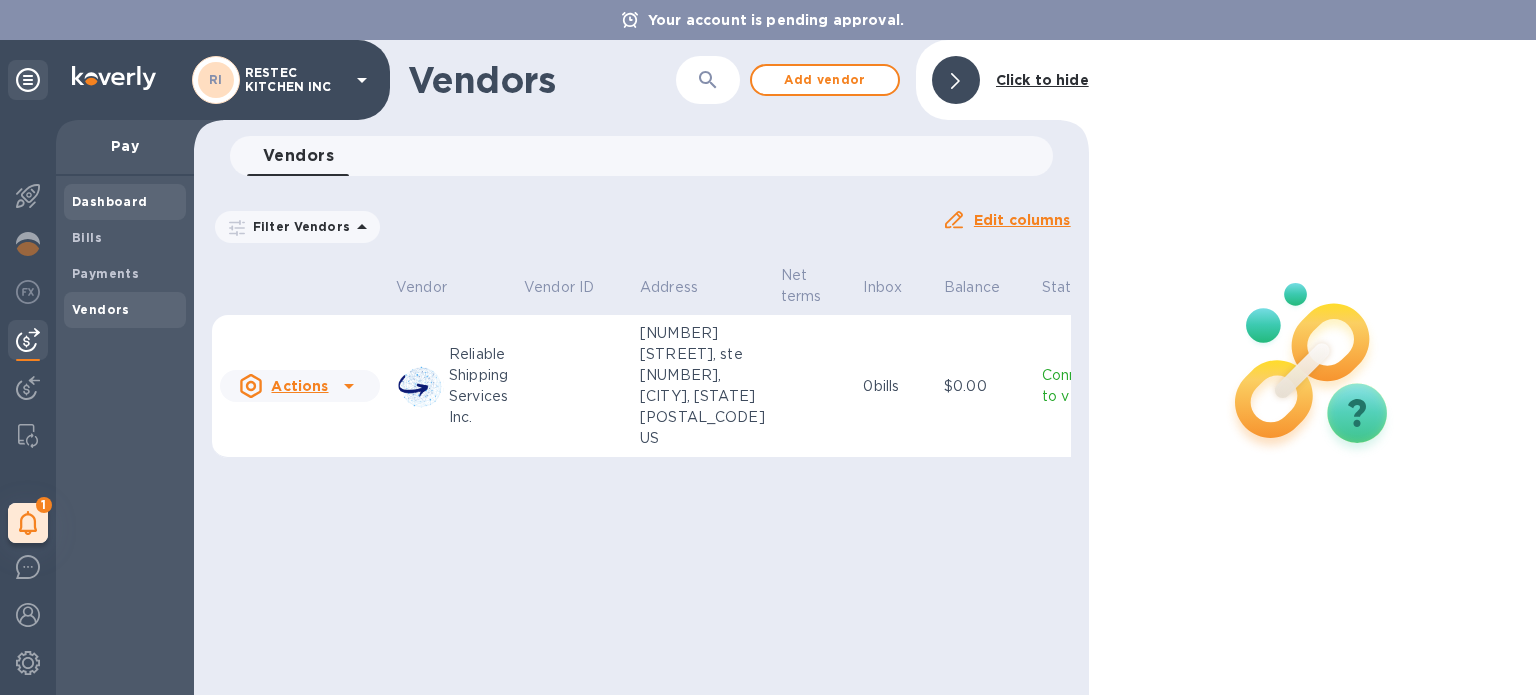 click on "Dashboard" at bounding box center [110, 201] 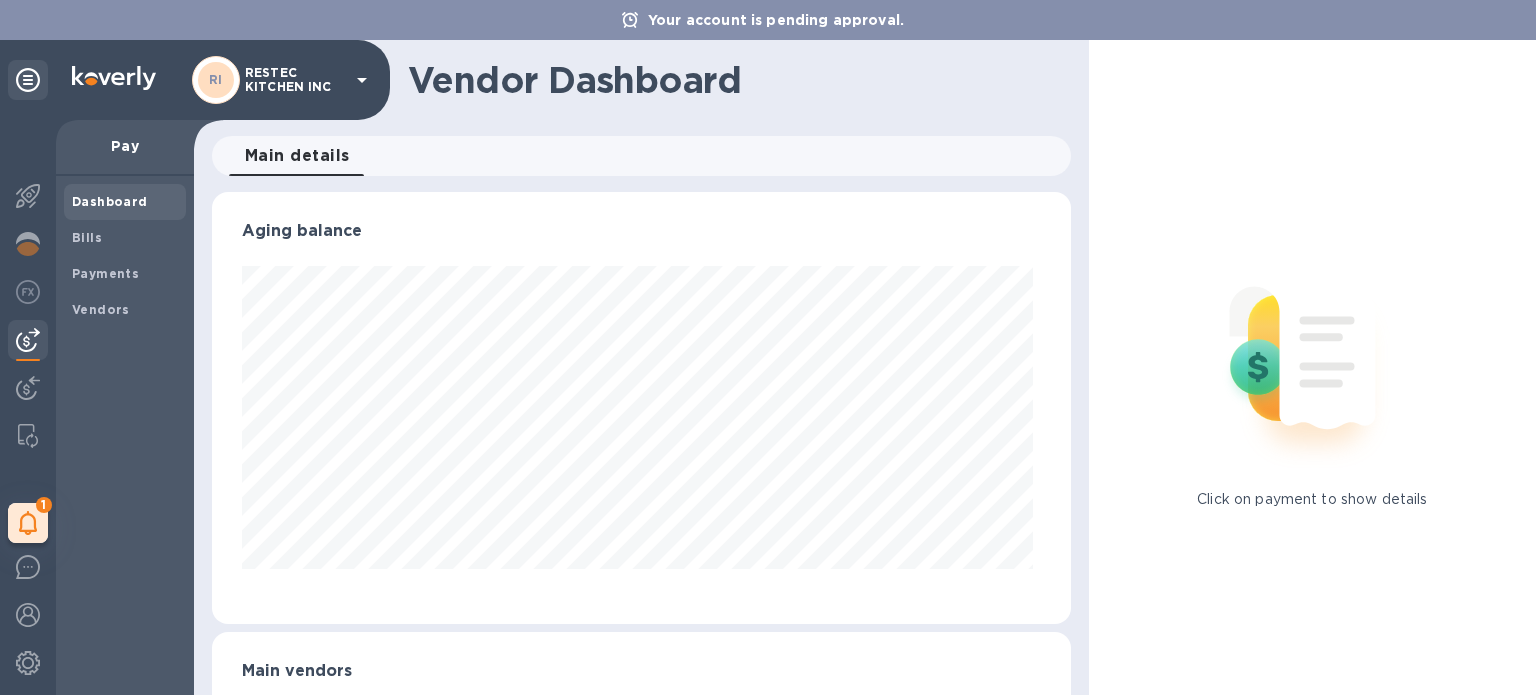 scroll, scrollTop: 999568, scrollLeft: 999149, axis: both 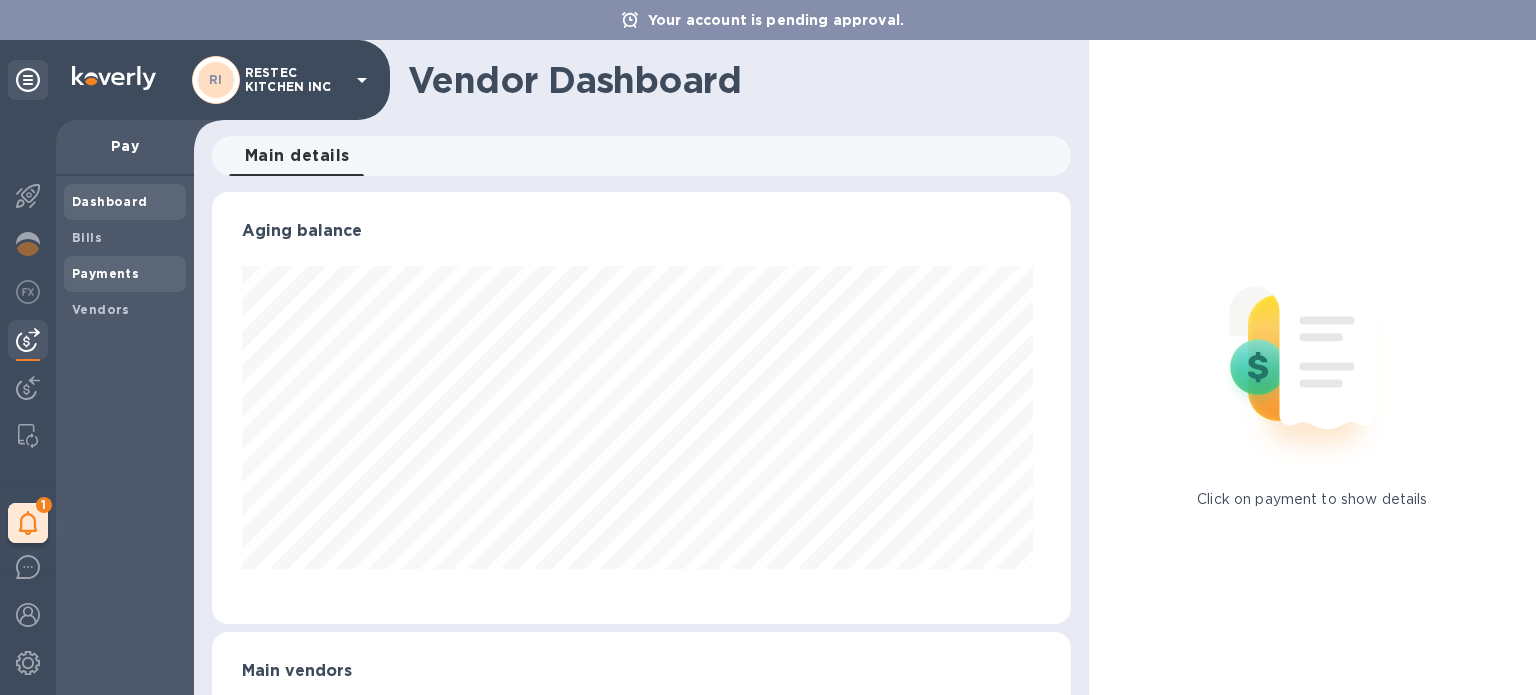 click on "Payments" at bounding box center (105, 273) 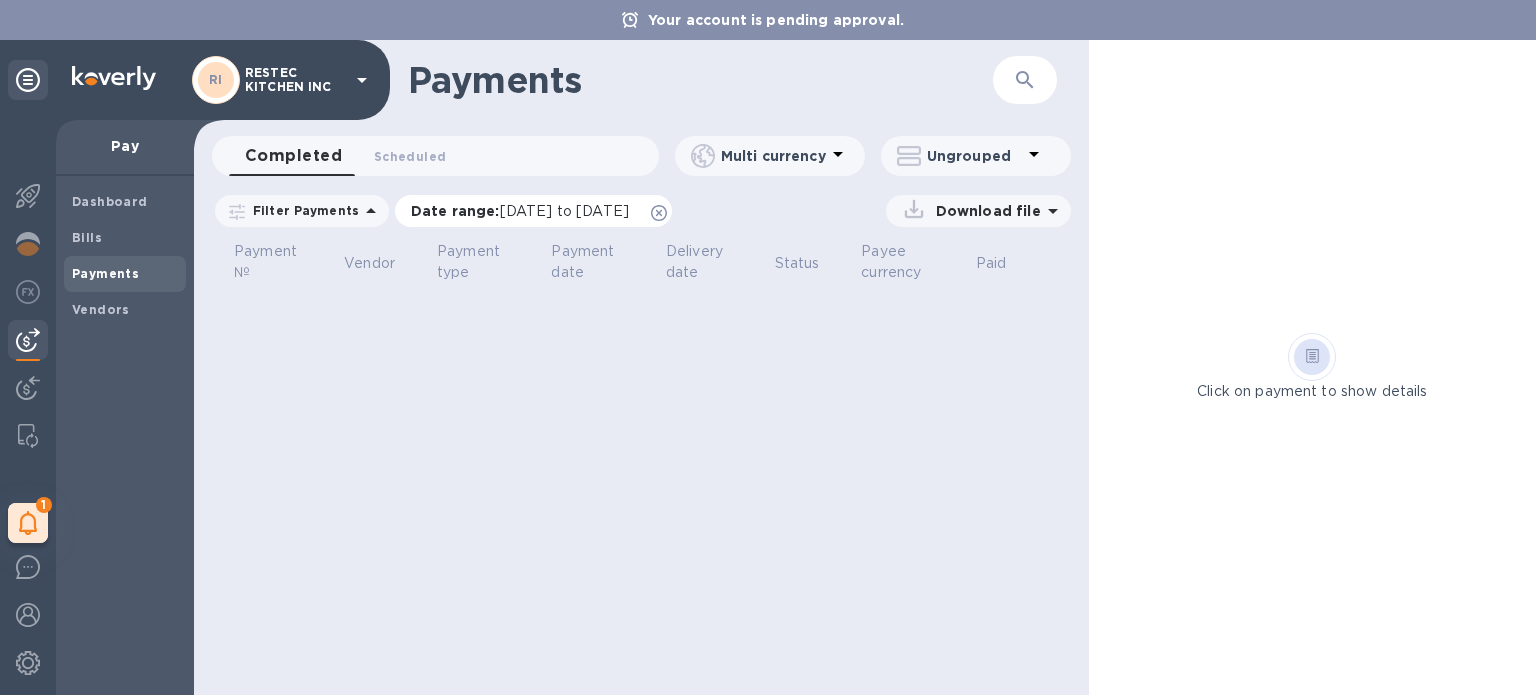 click 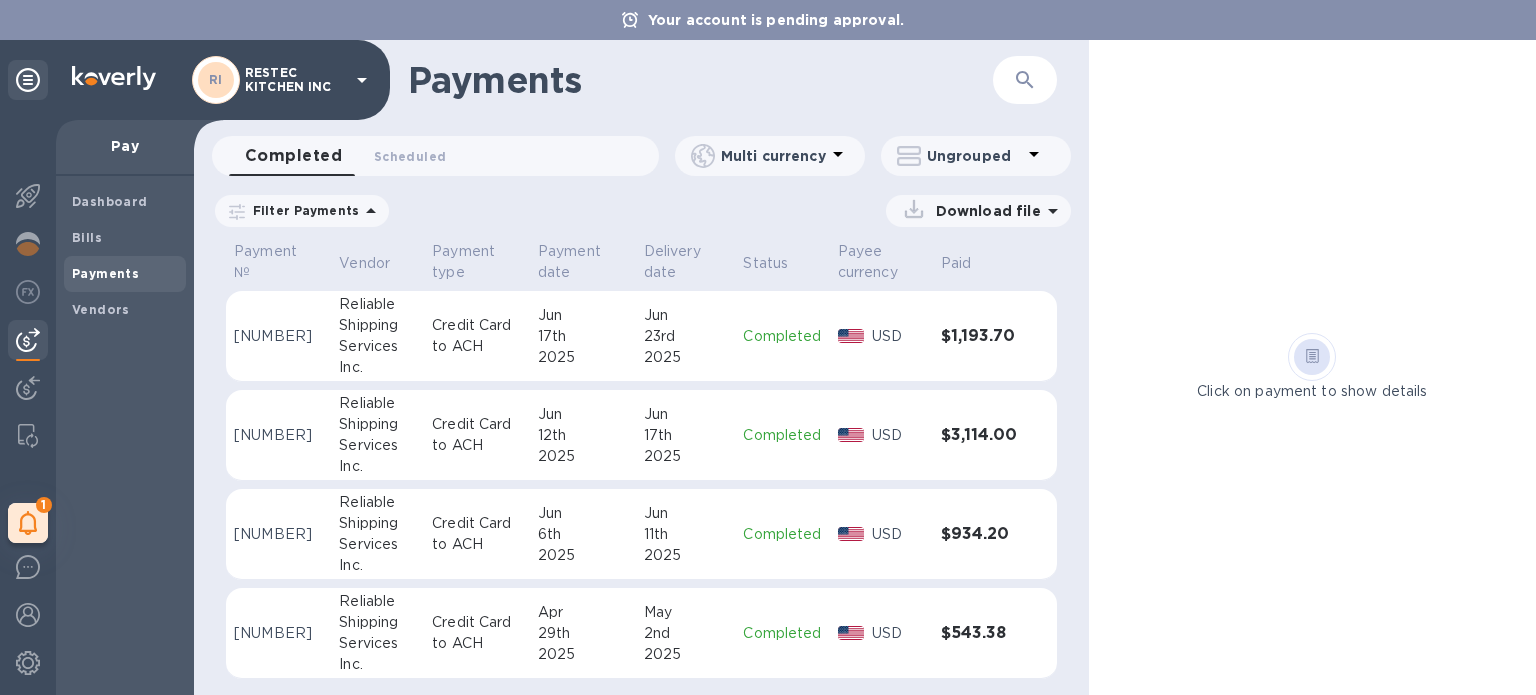 scroll, scrollTop: 0, scrollLeft: 0, axis: both 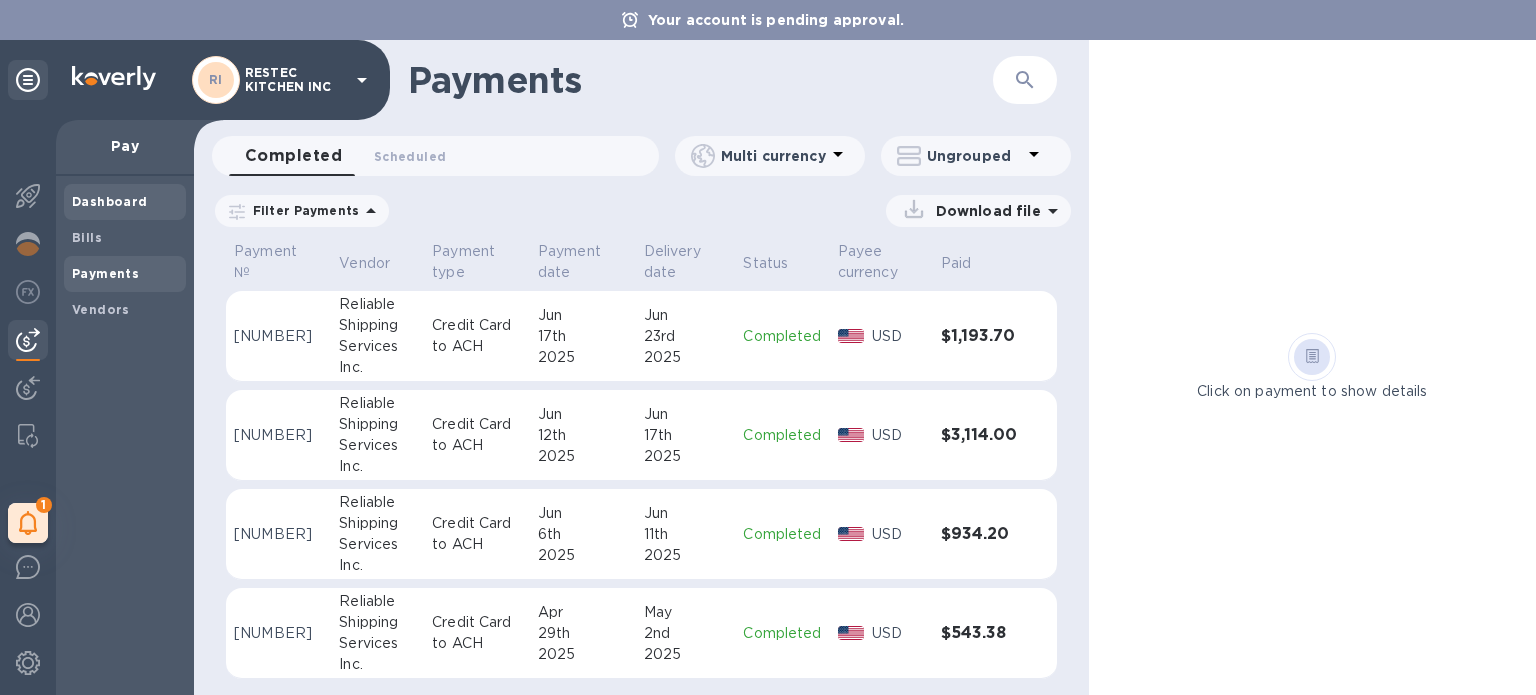 click on "Dashboard" at bounding box center (110, 201) 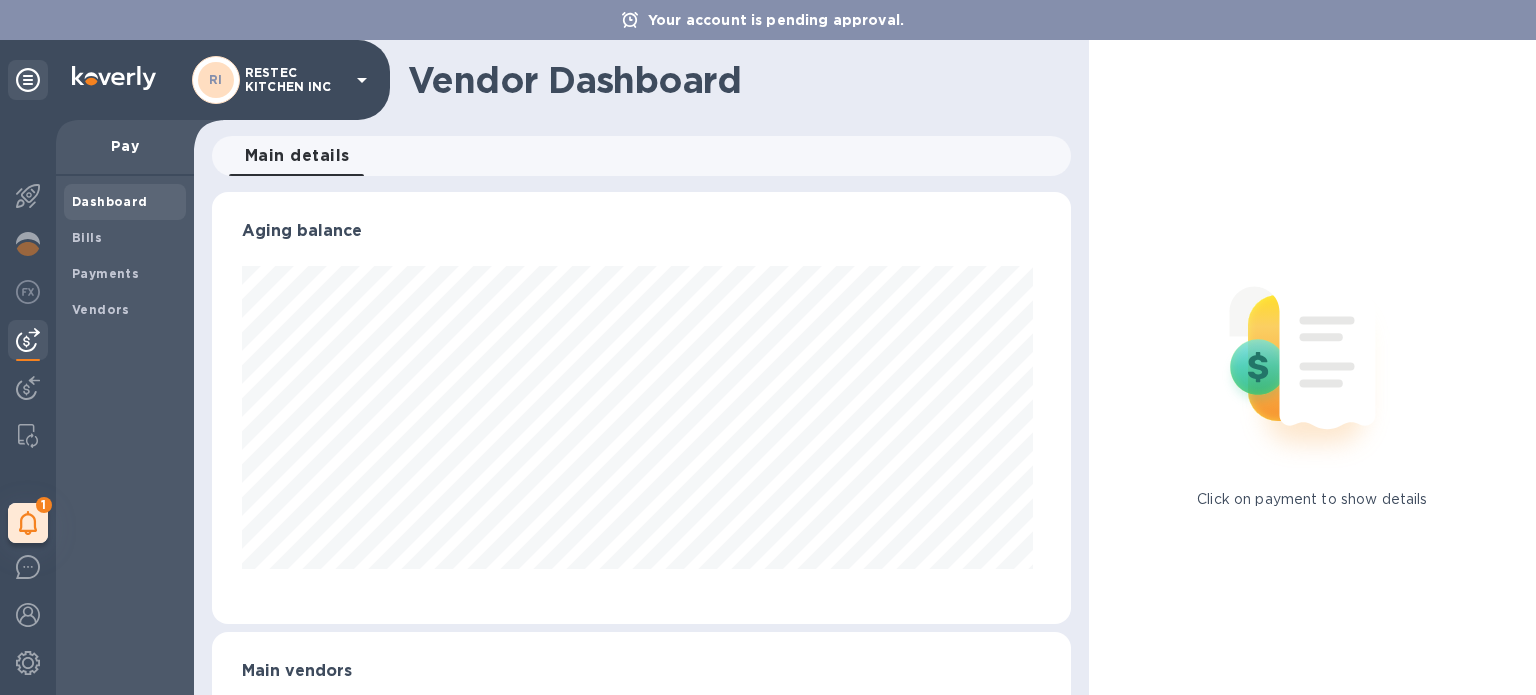 scroll, scrollTop: 999568, scrollLeft: 999149, axis: both 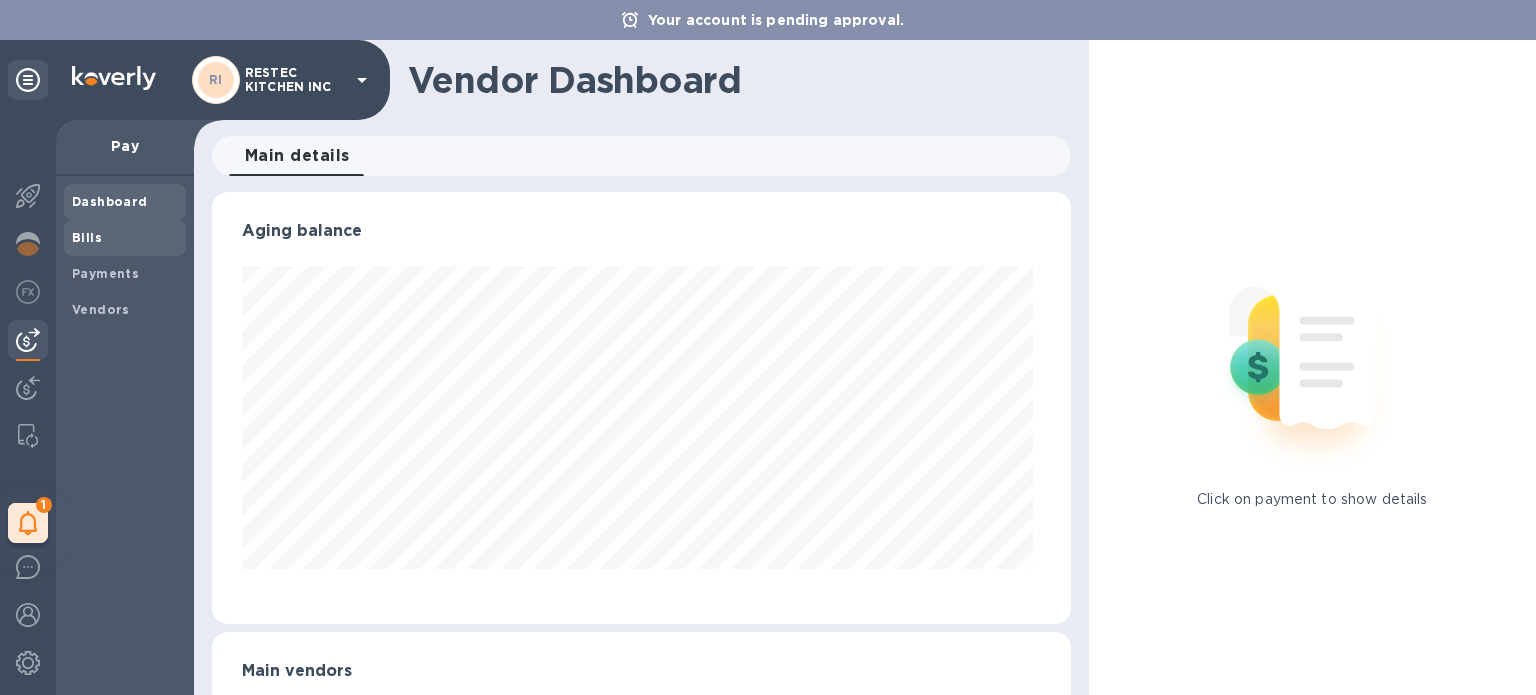 click on "Bills" at bounding box center [87, 237] 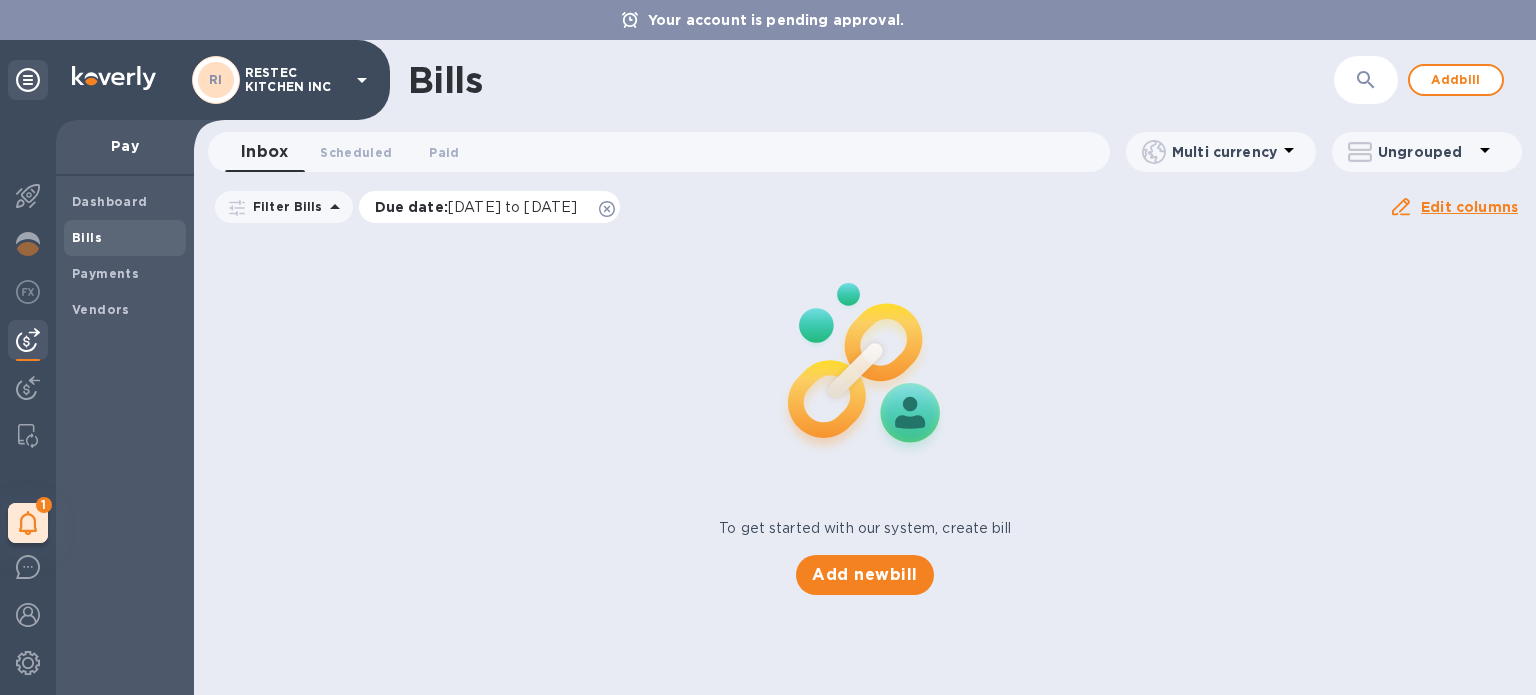 click 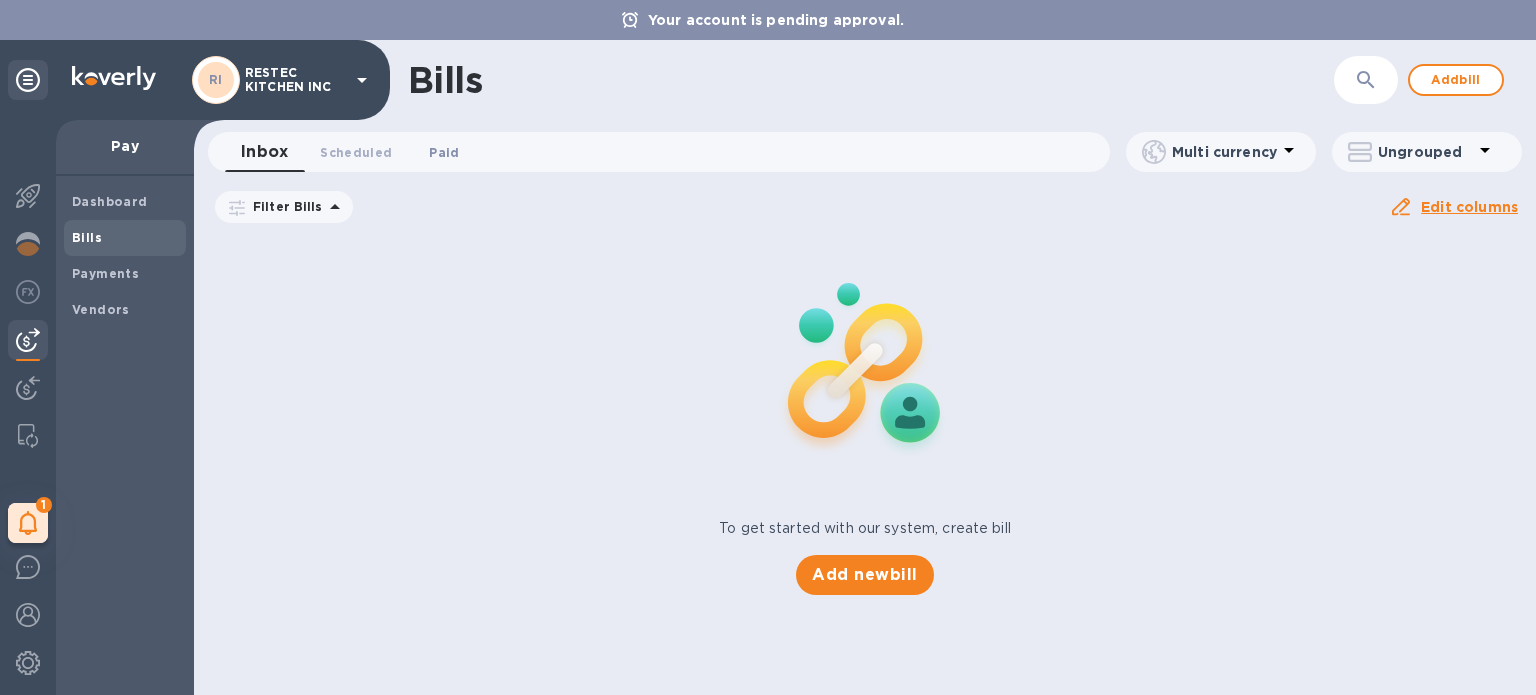 click on "Paid 0" at bounding box center [444, 152] 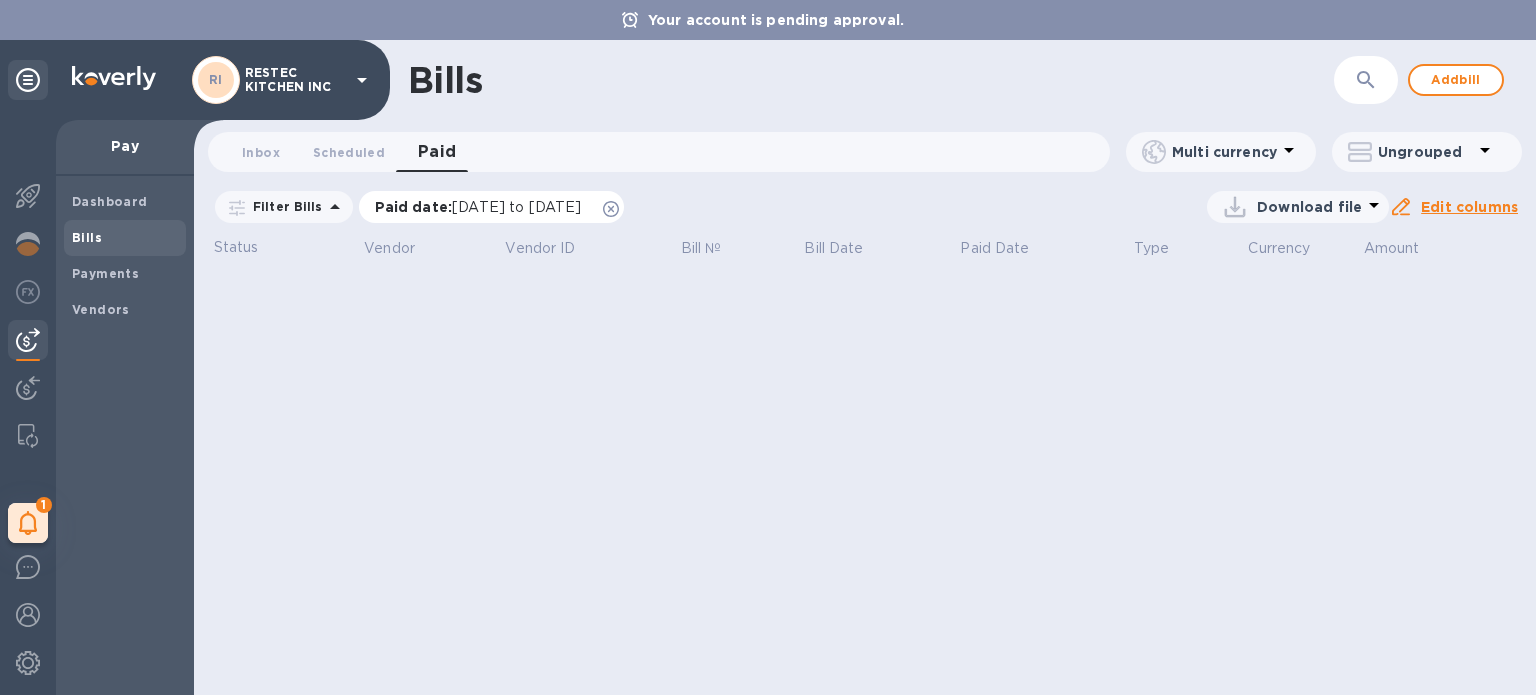 click 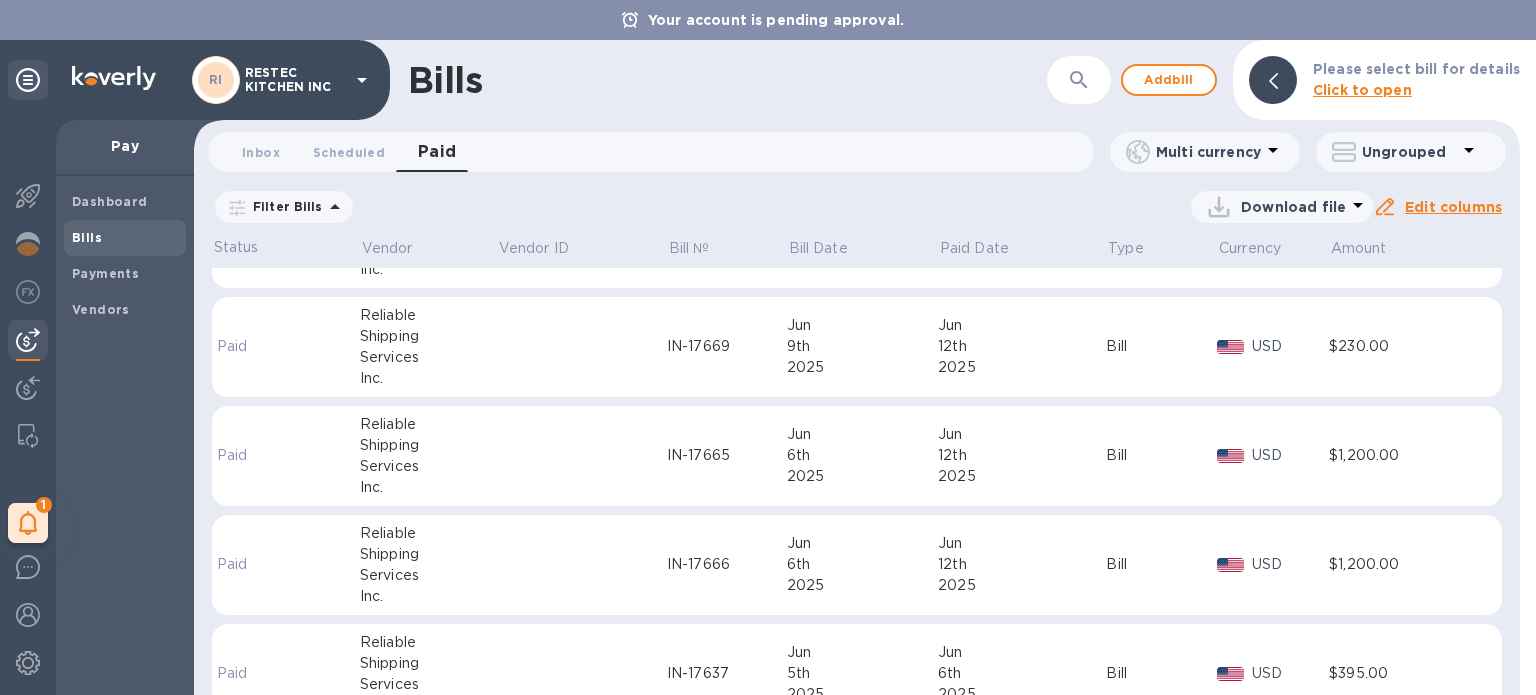 scroll, scrollTop: 83, scrollLeft: 0, axis: vertical 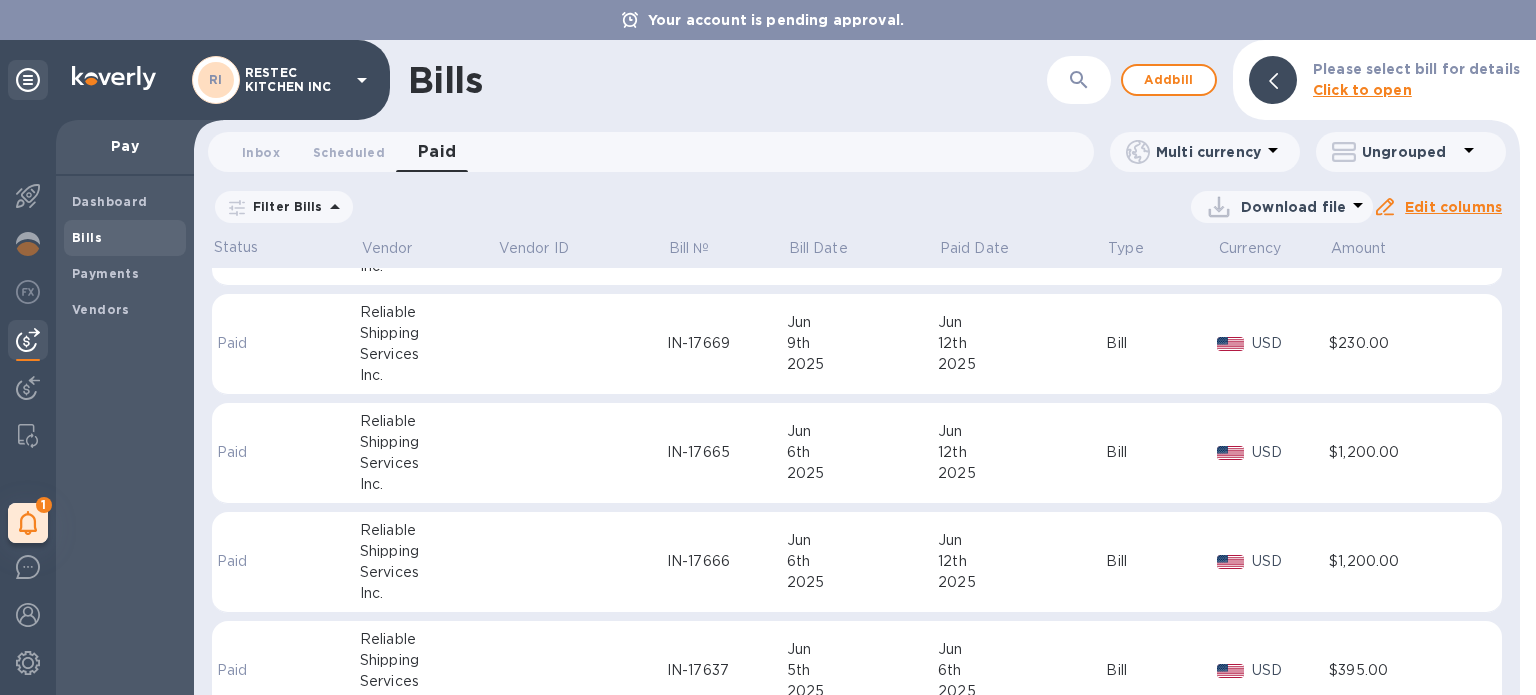 click on "Bill" at bounding box center (1161, 452) 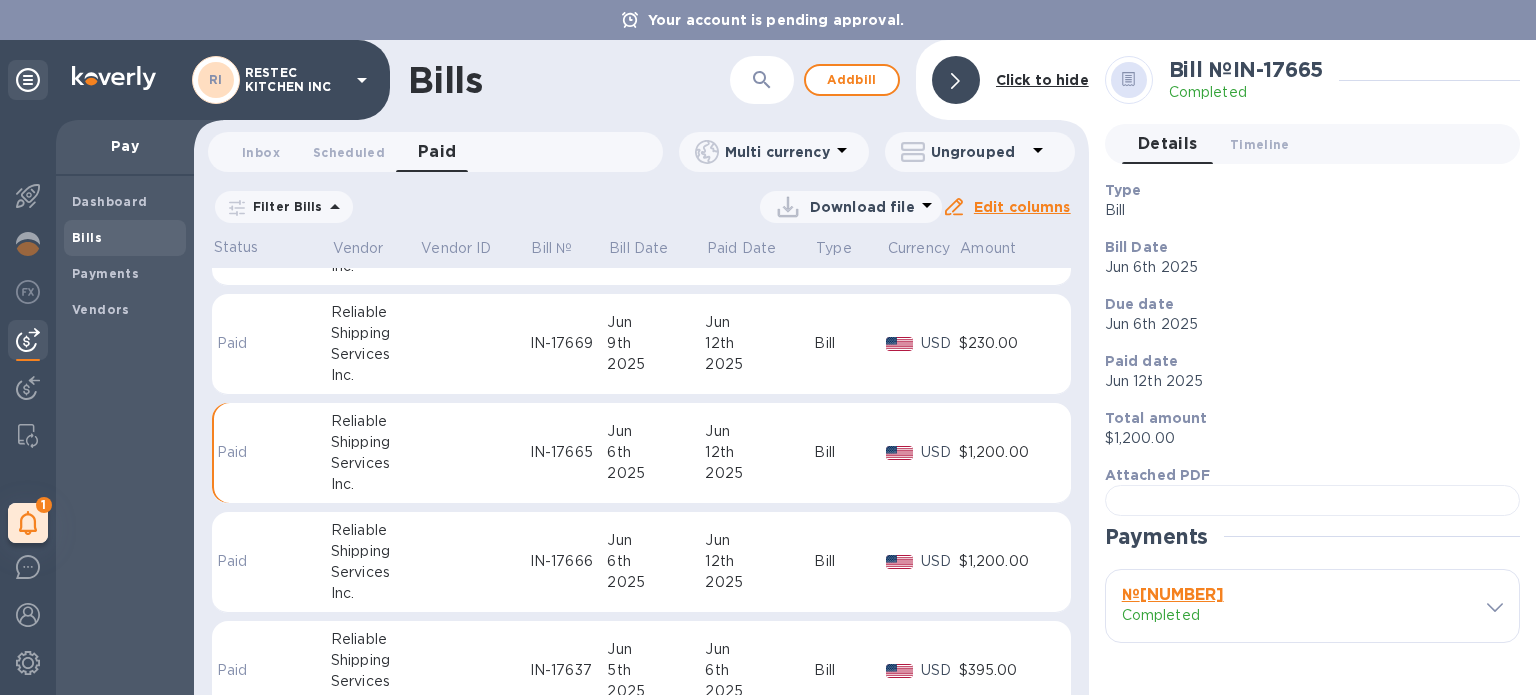 scroll, scrollTop: 484, scrollLeft: 0, axis: vertical 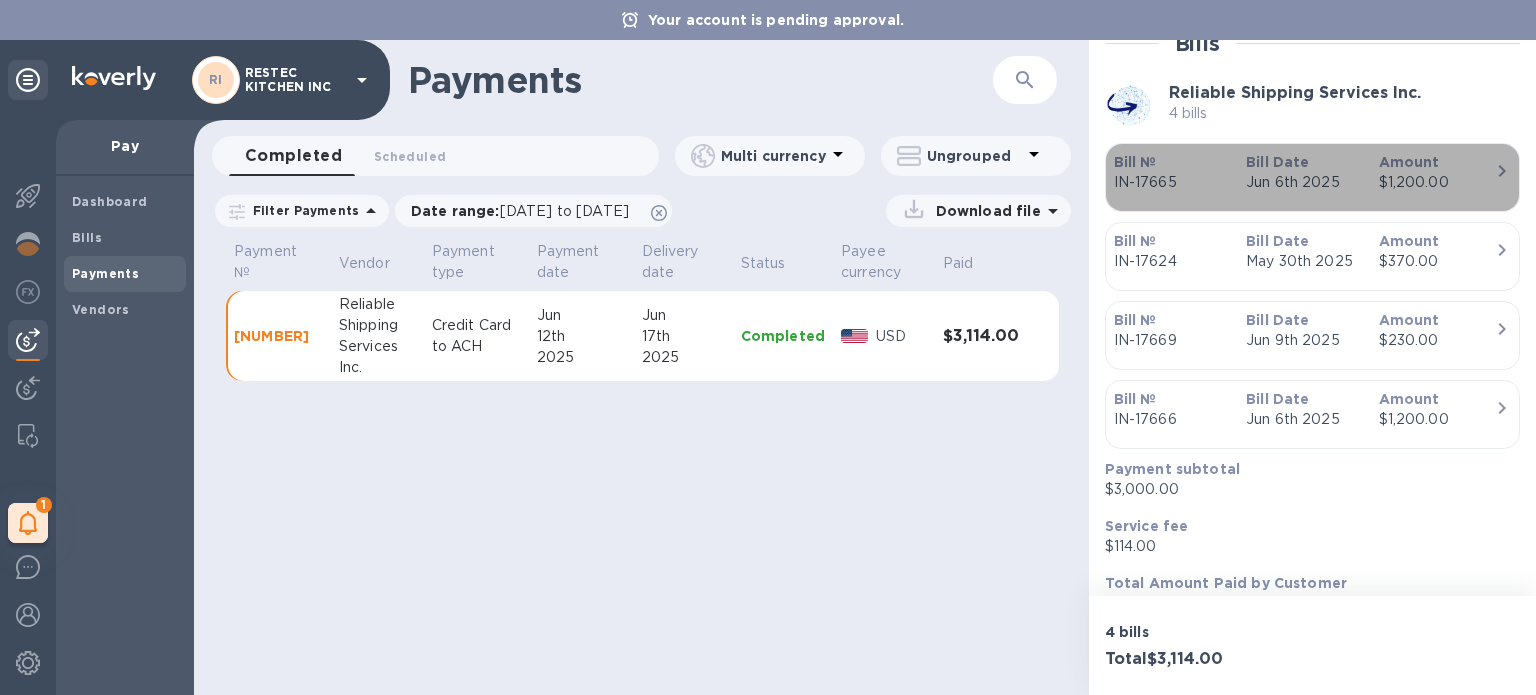 click on "$1,200.00" at bounding box center (1437, 182) 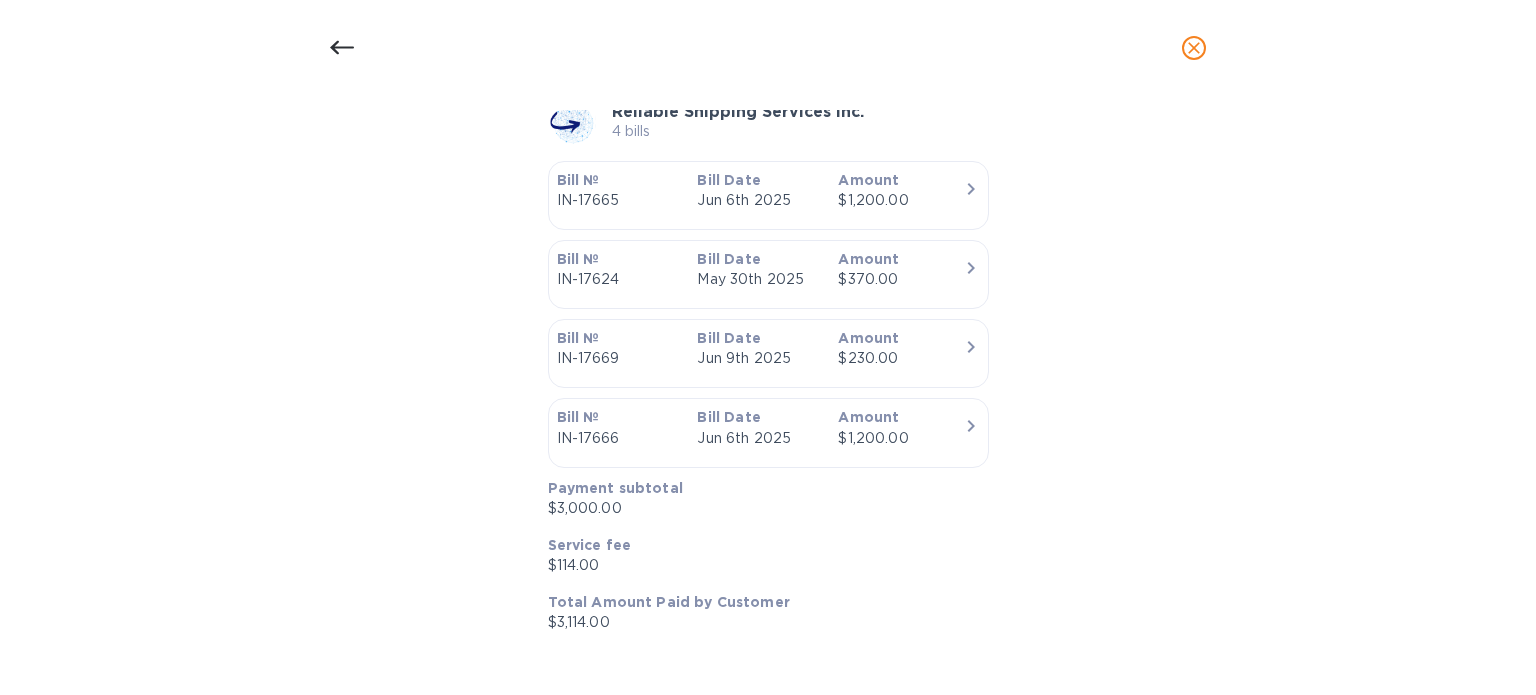 scroll, scrollTop: 1174, scrollLeft: 0, axis: vertical 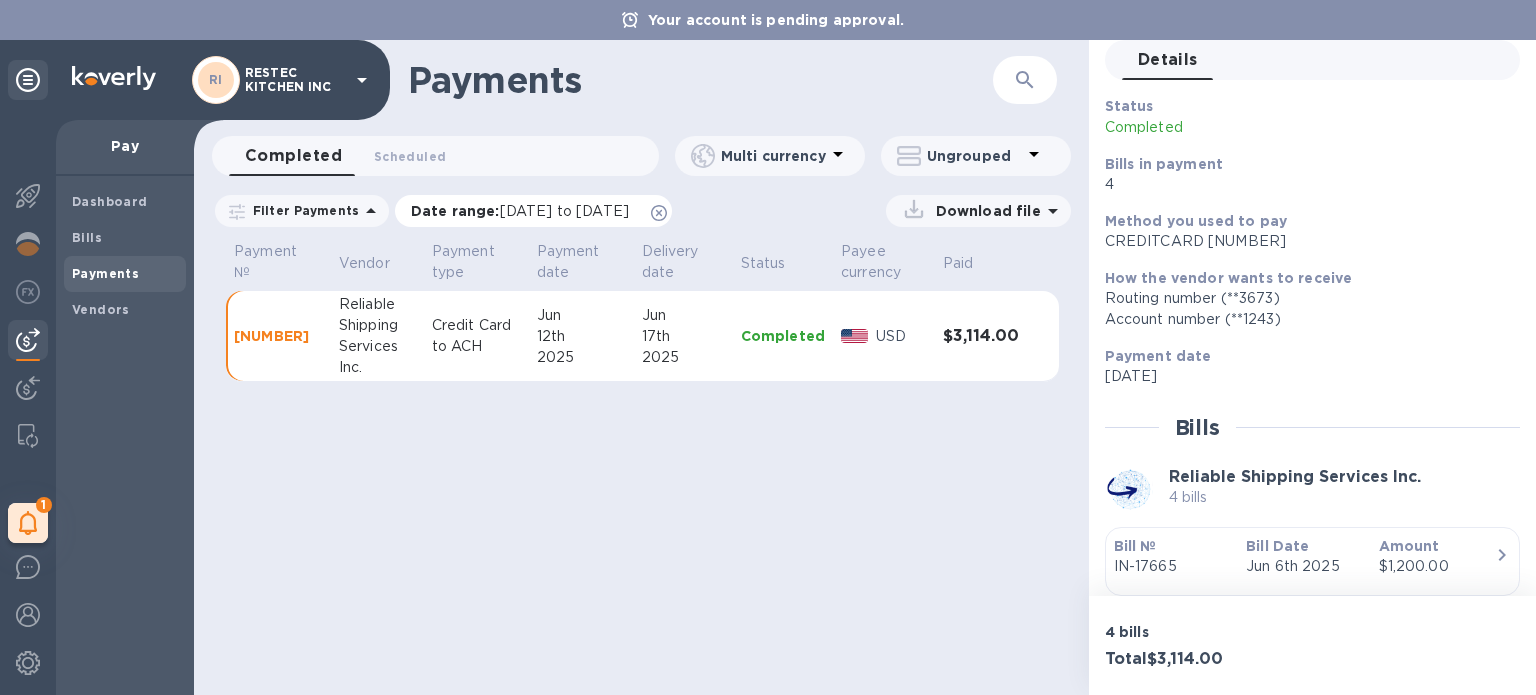 click 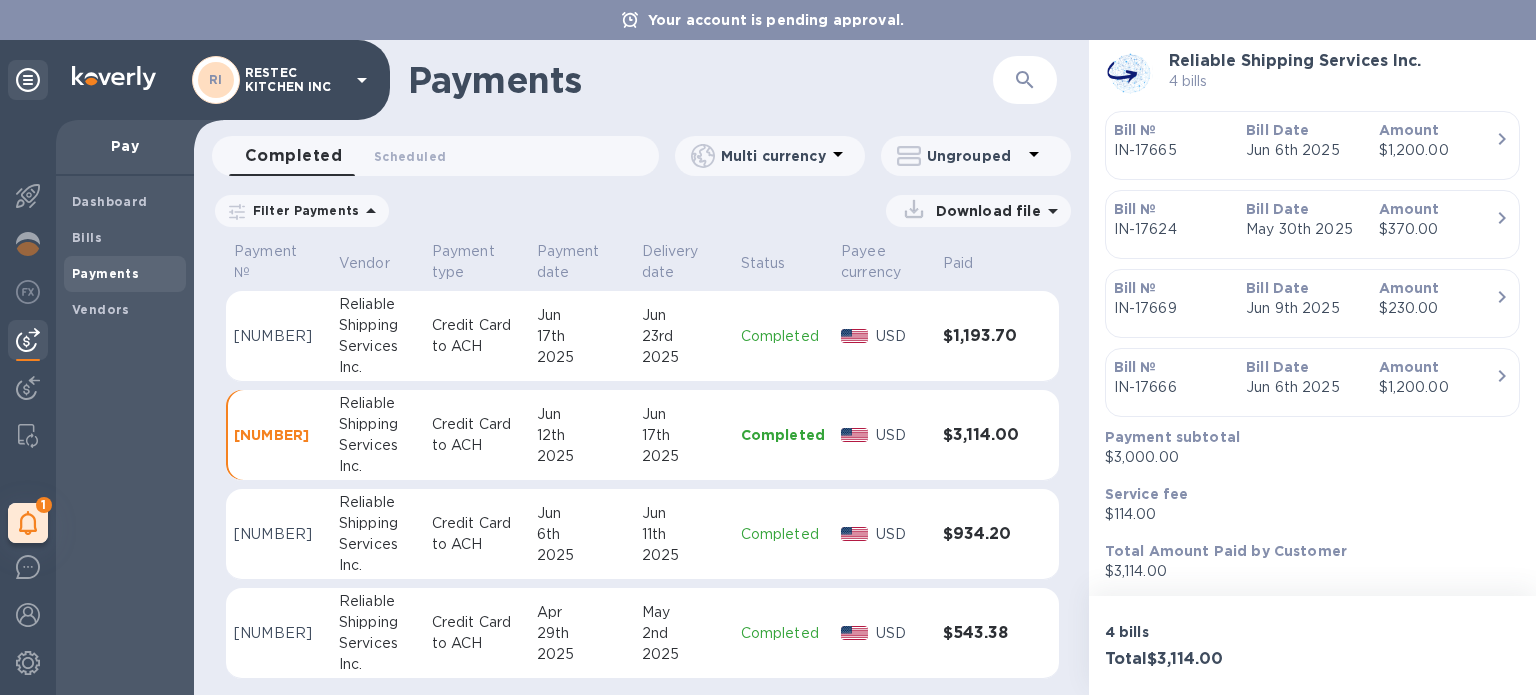scroll, scrollTop: 504, scrollLeft: 0, axis: vertical 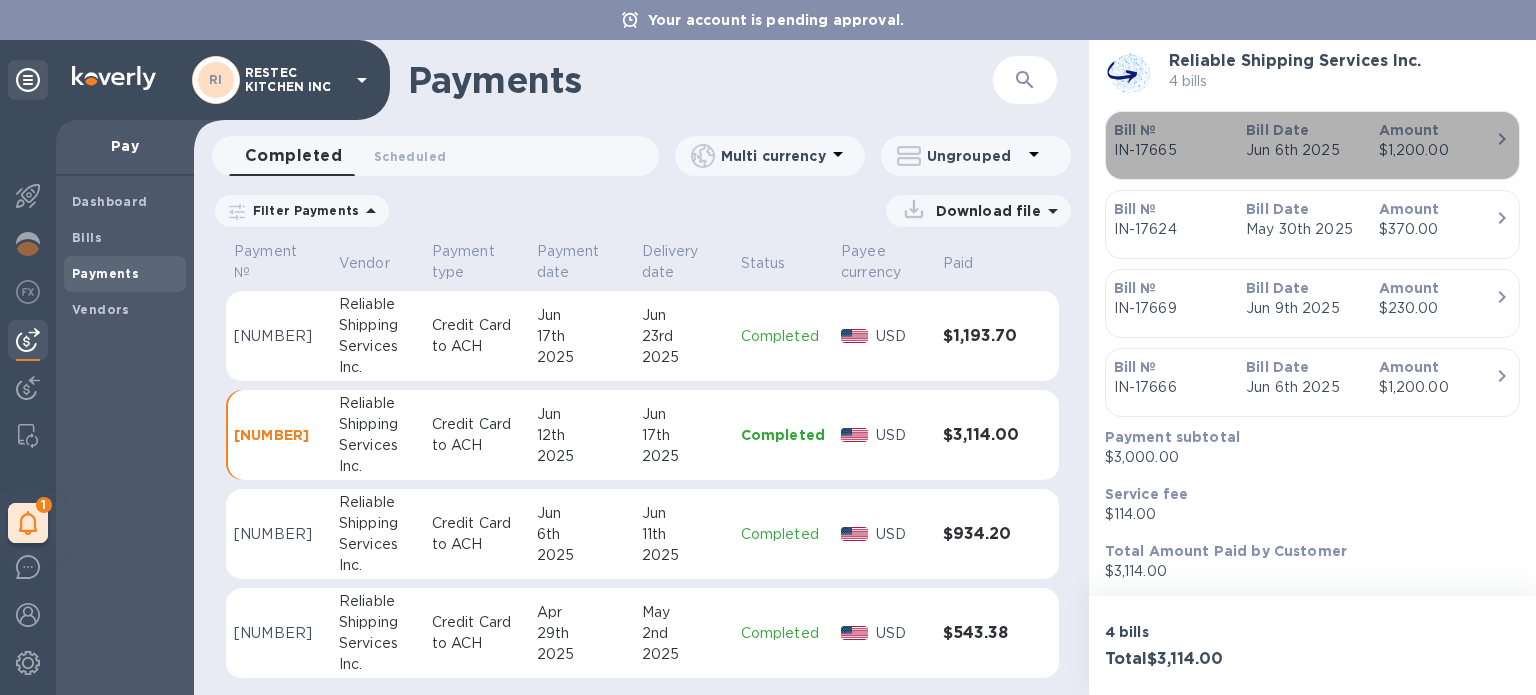 click on "Amount $1,200.00" at bounding box center (1437, 140) 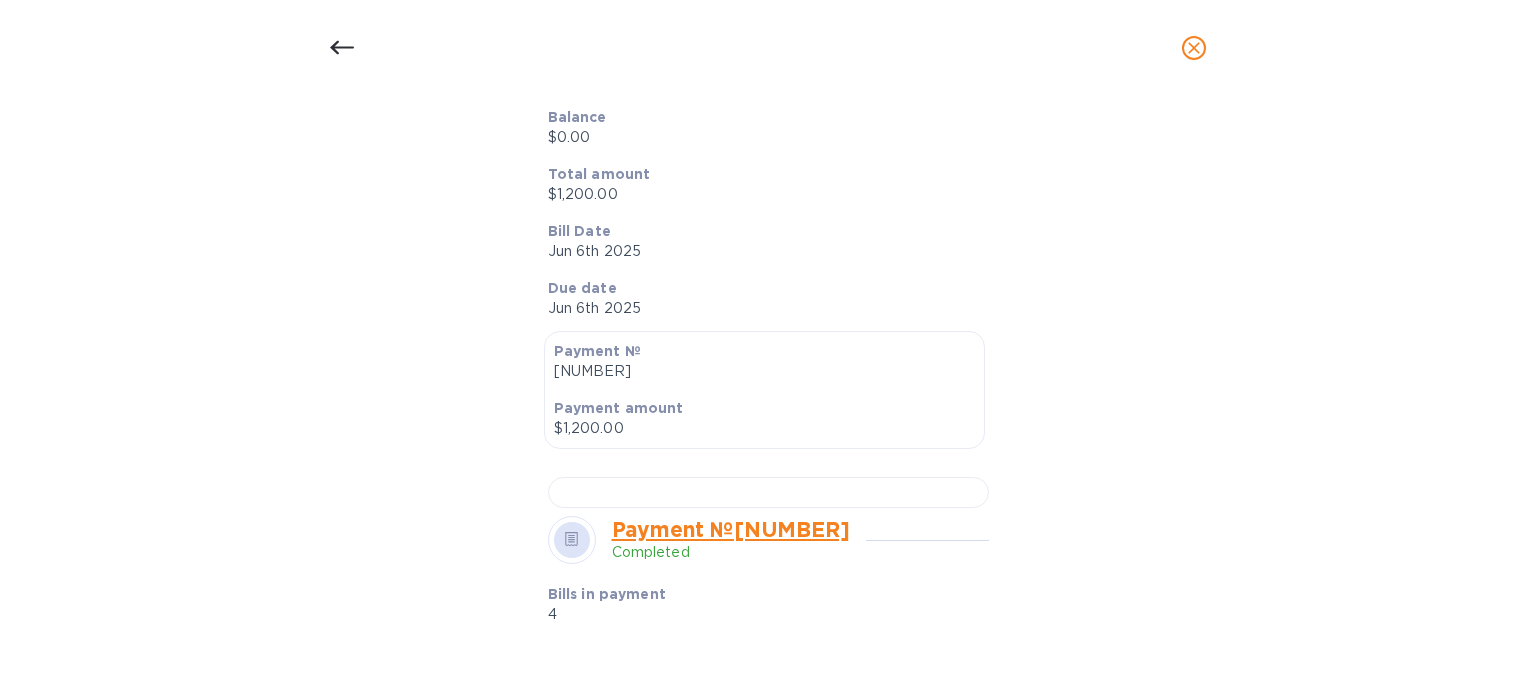 scroll, scrollTop: 668, scrollLeft: 0, axis: vertical 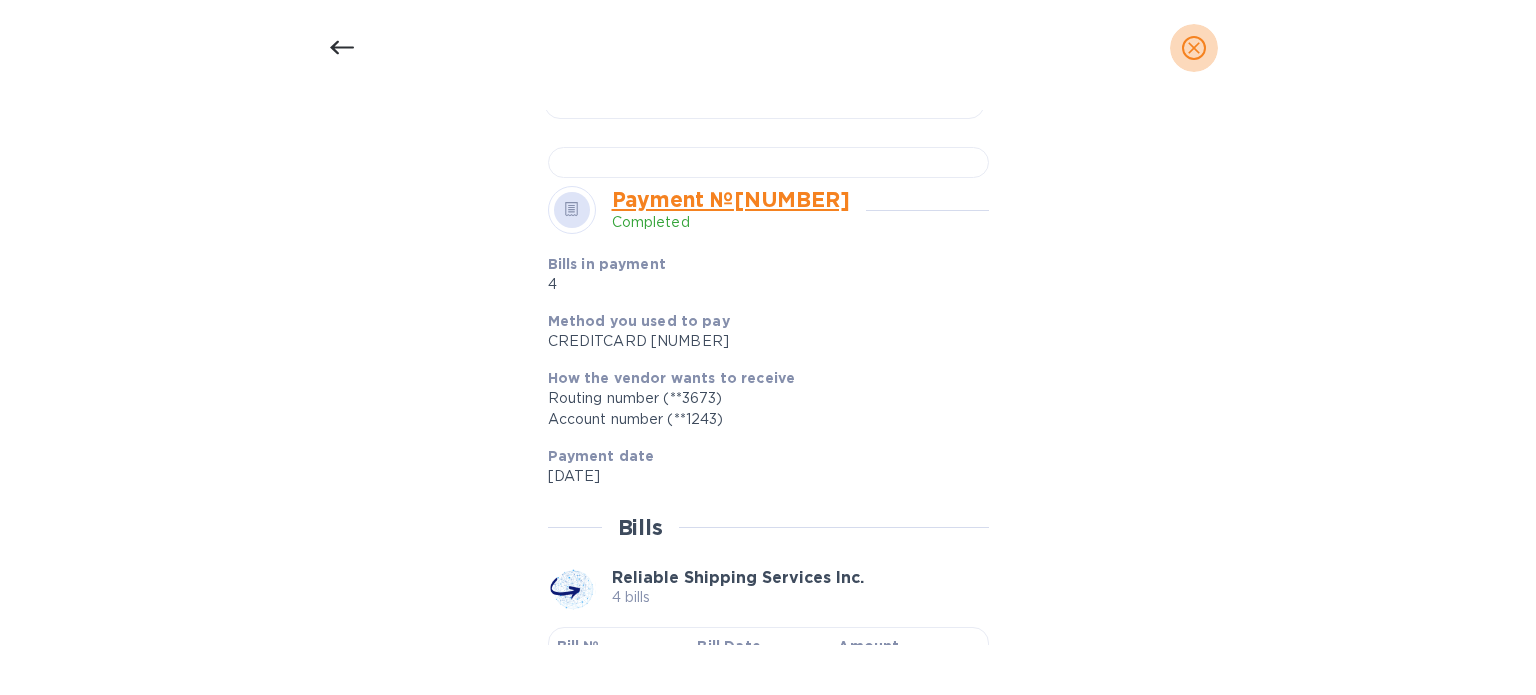 click 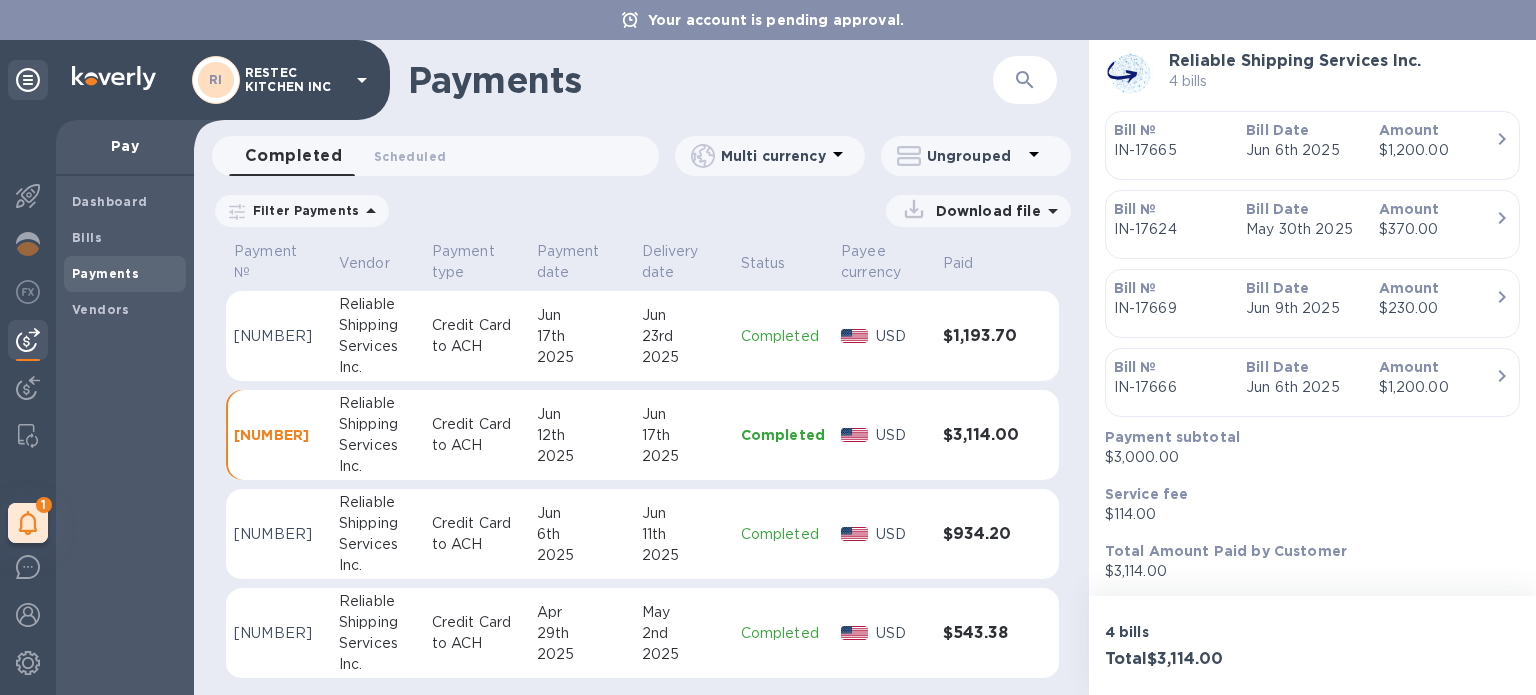 scroll, scrollTop: 0, scrollLeft: 0, axis: both 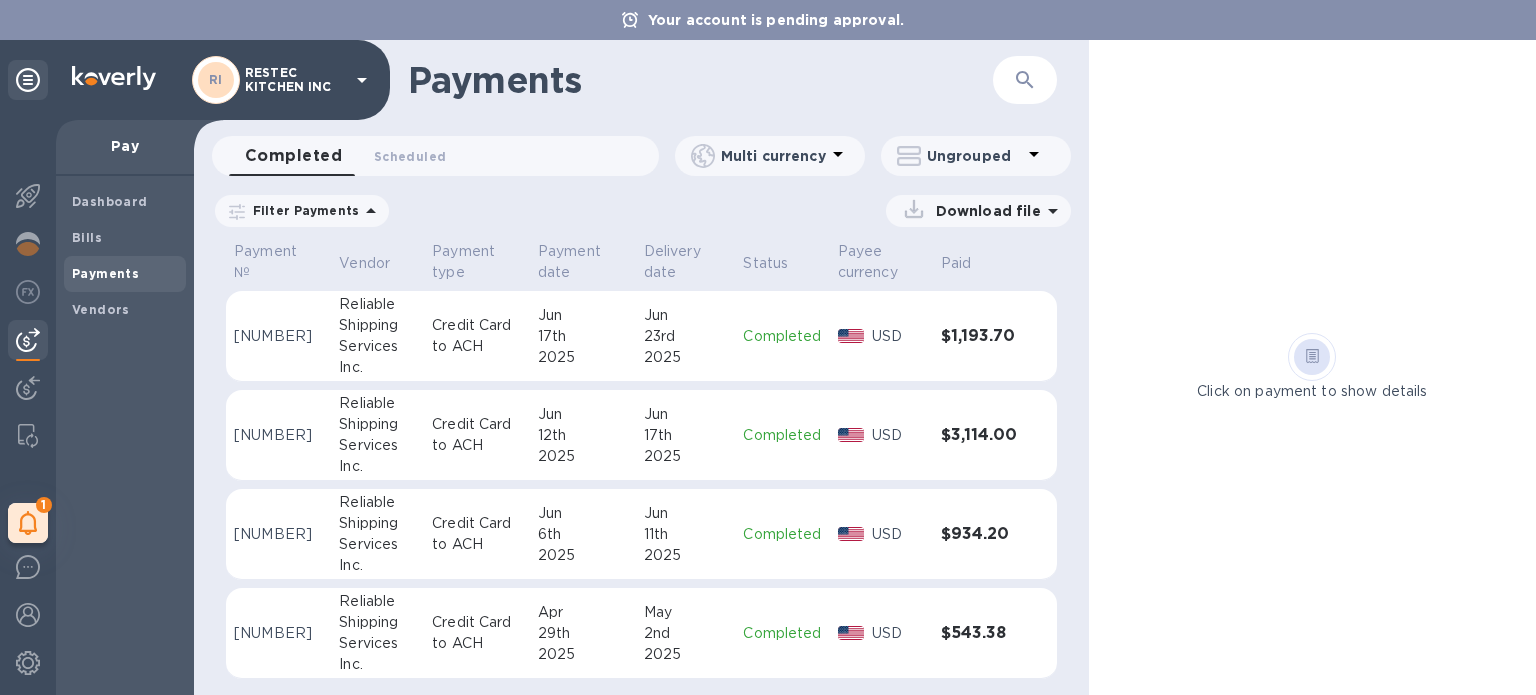 click on "$3,114.00" at bounding box center (979, 435) 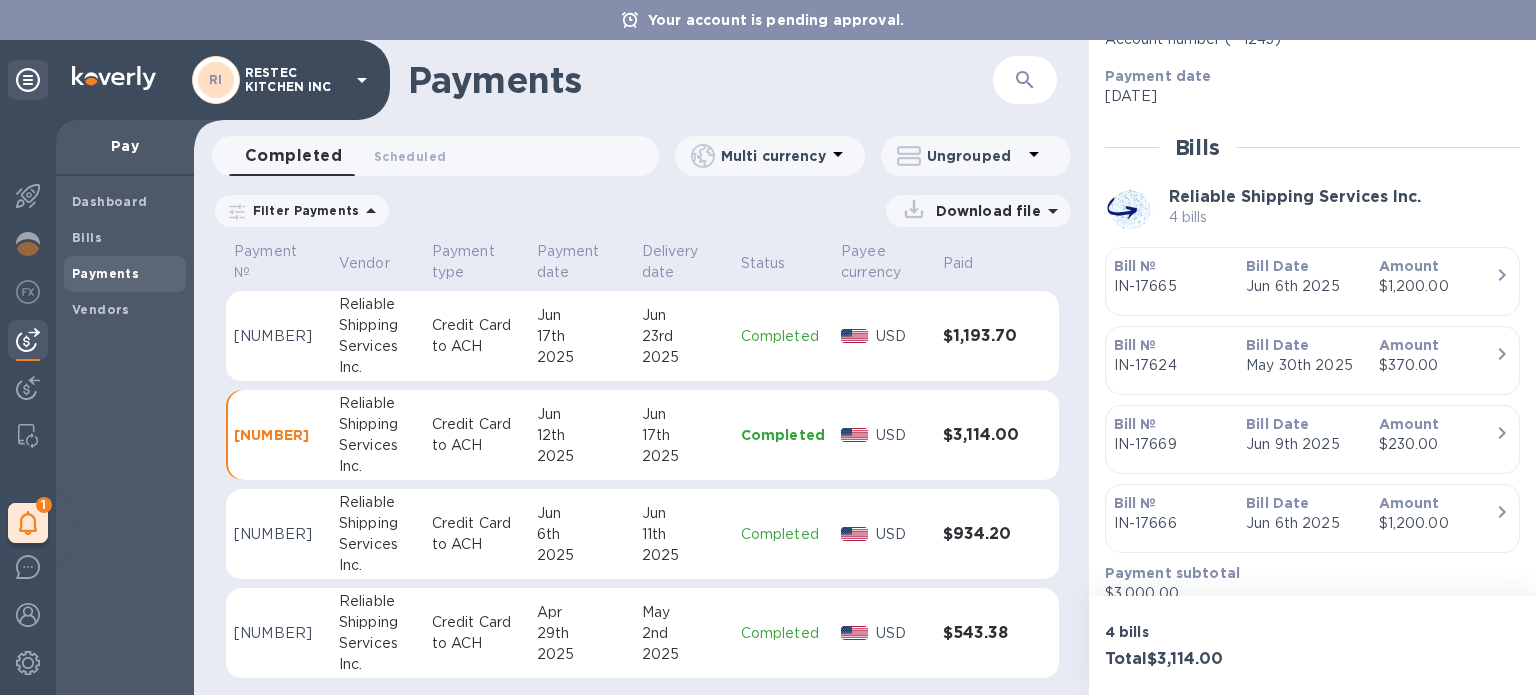 scroll, scrollTop: 400, scrollLeft: 0, axis: vertical 